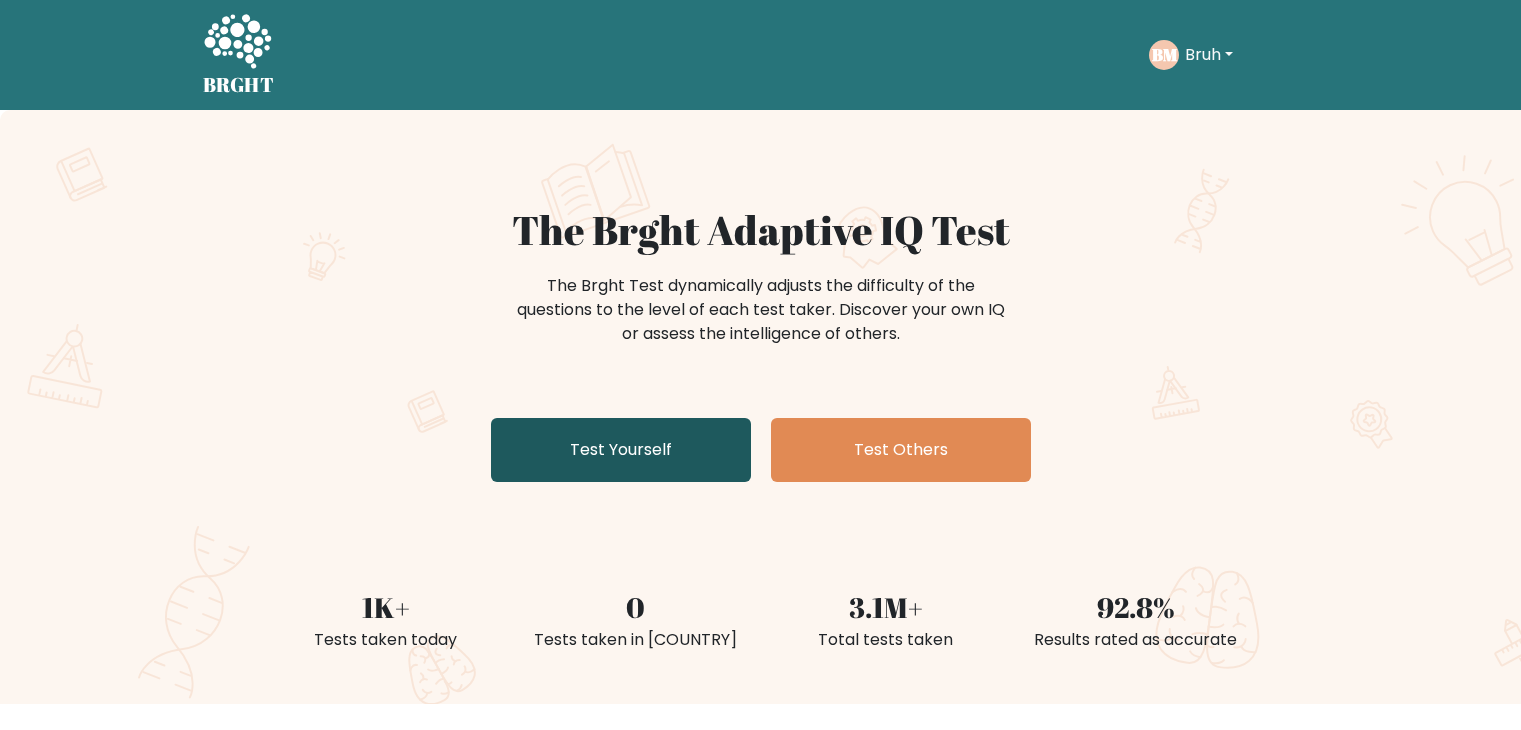 scroll, scrollTop: 0, scrollLeft: 0, axis: both 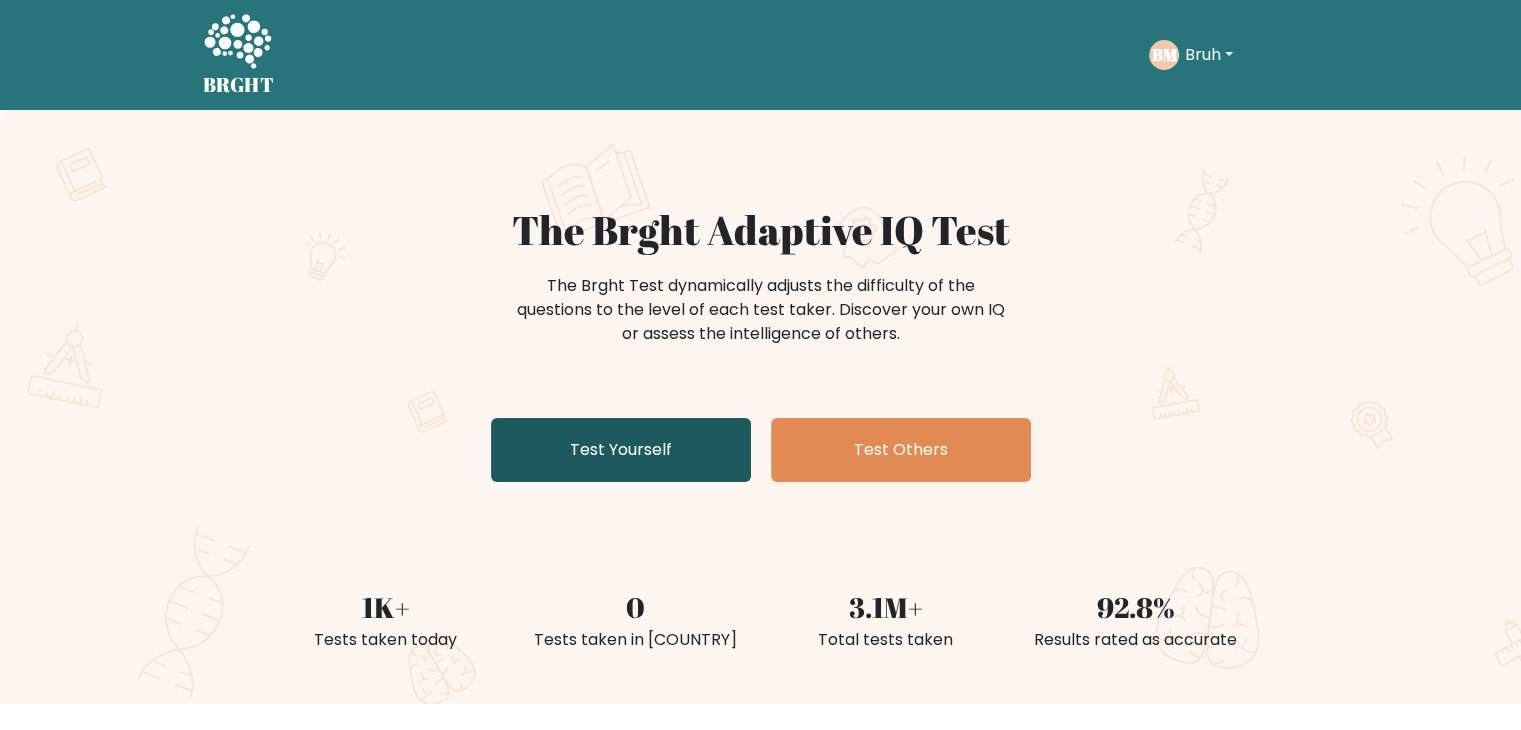 click on "Test Yourself" at bounding box center (621, 450) 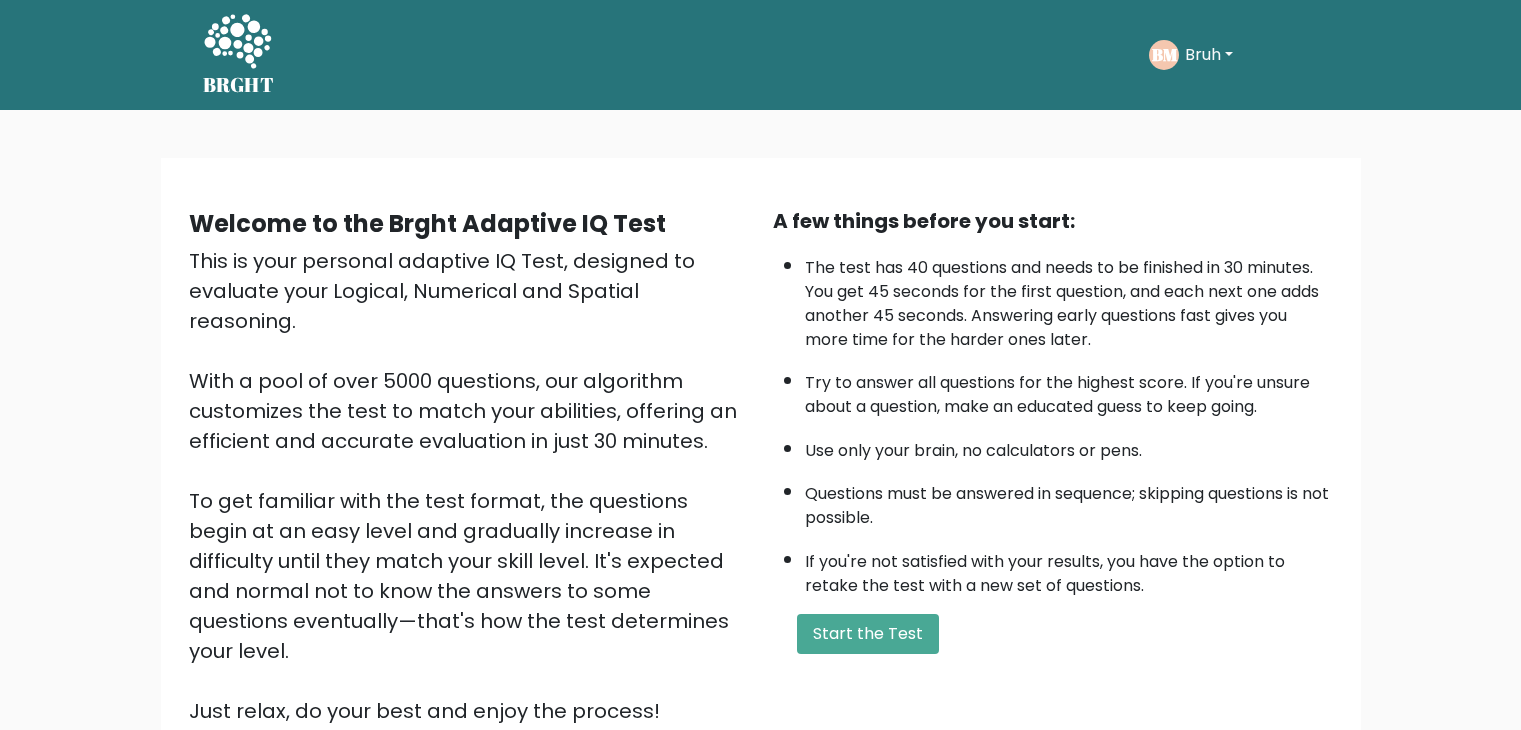 scroll, scrollTop: 0, scrollLeft: 0, axis: both 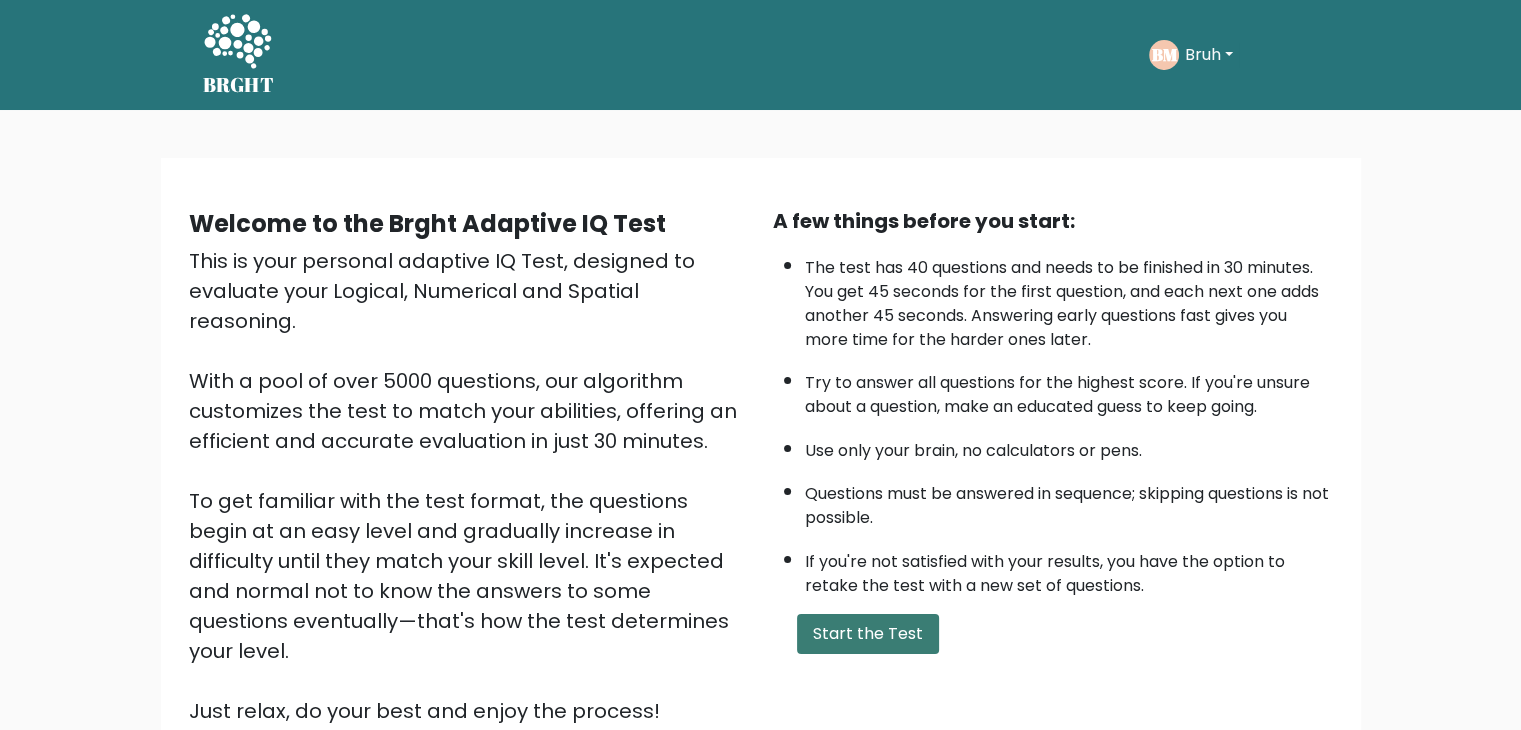 click on "Start the Test" at bounding box center (868, 634) 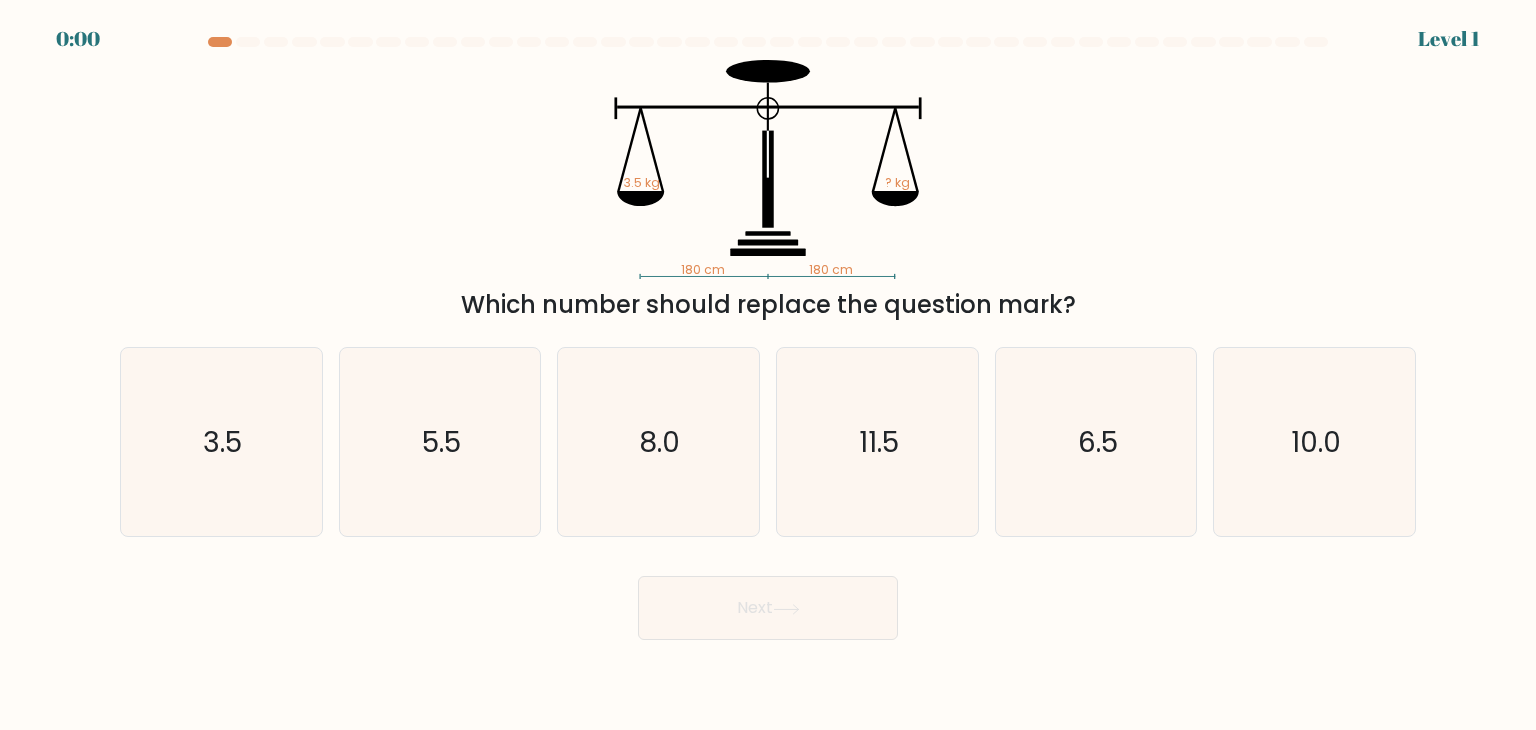 scroll, scrollTop: 0, scrollLeft: 0, axis: both 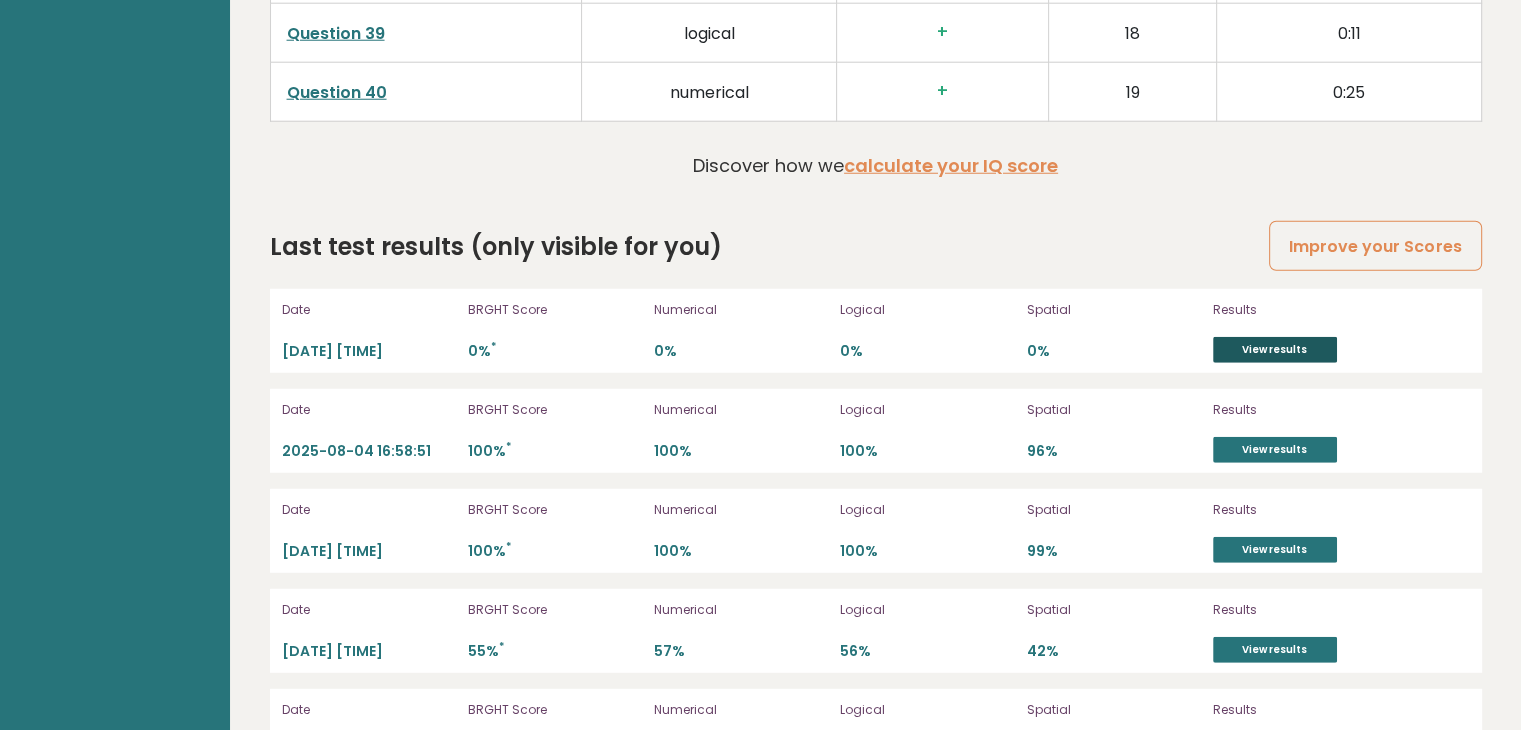 click on "View results" at bounding box center [1275, 350] 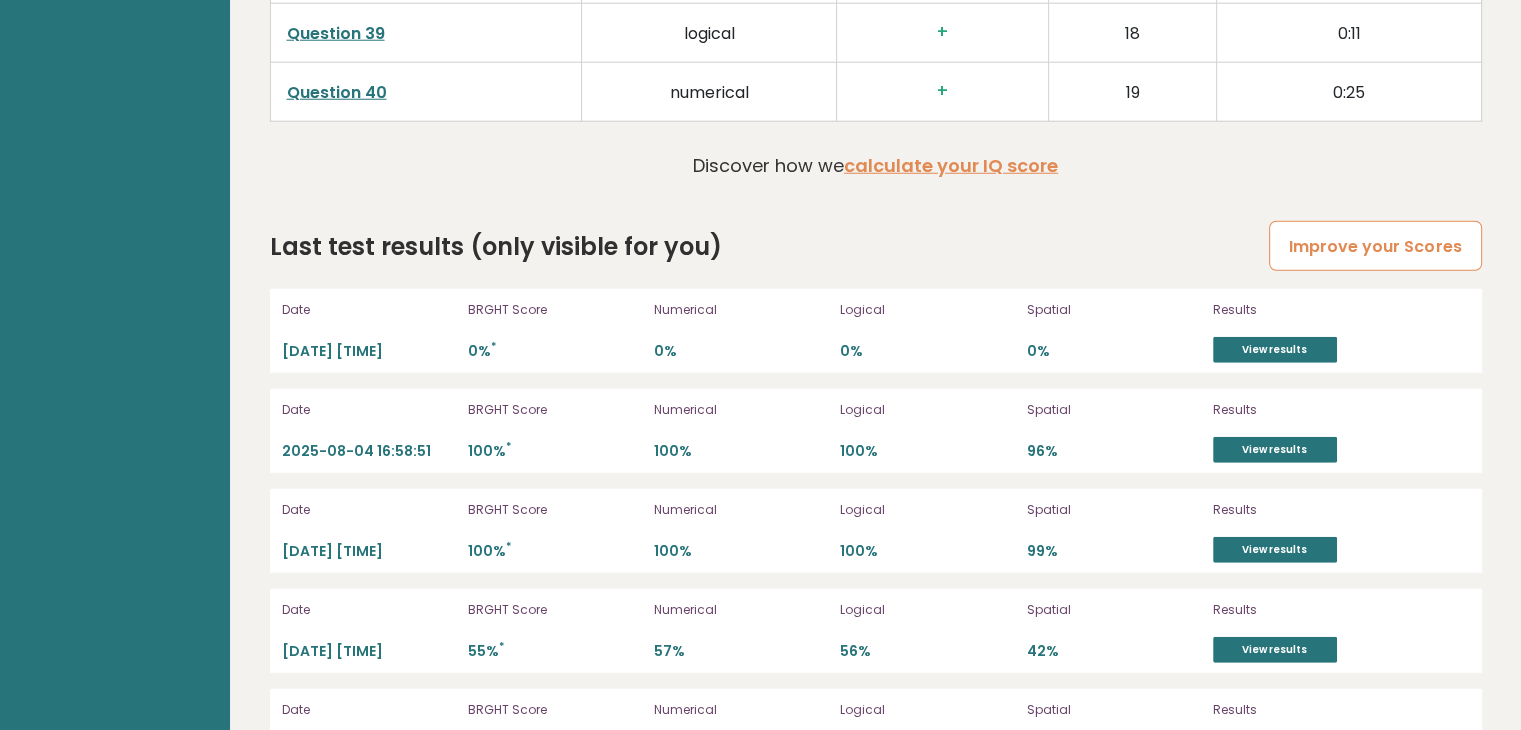 click on "Improve your Scores" at bounding box center [1375, 246] 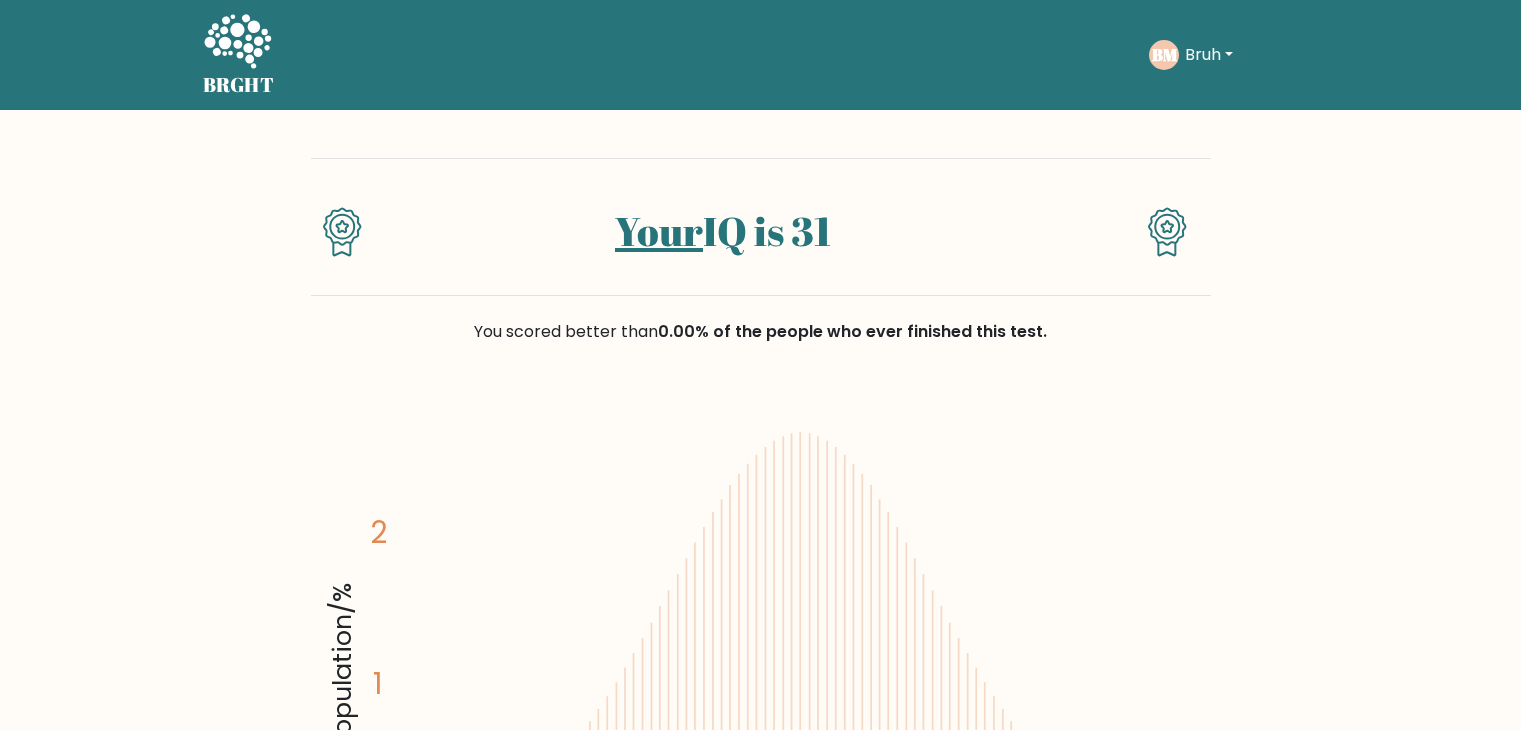 scroll, scrollTop: 0, scrollLeft: 0, axis: both 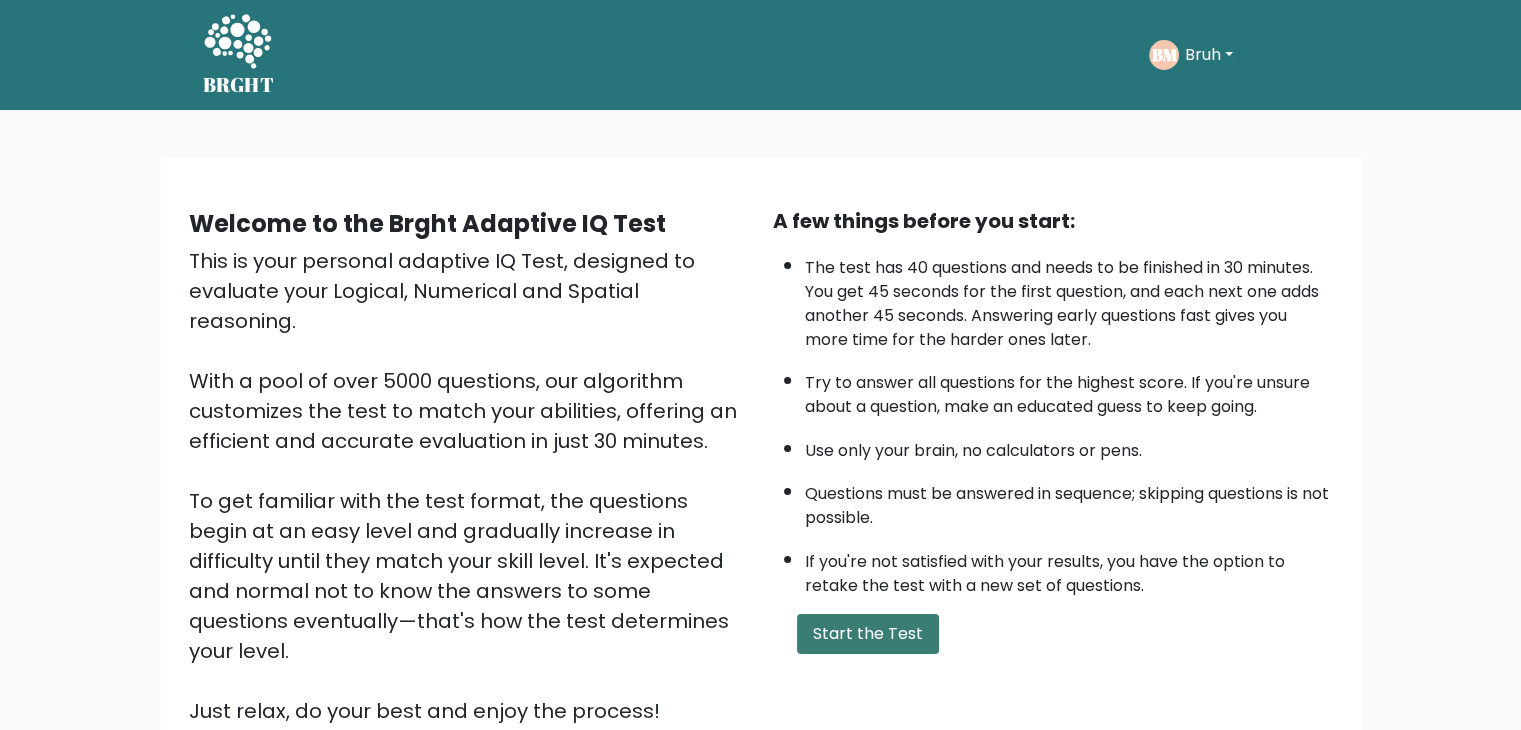 click on "Start the Test" at bounding box center [868, 634] 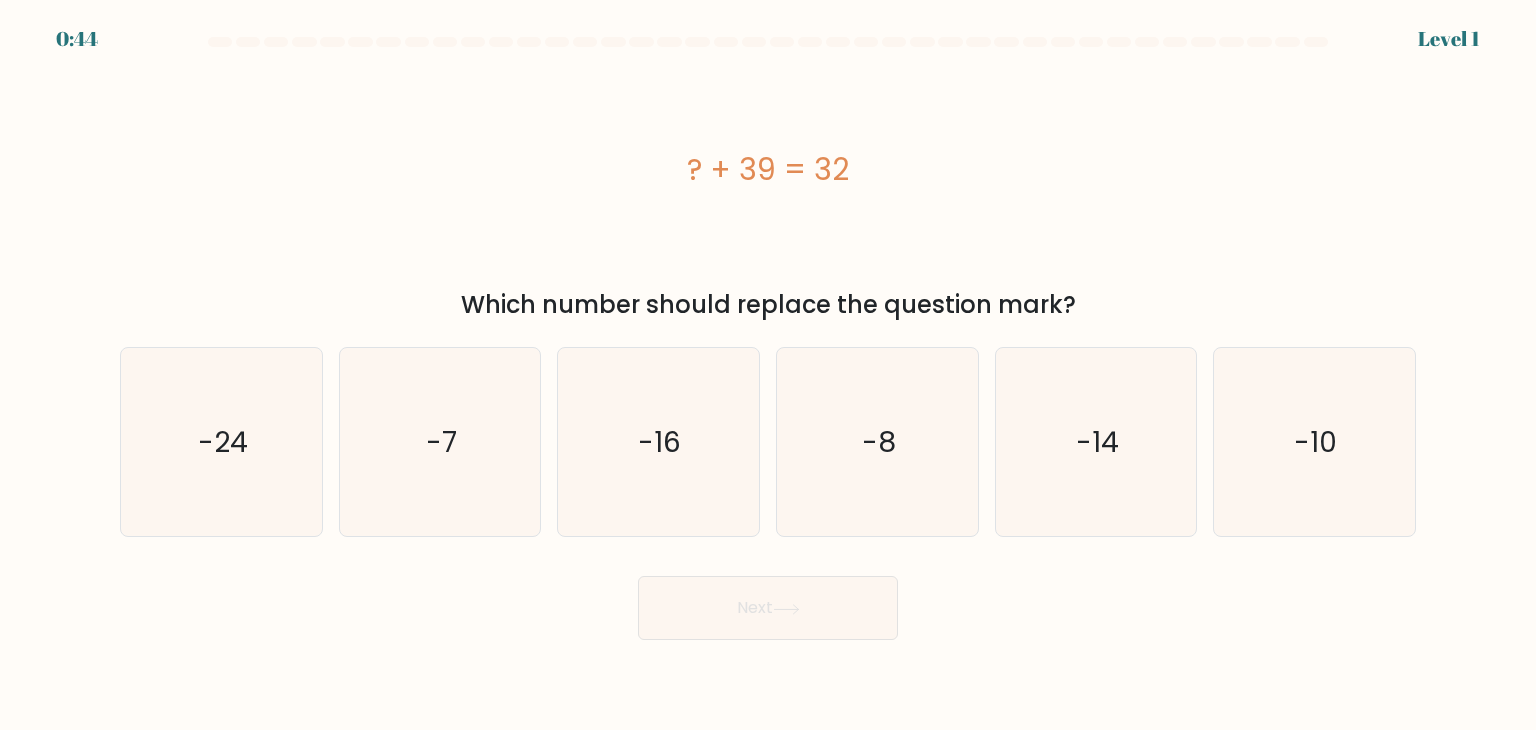 scroll, scrollTop: 0, scrollLeft: 0, axis: both 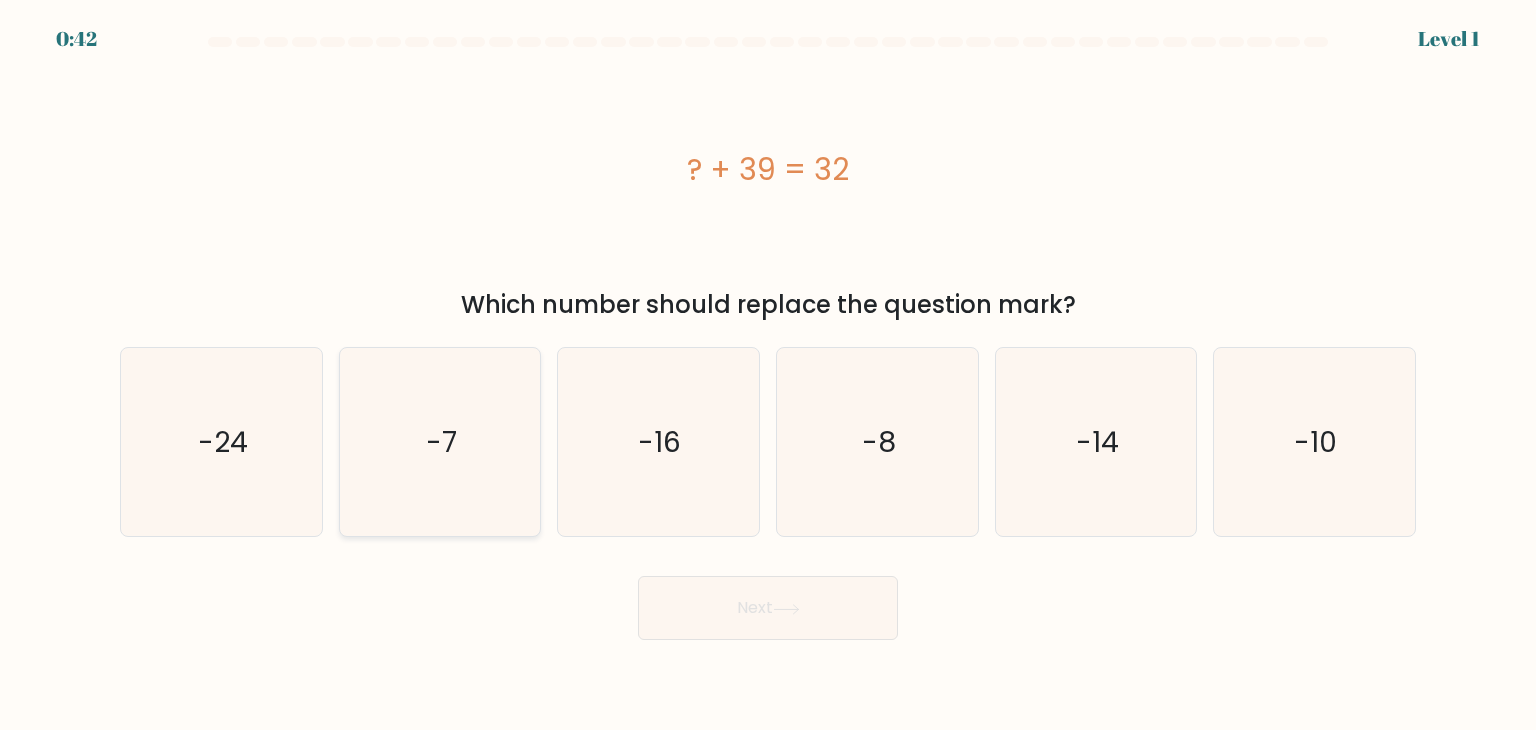 click on "-7" 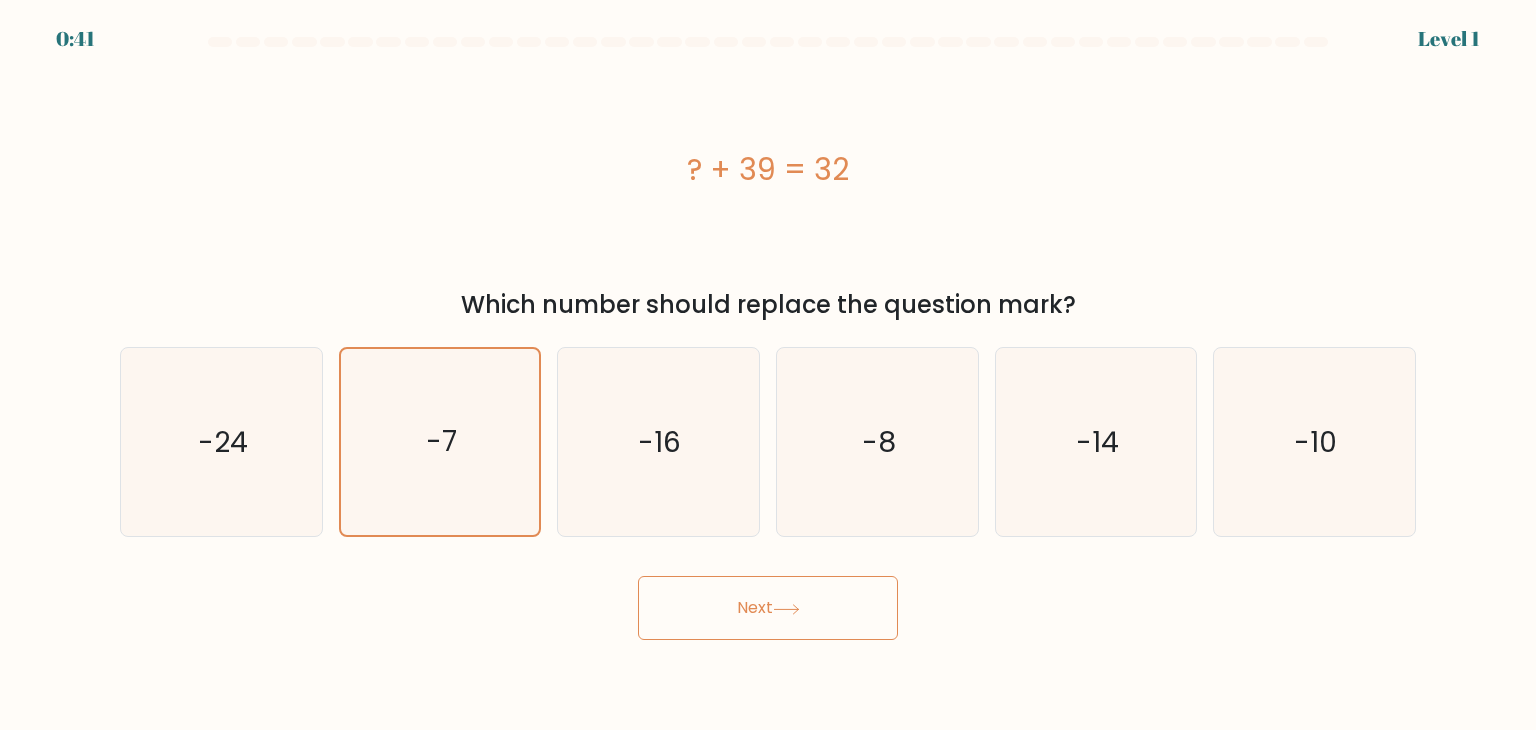 click on "Next" at bounding box center (768, 608) 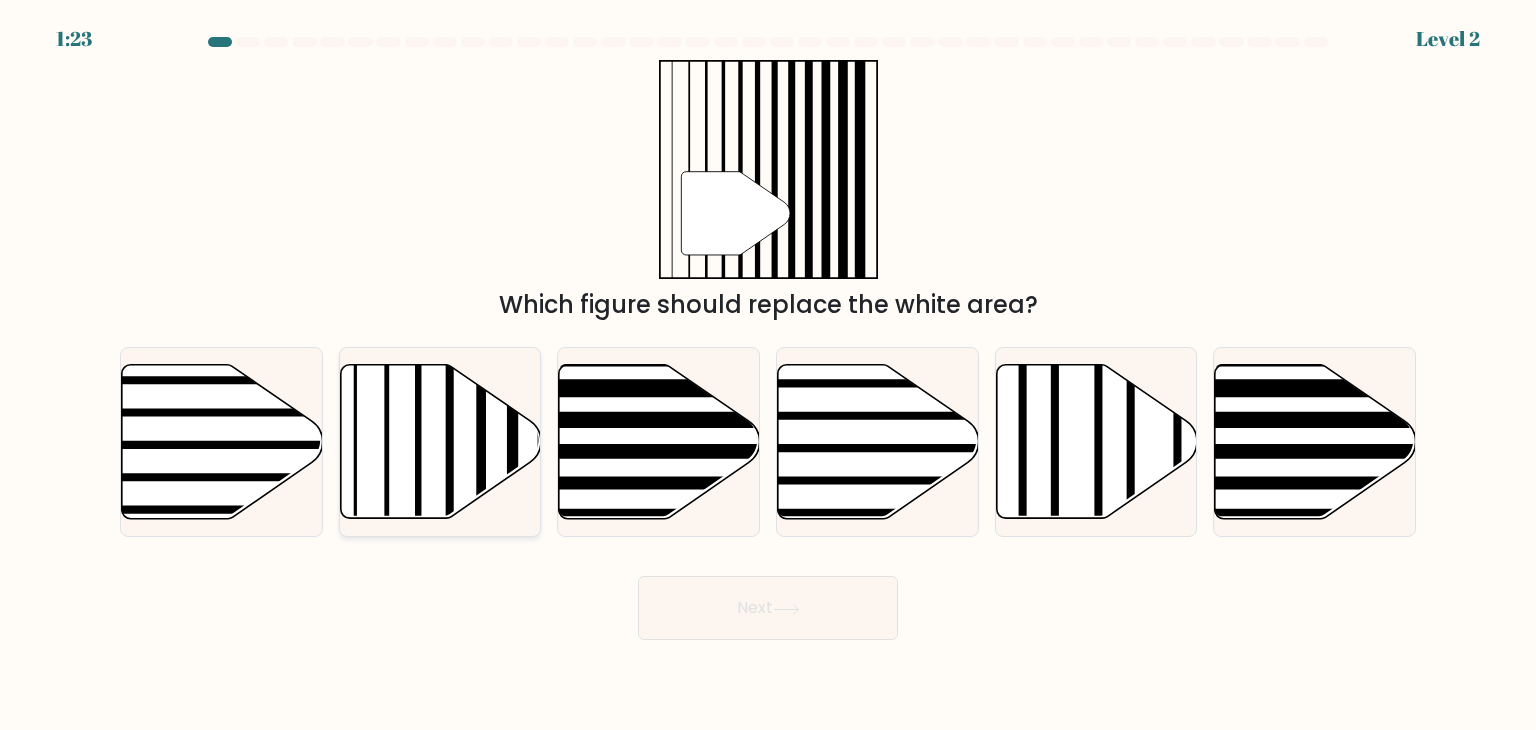 click 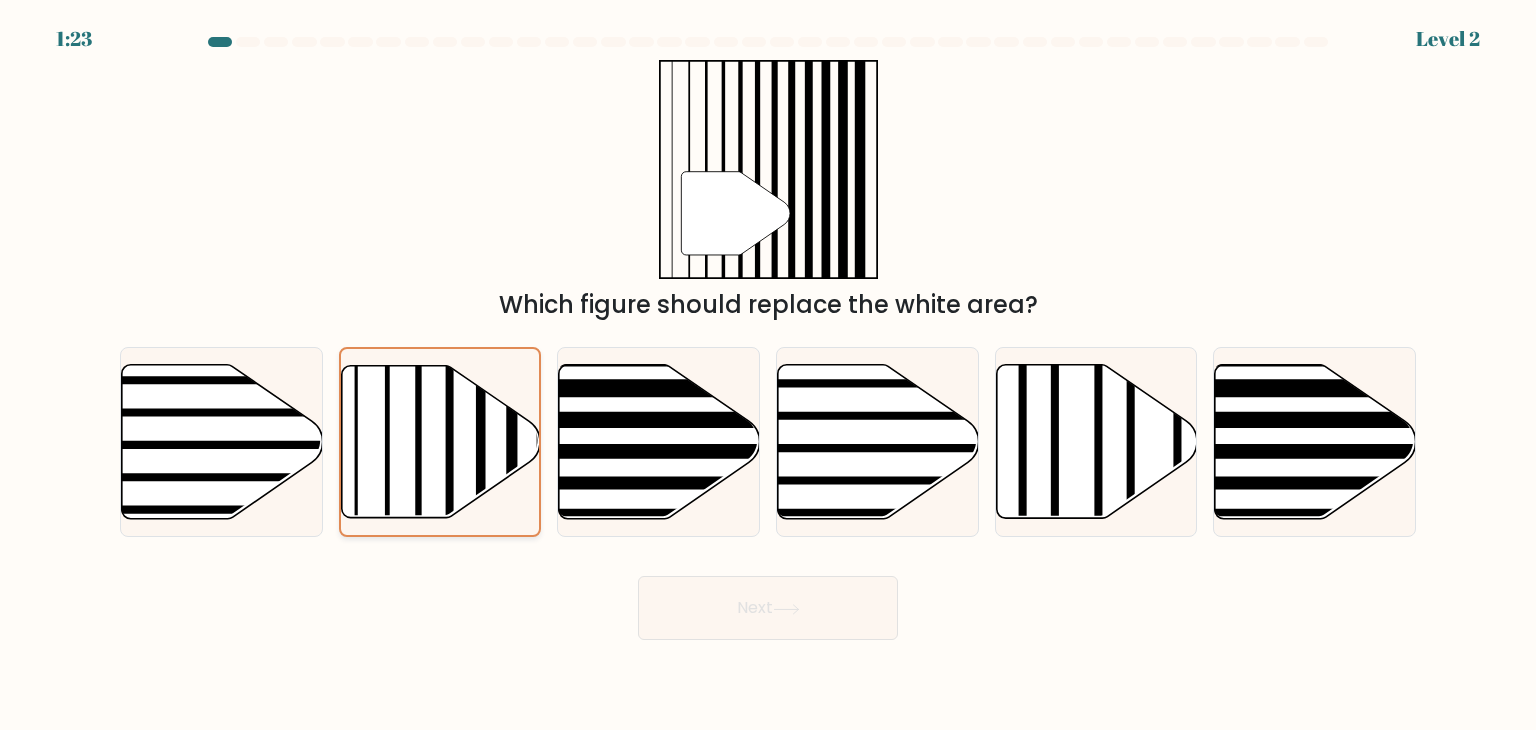click 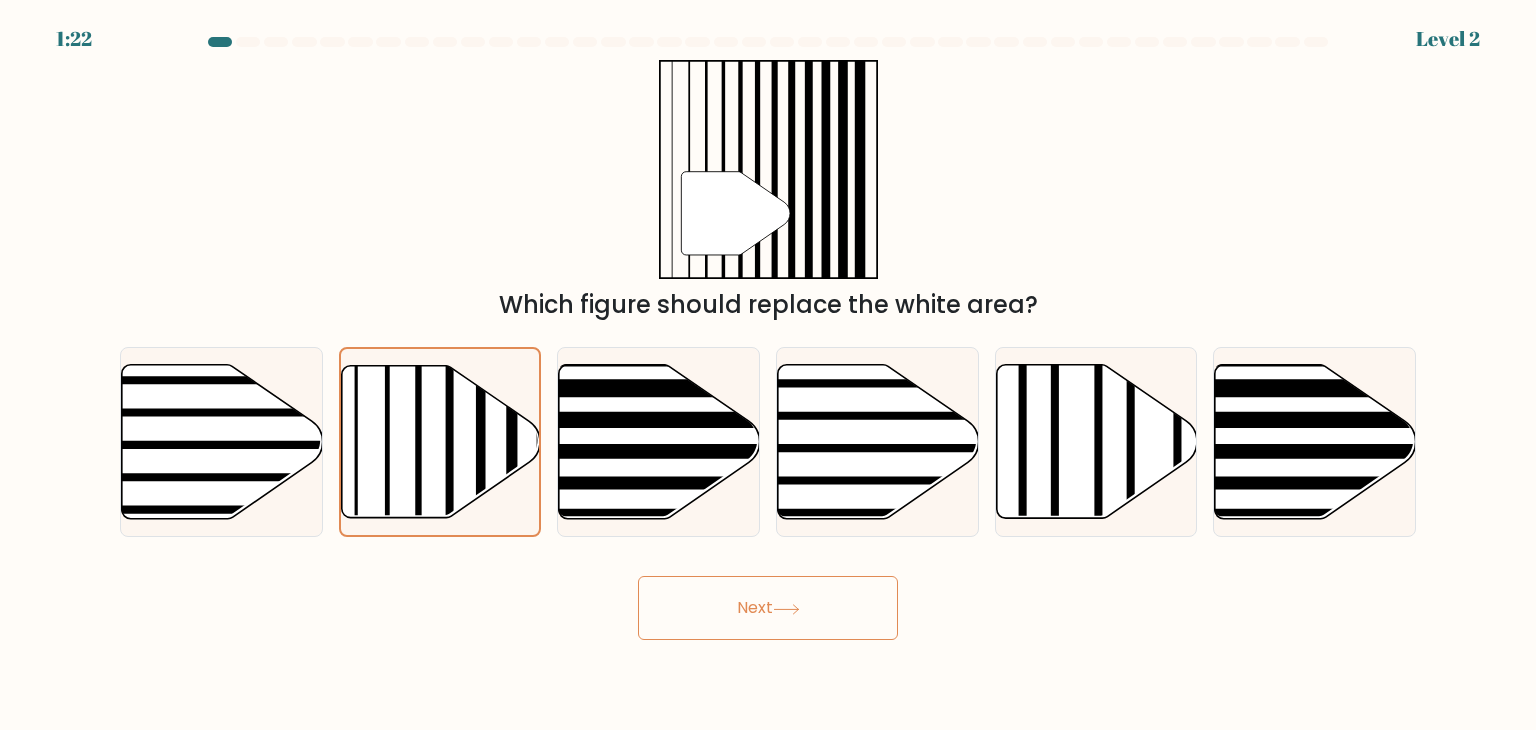 click on "Next" at bounding box center [768, 608] 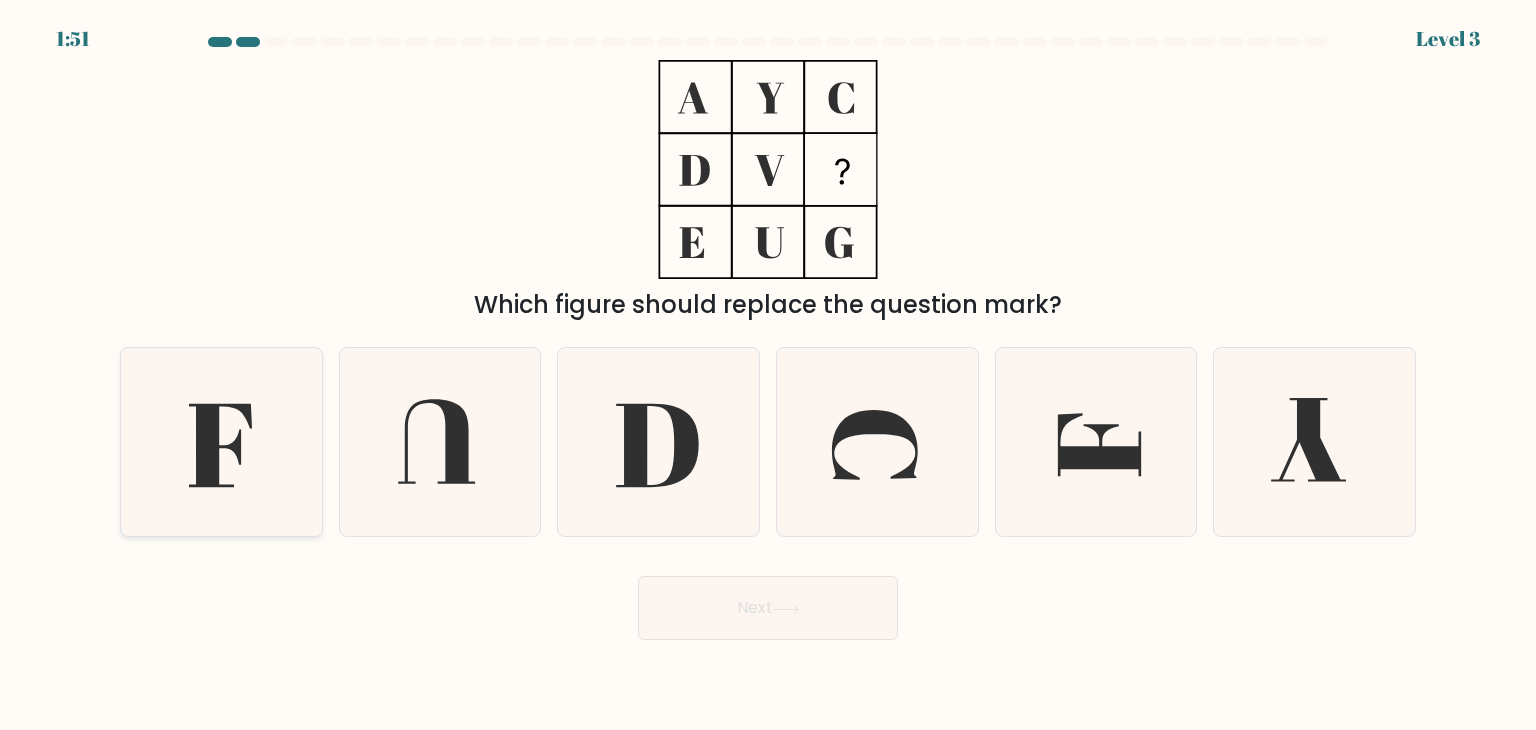 click 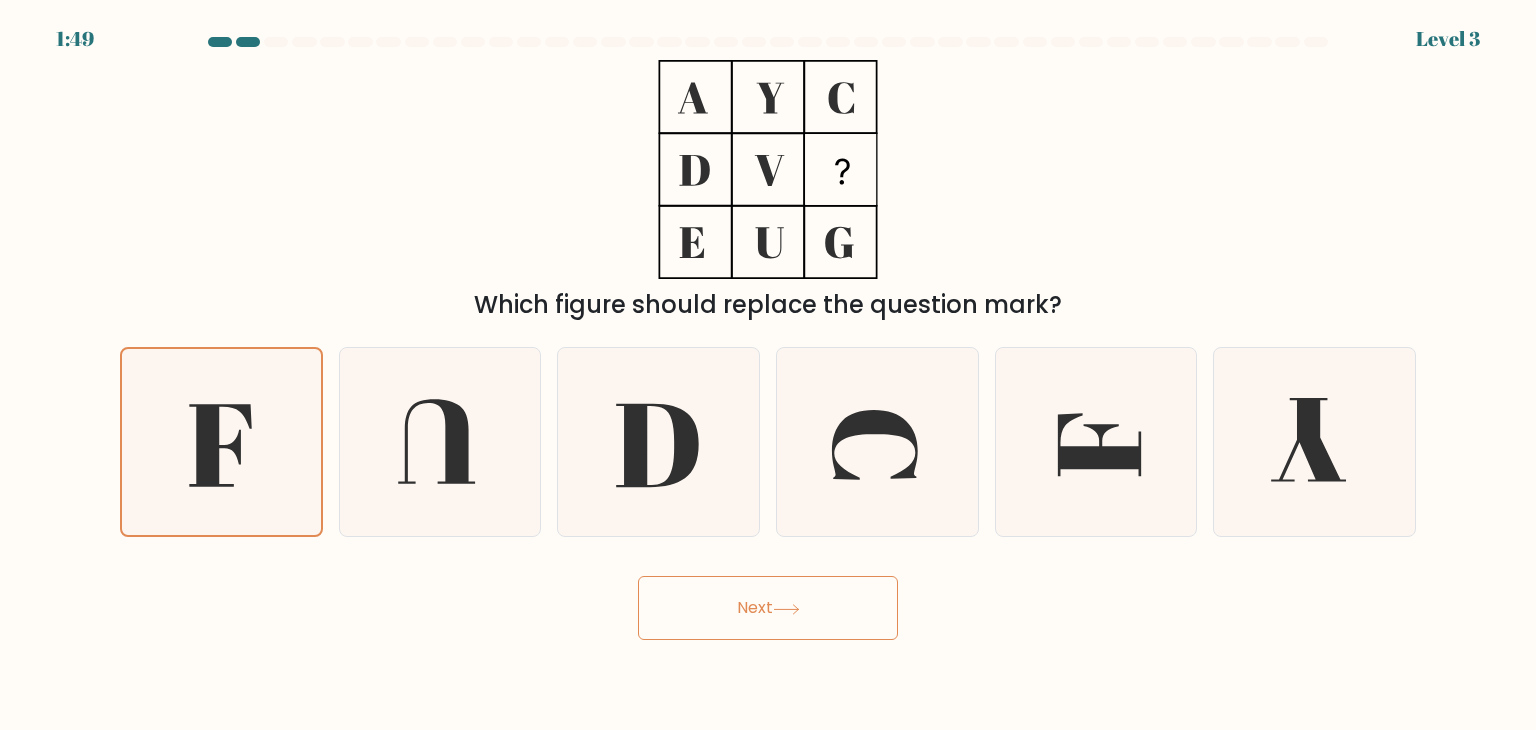 click on "Next" at bounding box center [768, 608] 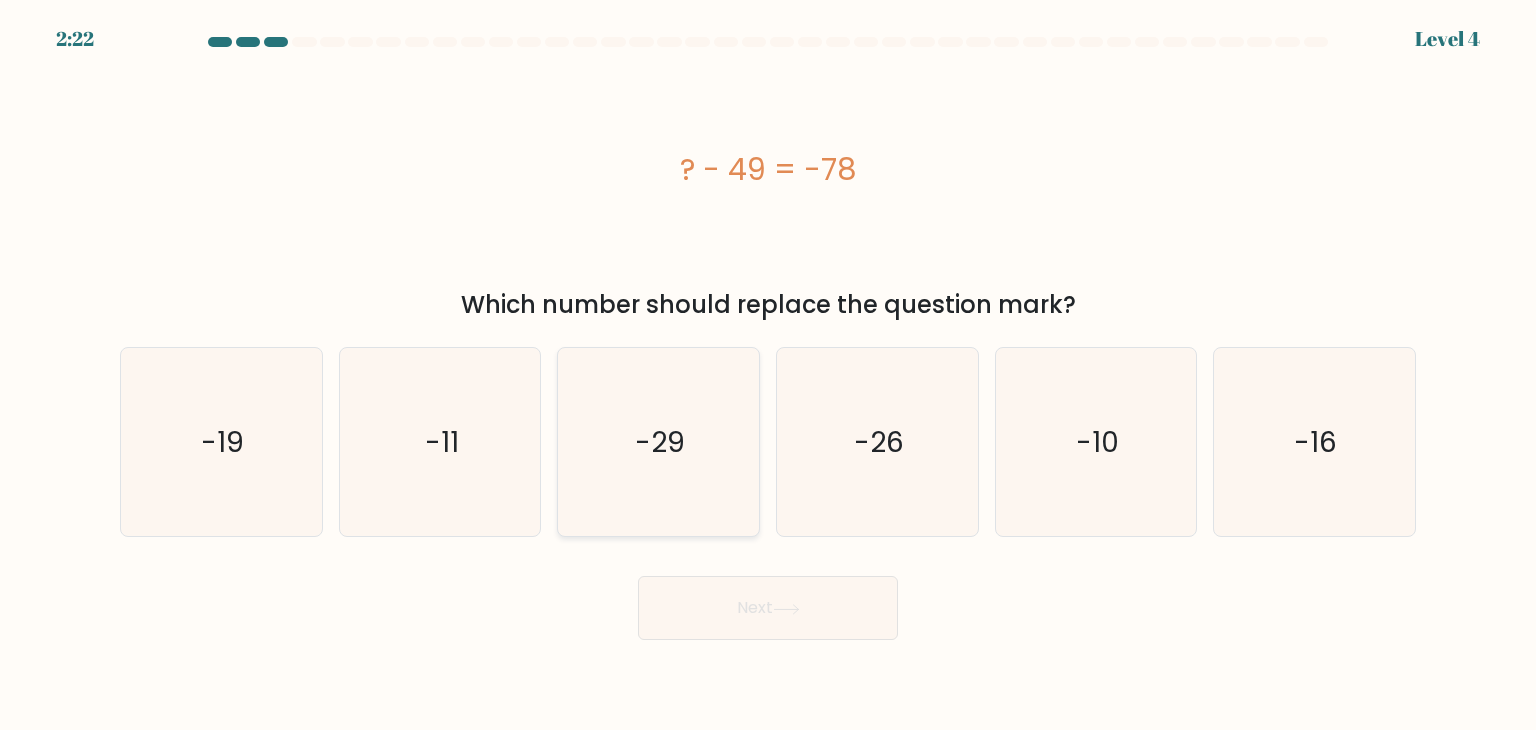 click on "-29" 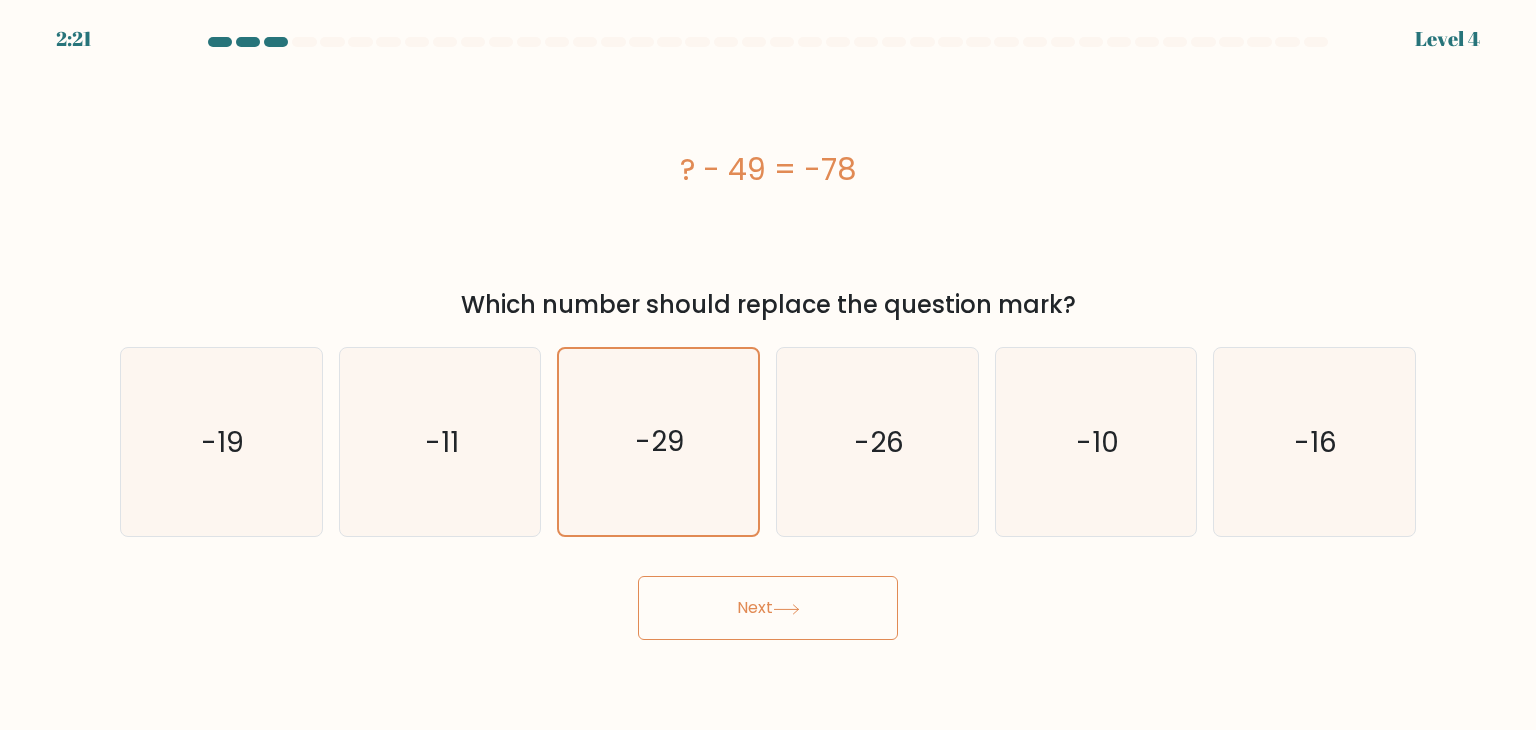 click on "Next" at bounding box center [768, 608] 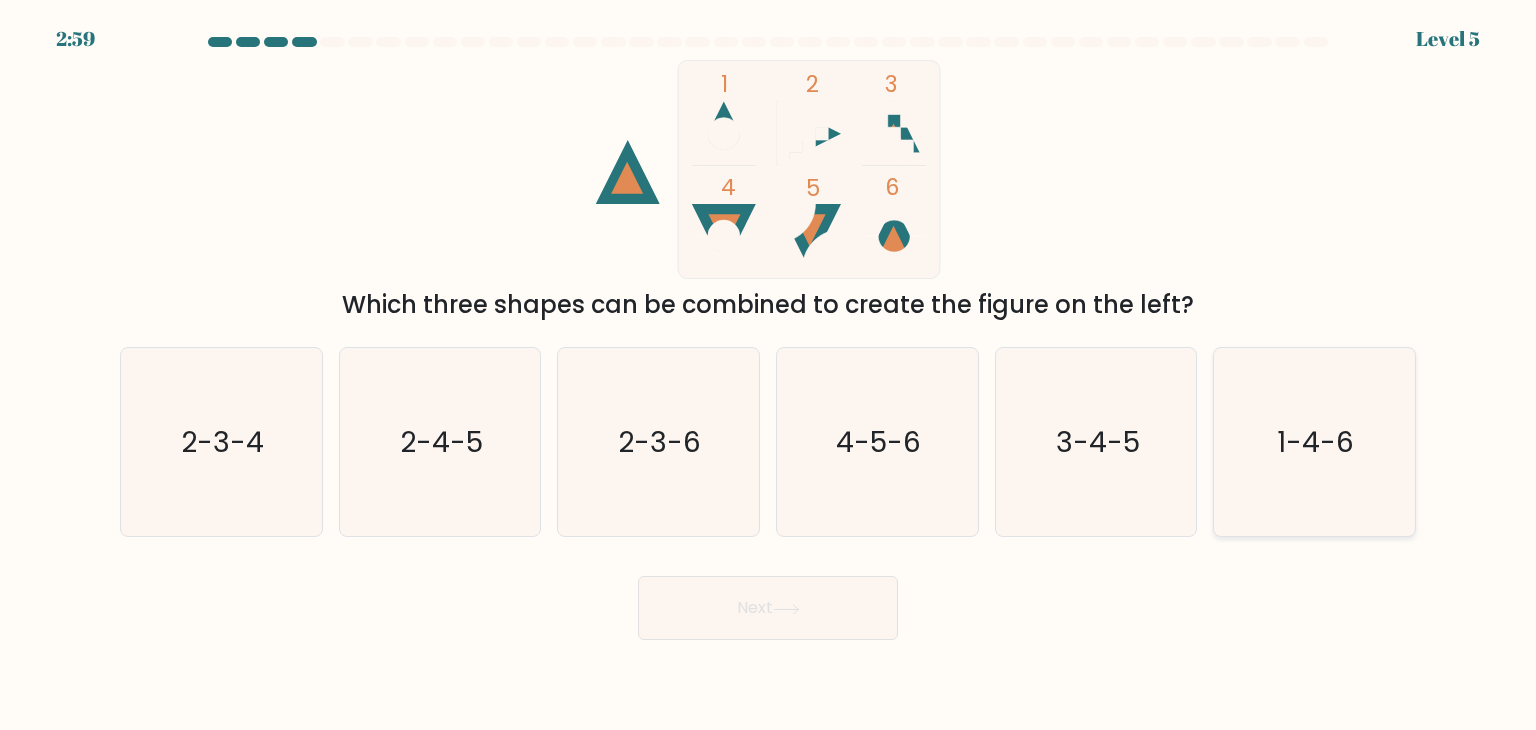 click on "1-4-6" 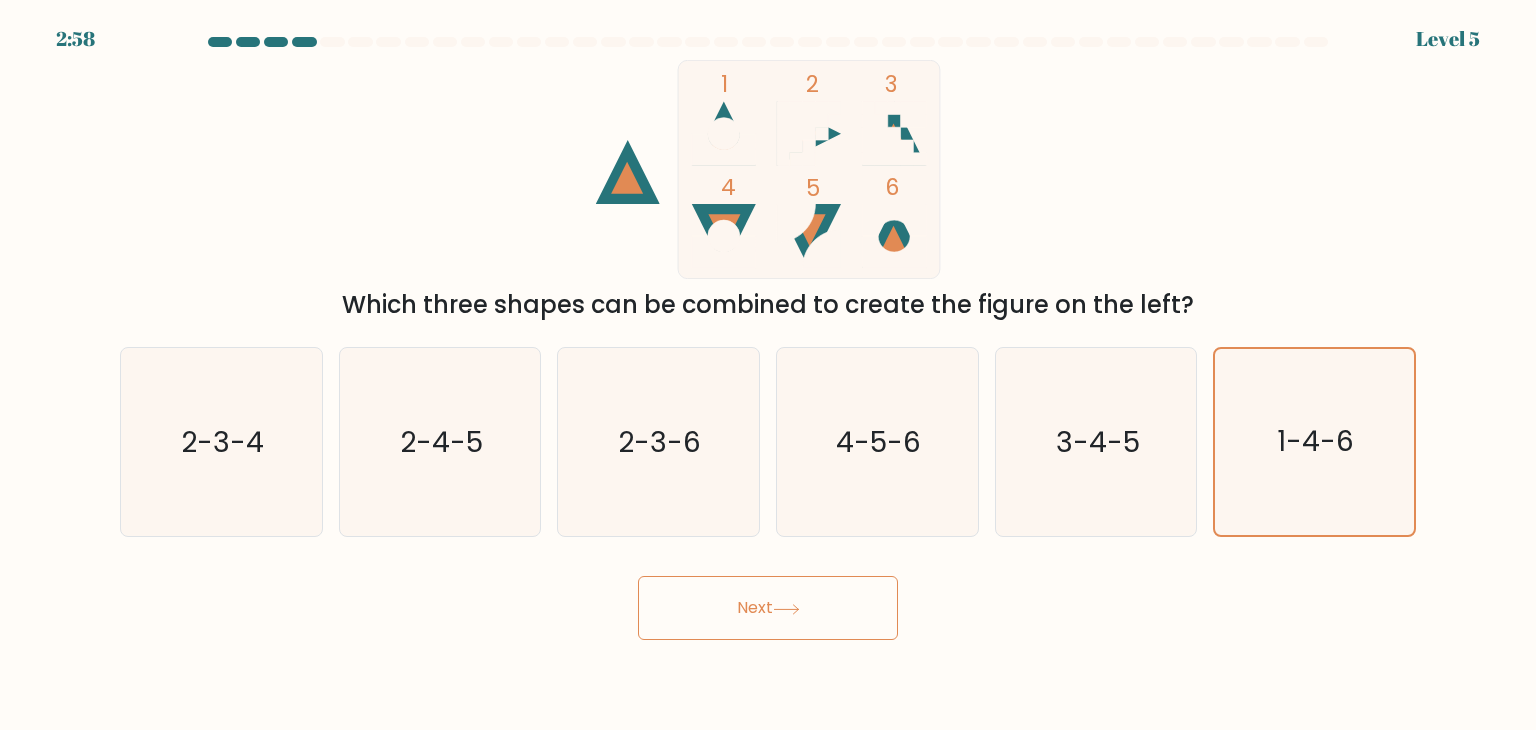 click 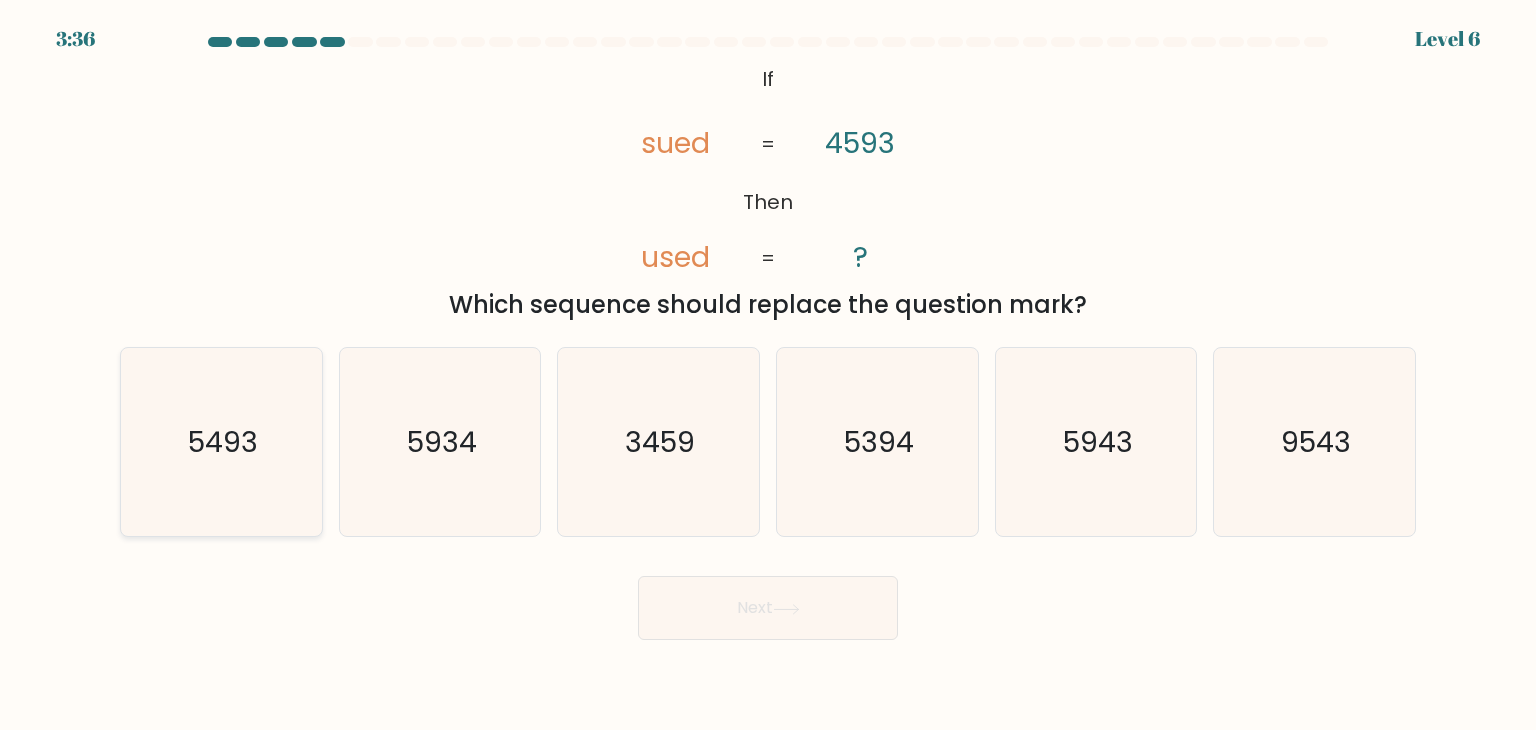 click on "5493" 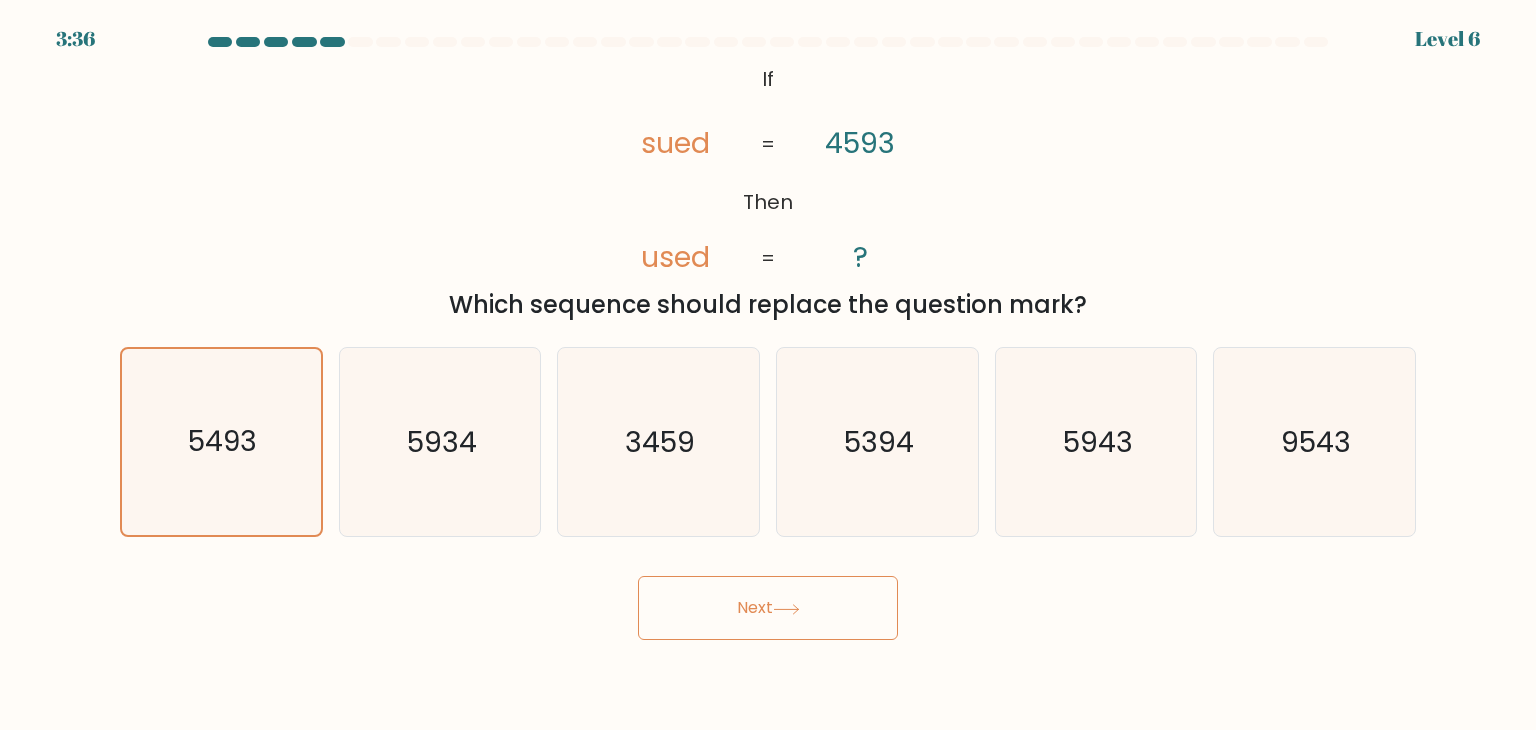 click on "Next" at bounding box center (768, 608) 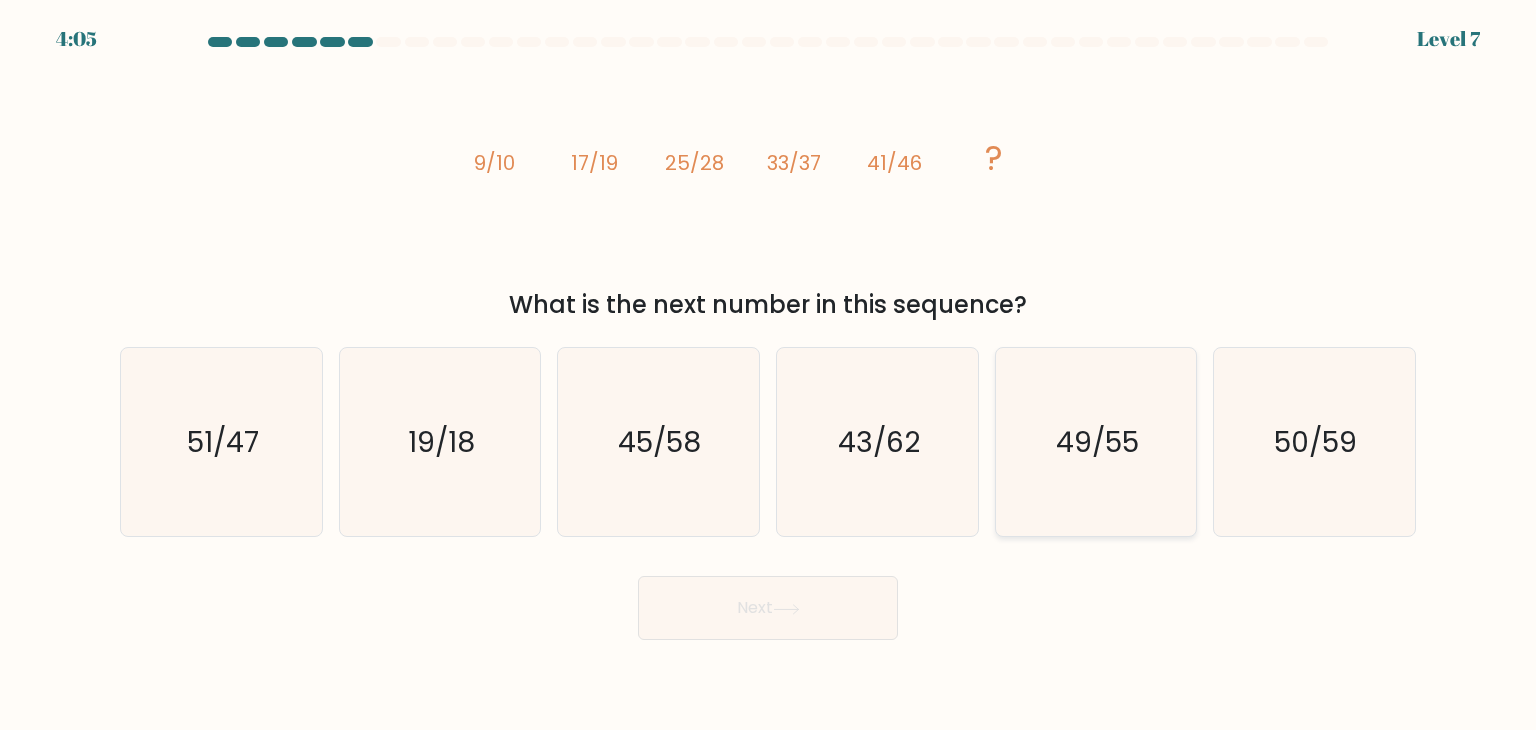 click on "49/55" 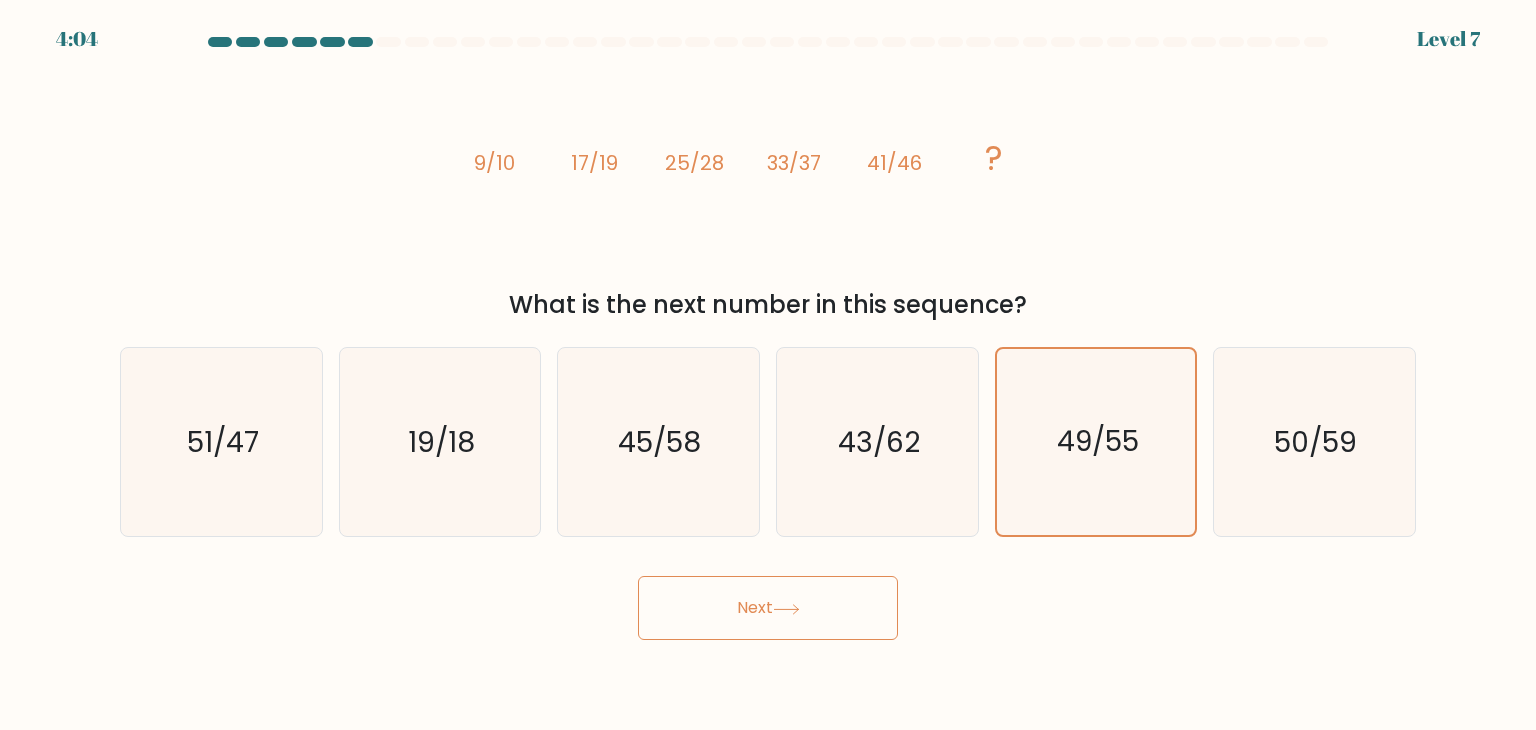 click 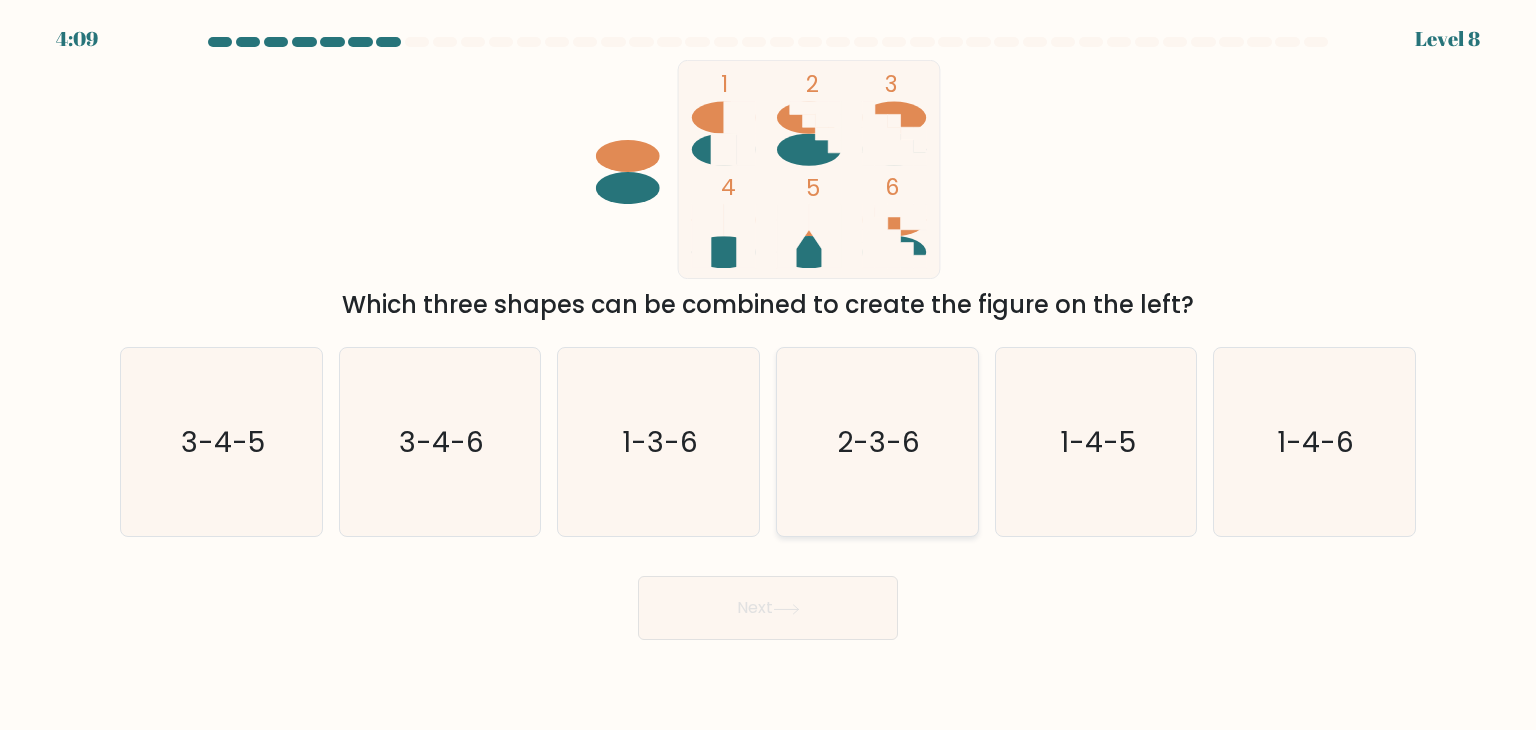 click on "2-3-6" 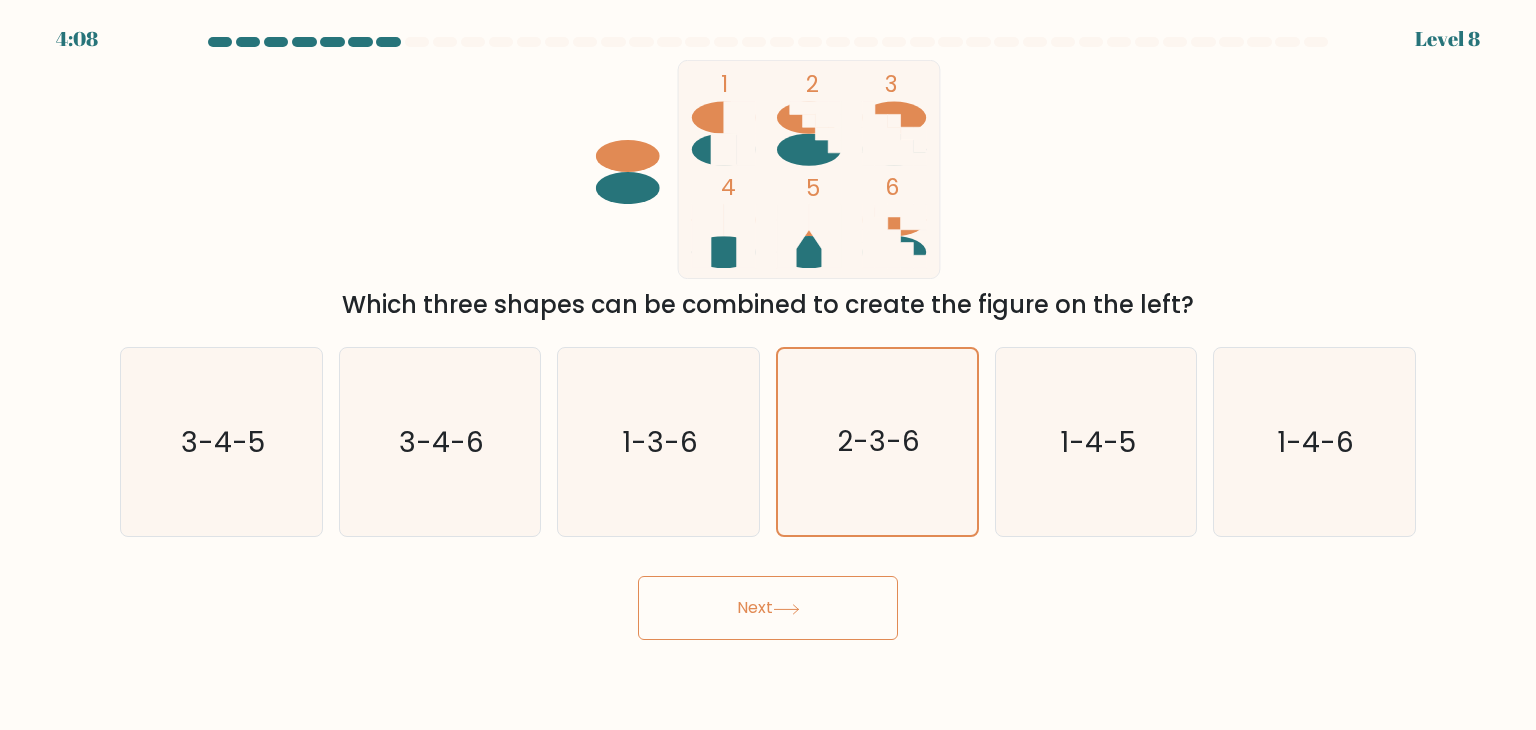 click on "Next" at bounding box center [768, 608] 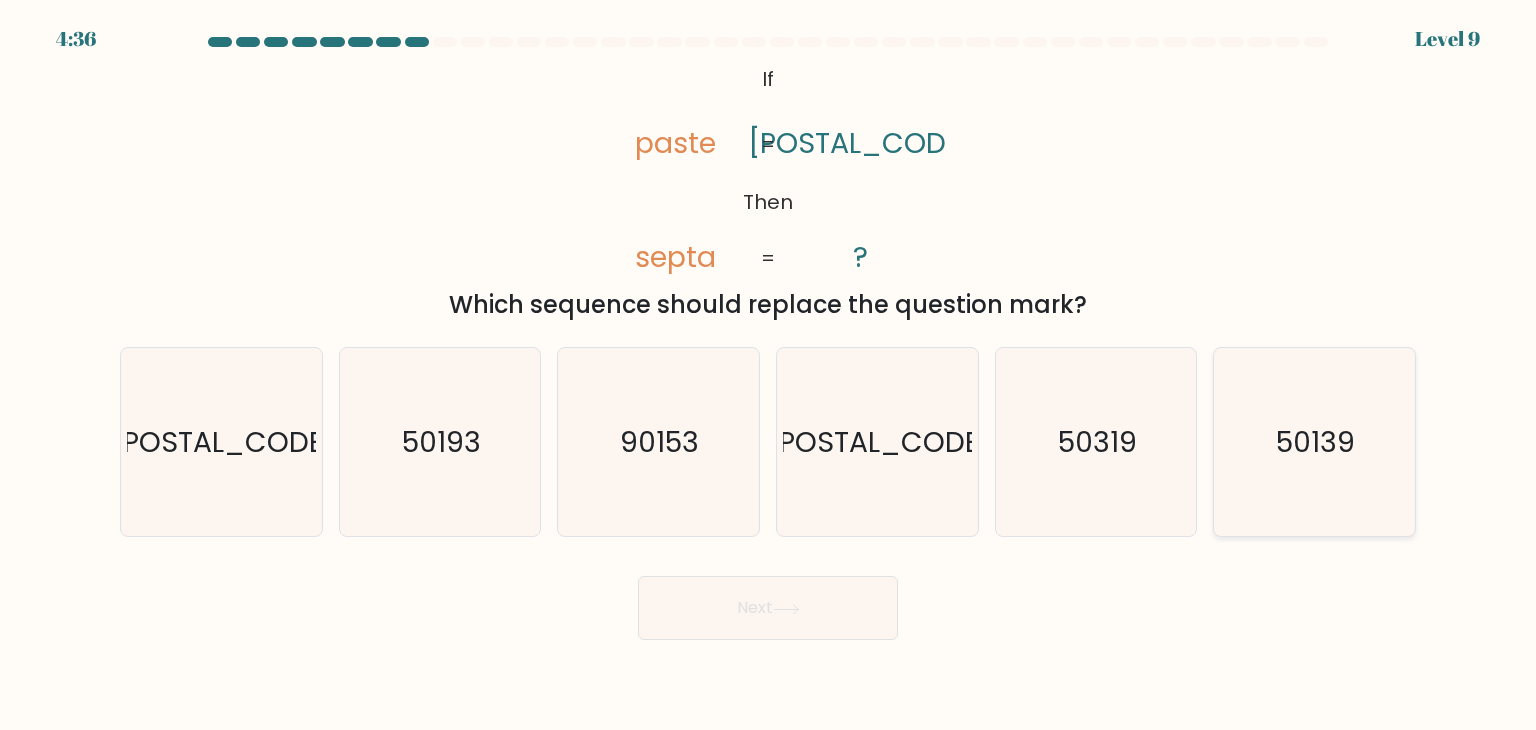 click on "50139" 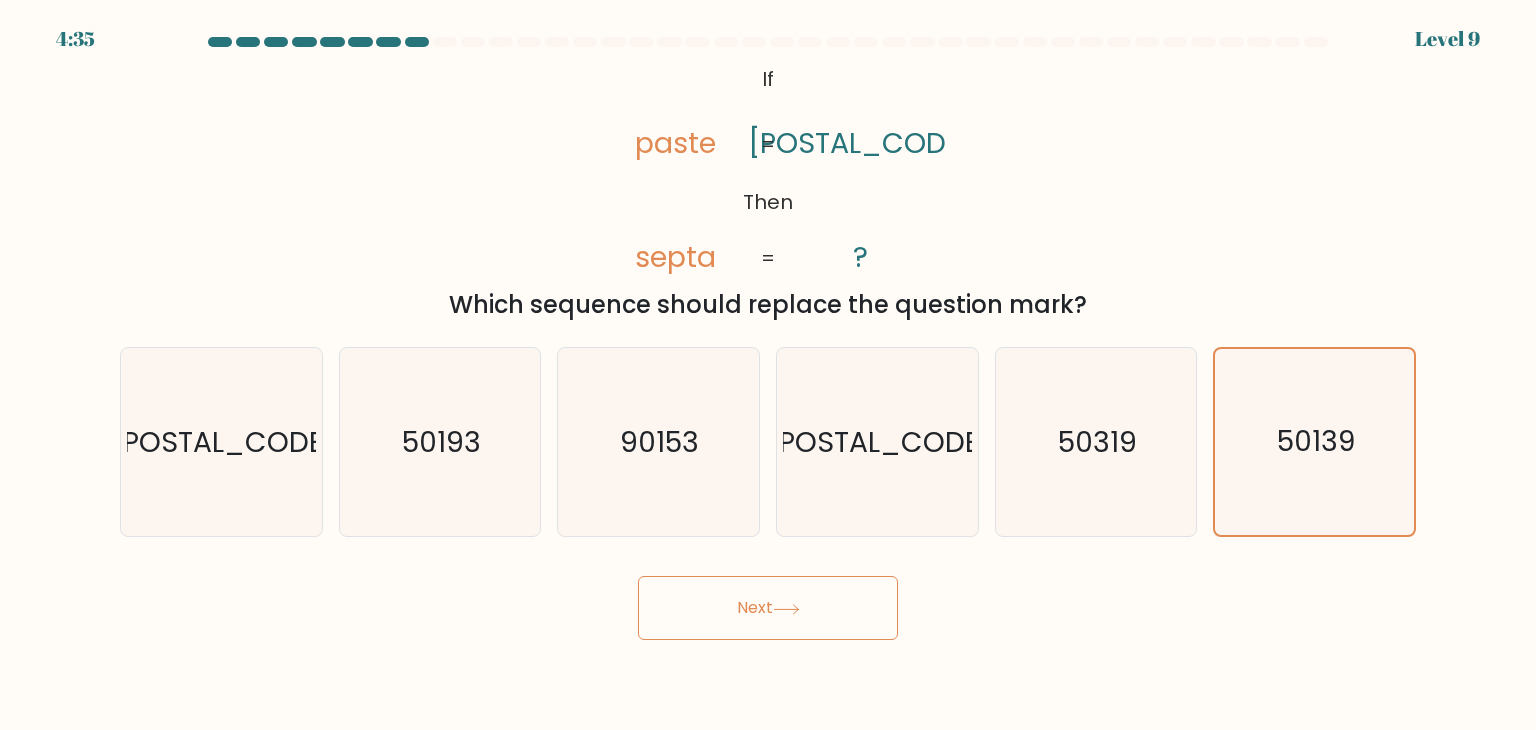 click on "Next" at bounding box center [768, 608] 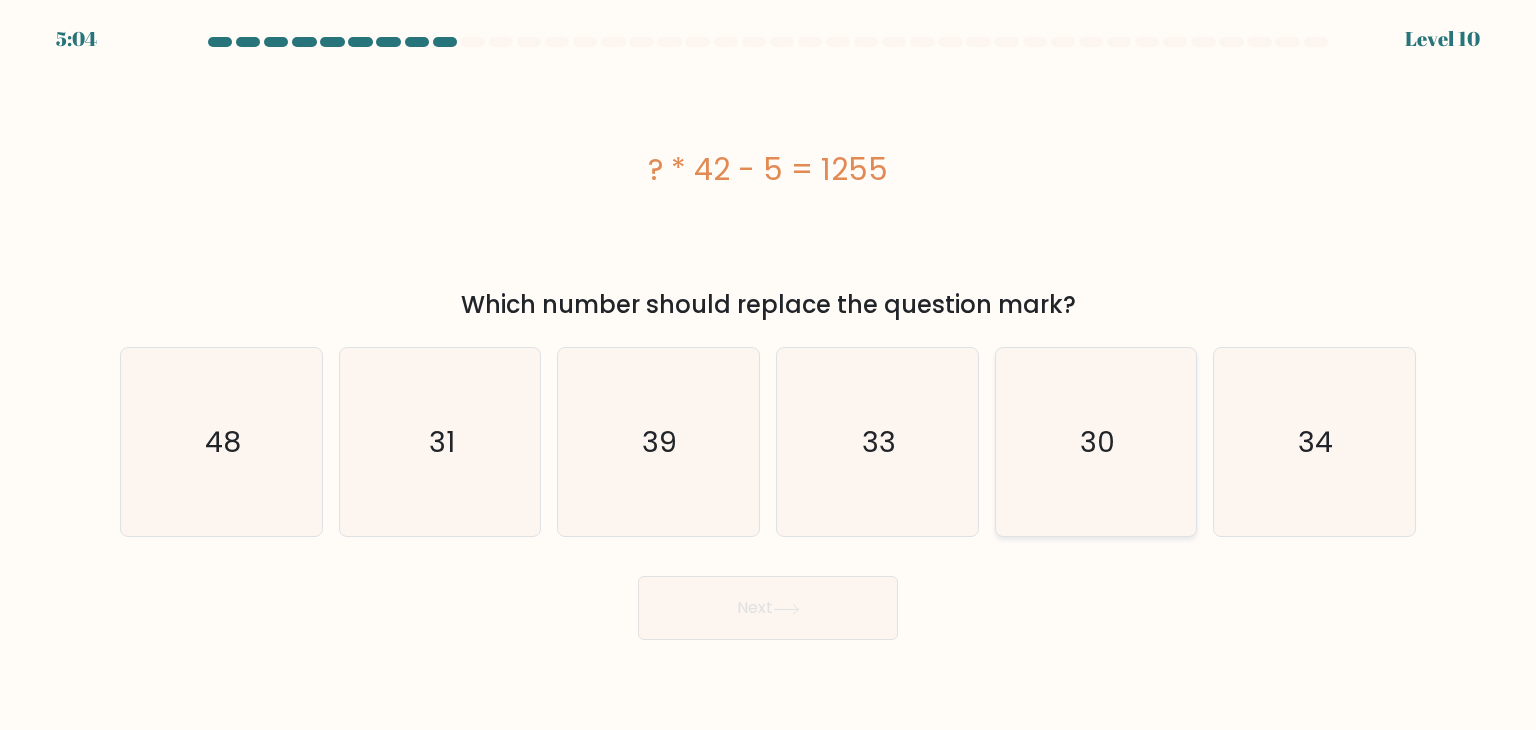 click on "30" 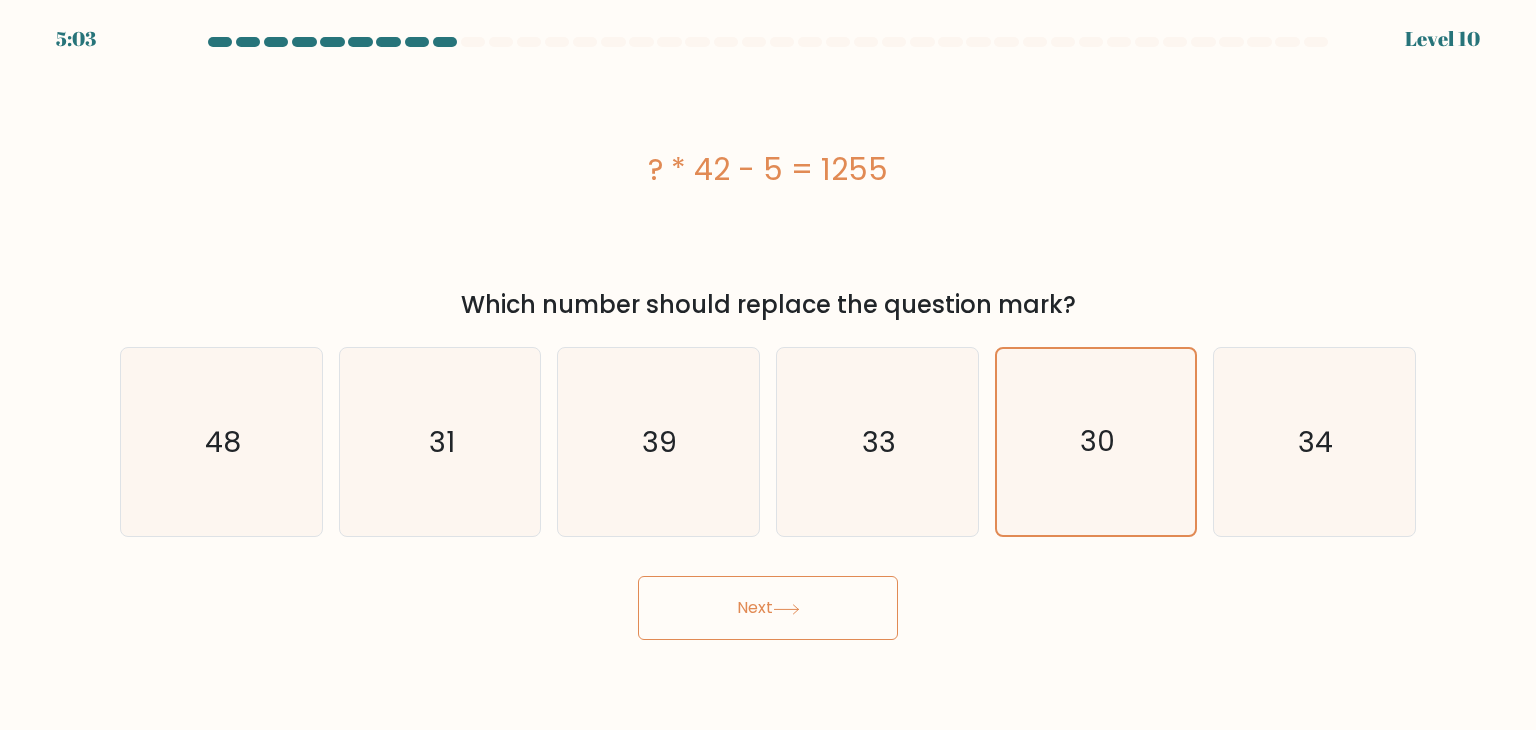 click on "Next" at bounding box center [768, 608] 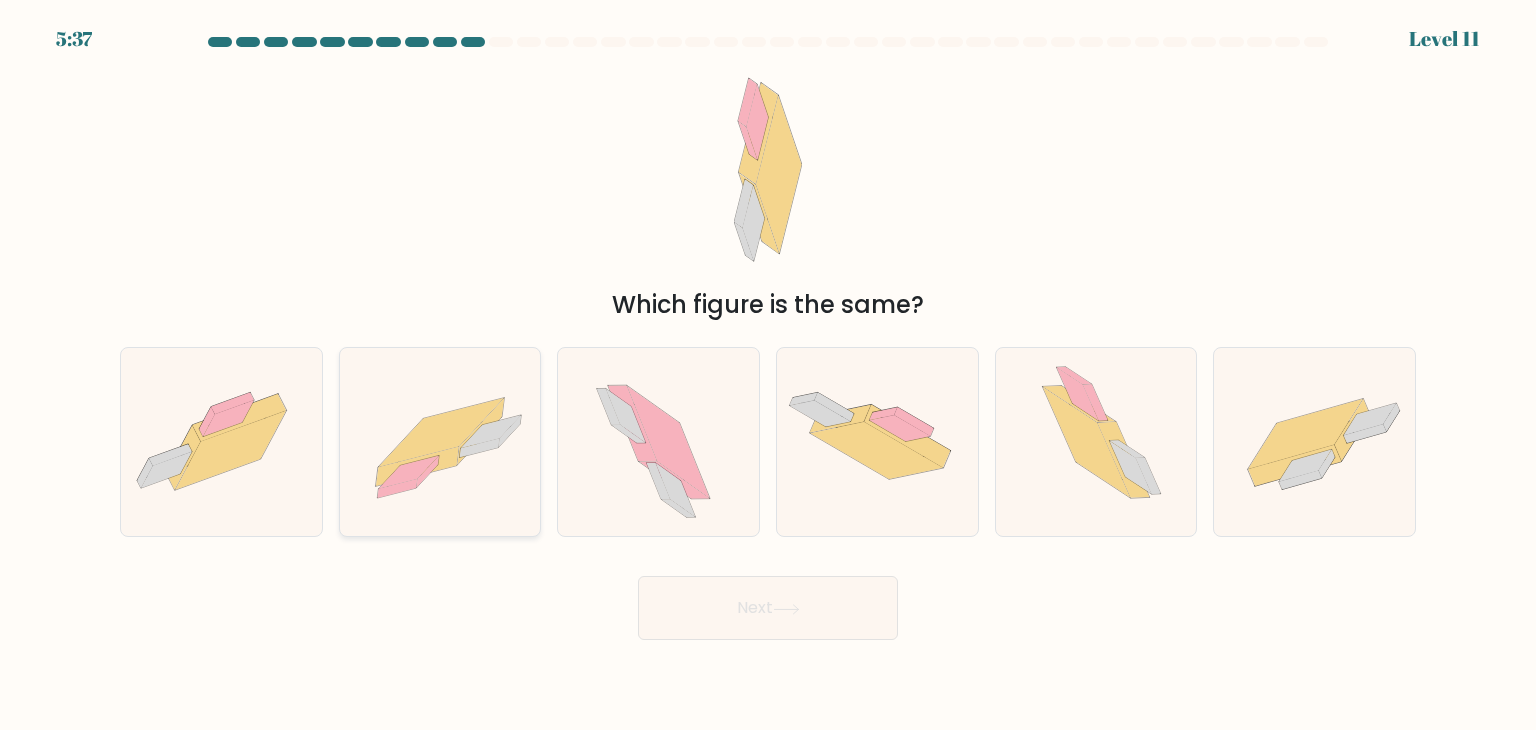 click 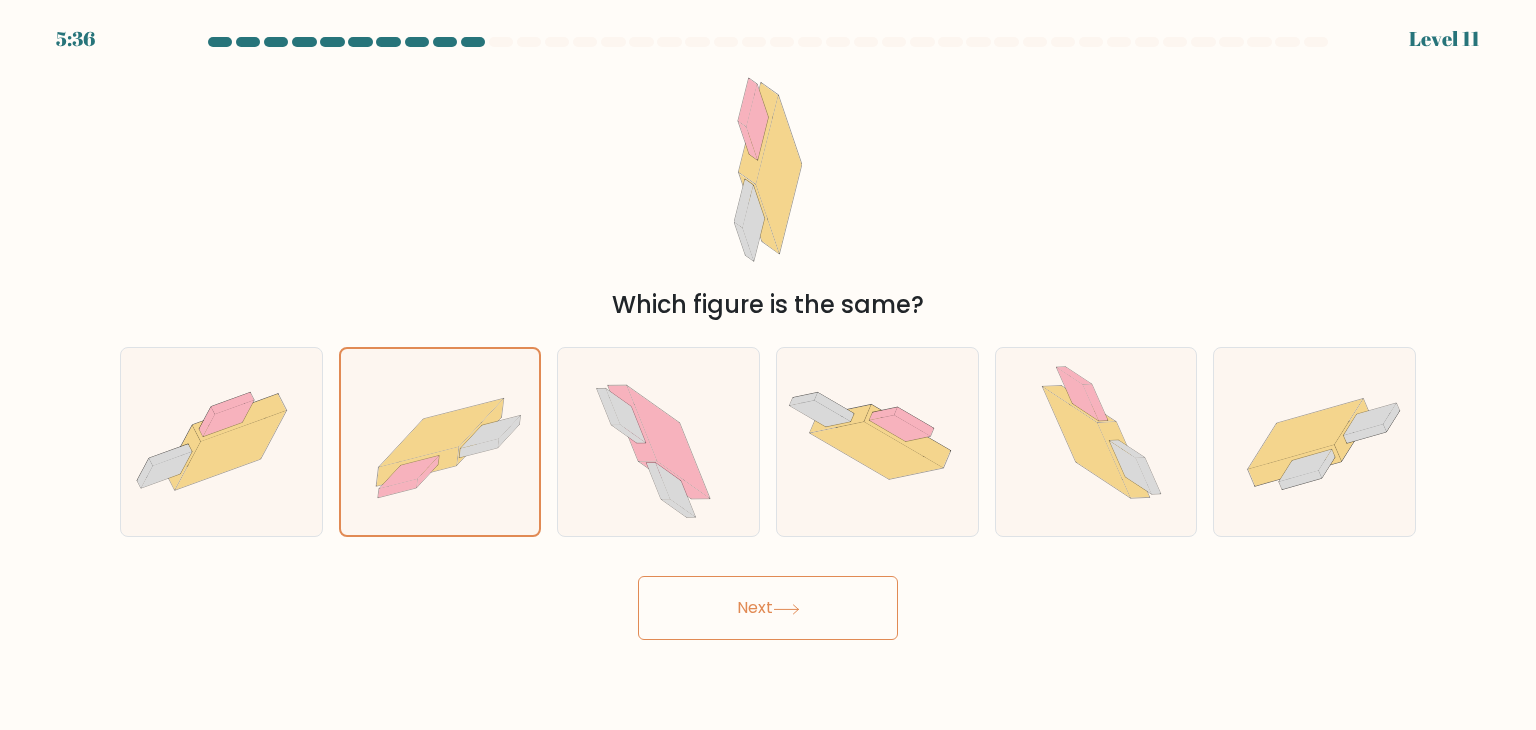 click on "Next" at bounding box center [768, 608] 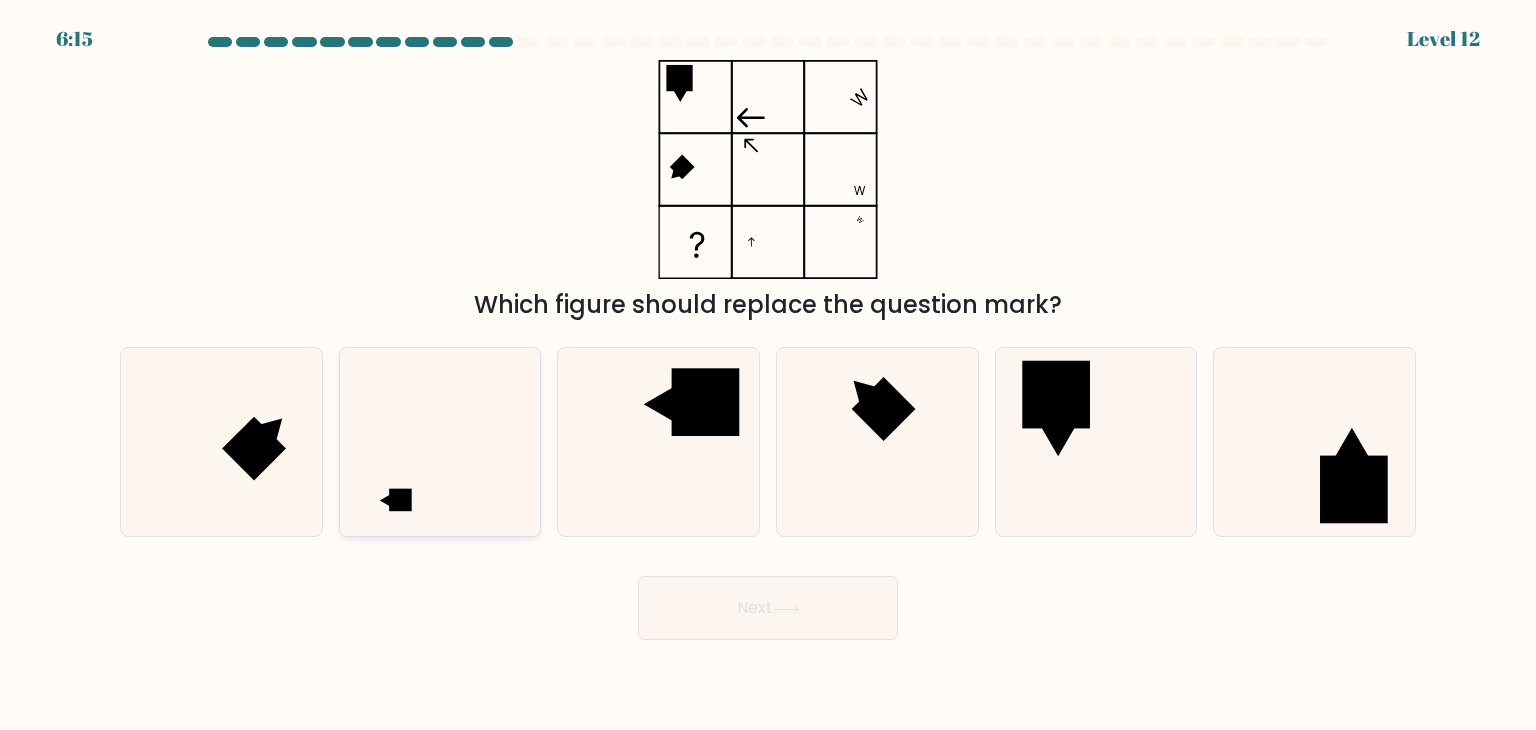 click 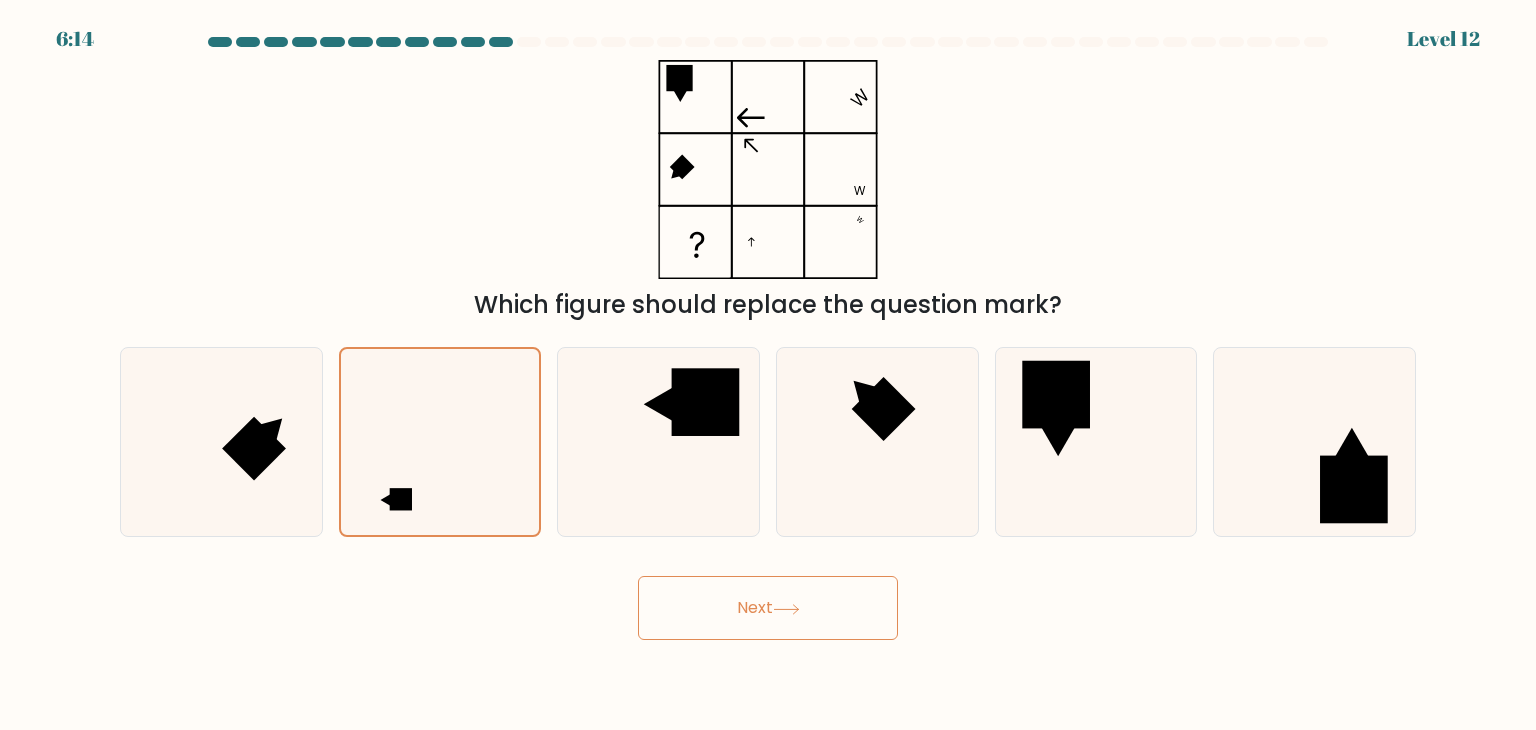 click on "Next" at bounding box center (768, 608) 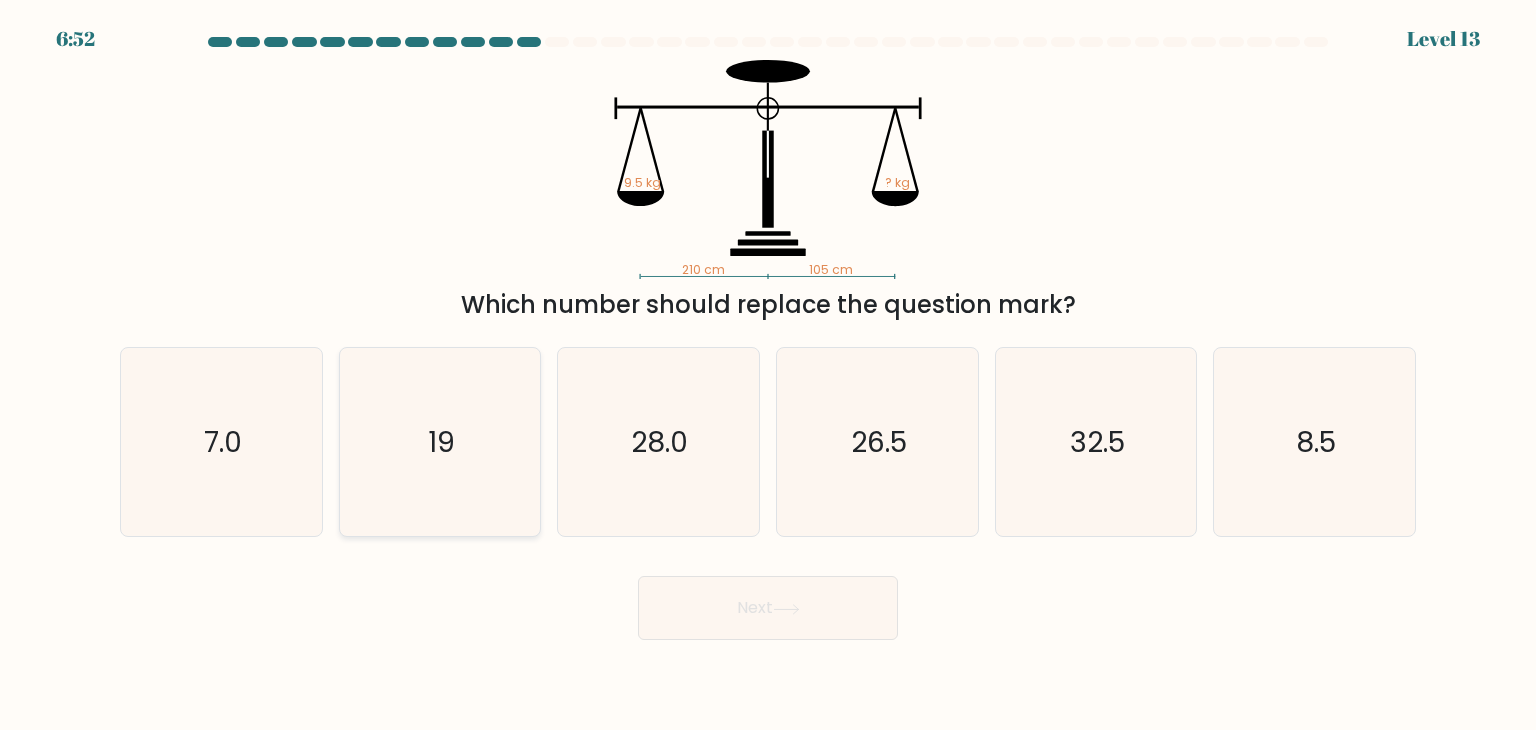 click on "19" 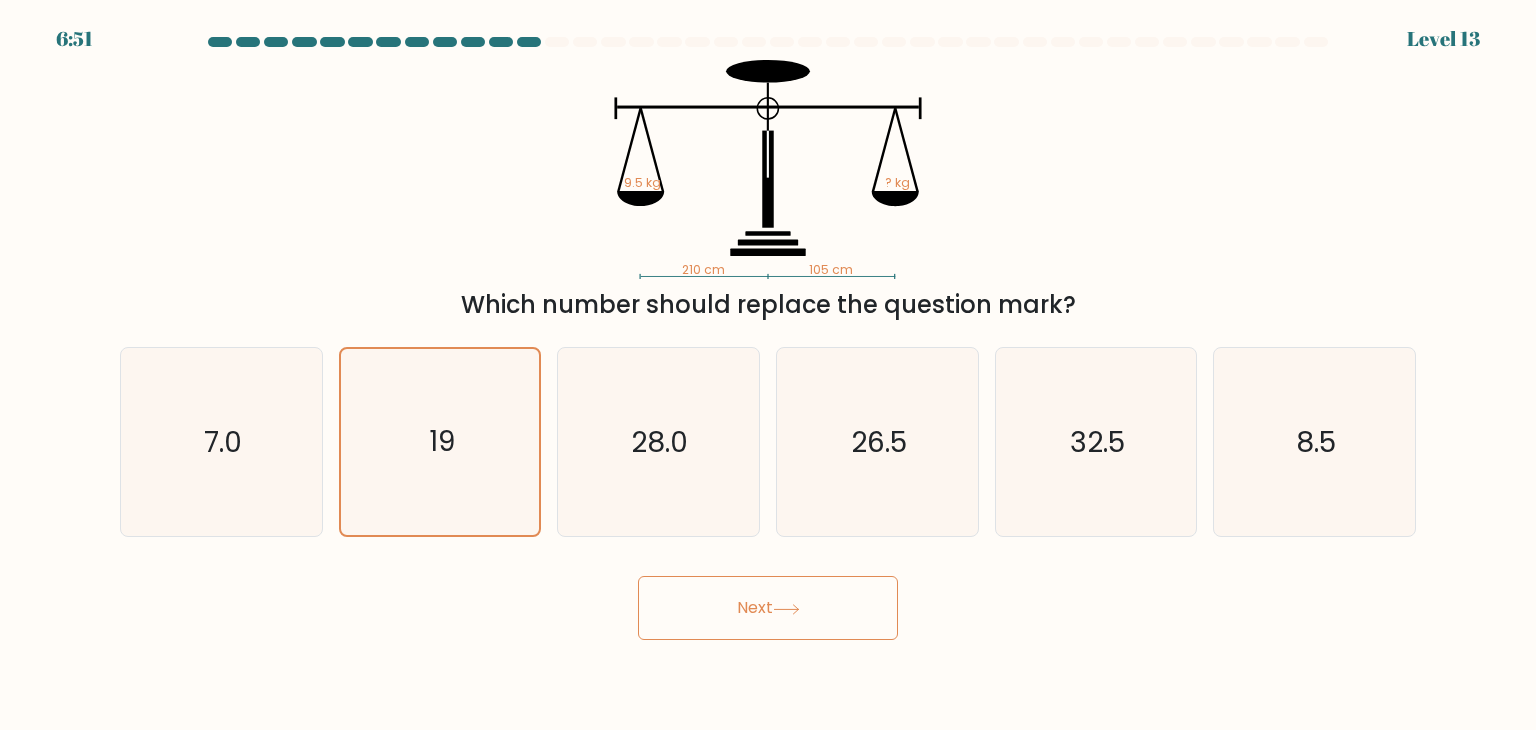 click on "Next" at bounding box center (768, 608) 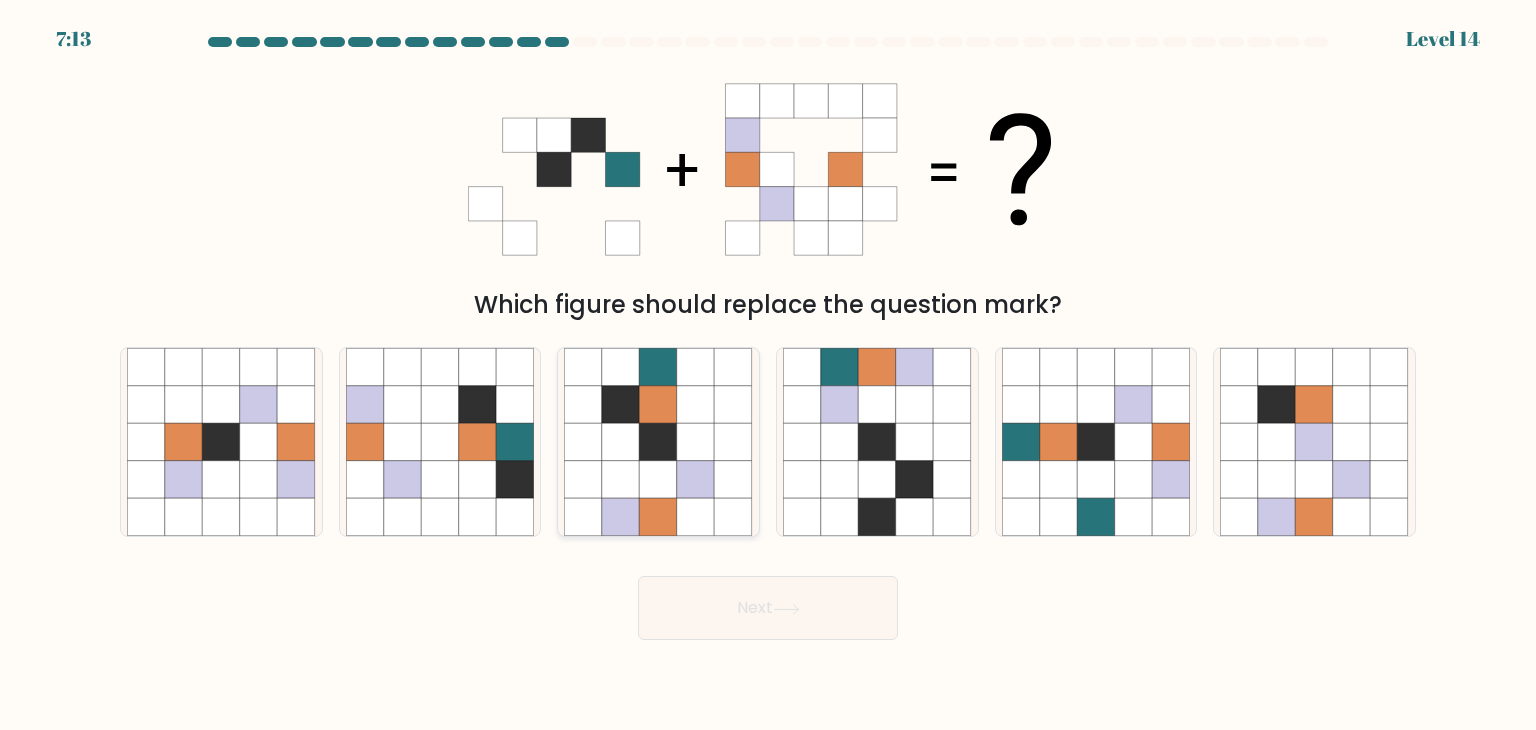 click 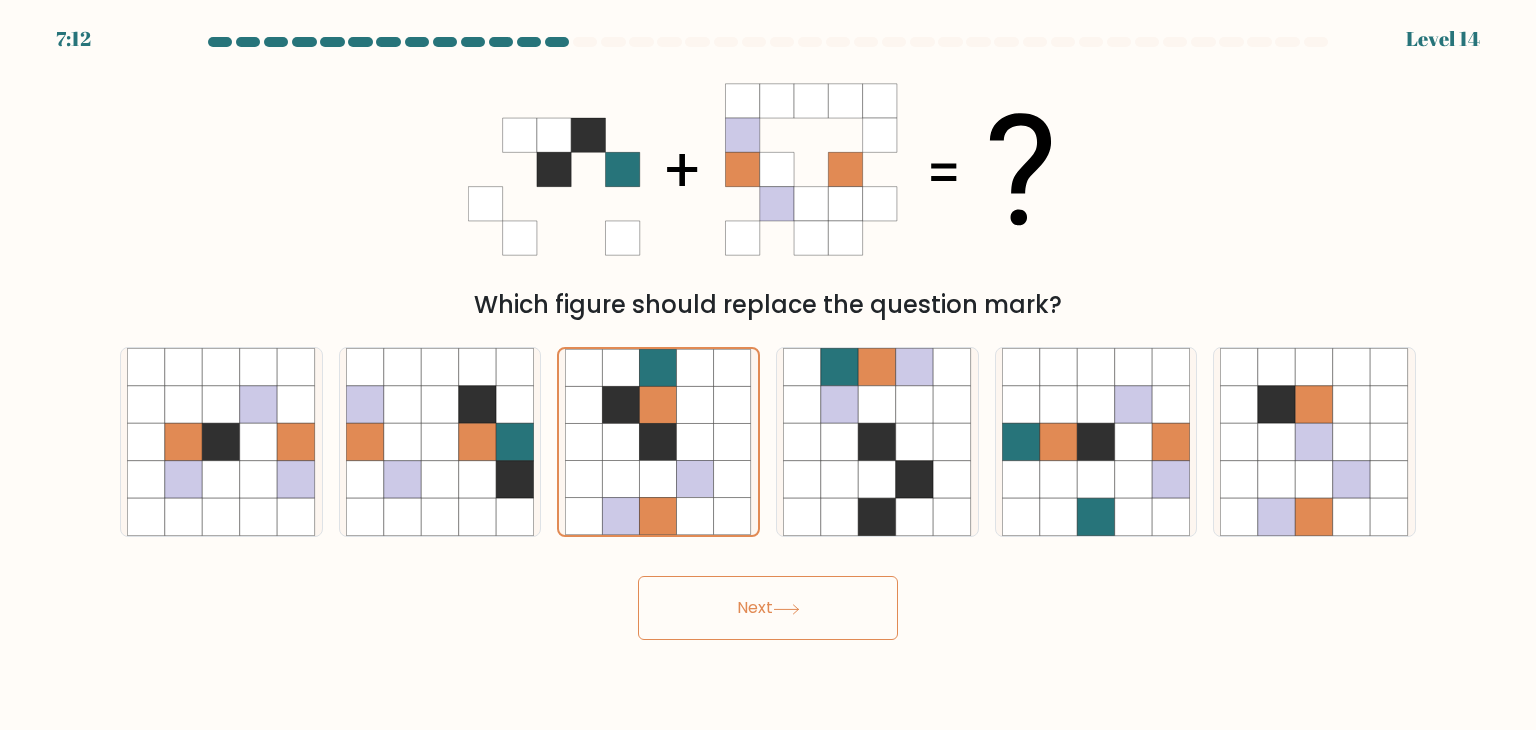 click on "Next" at bounding box center (768, 608) 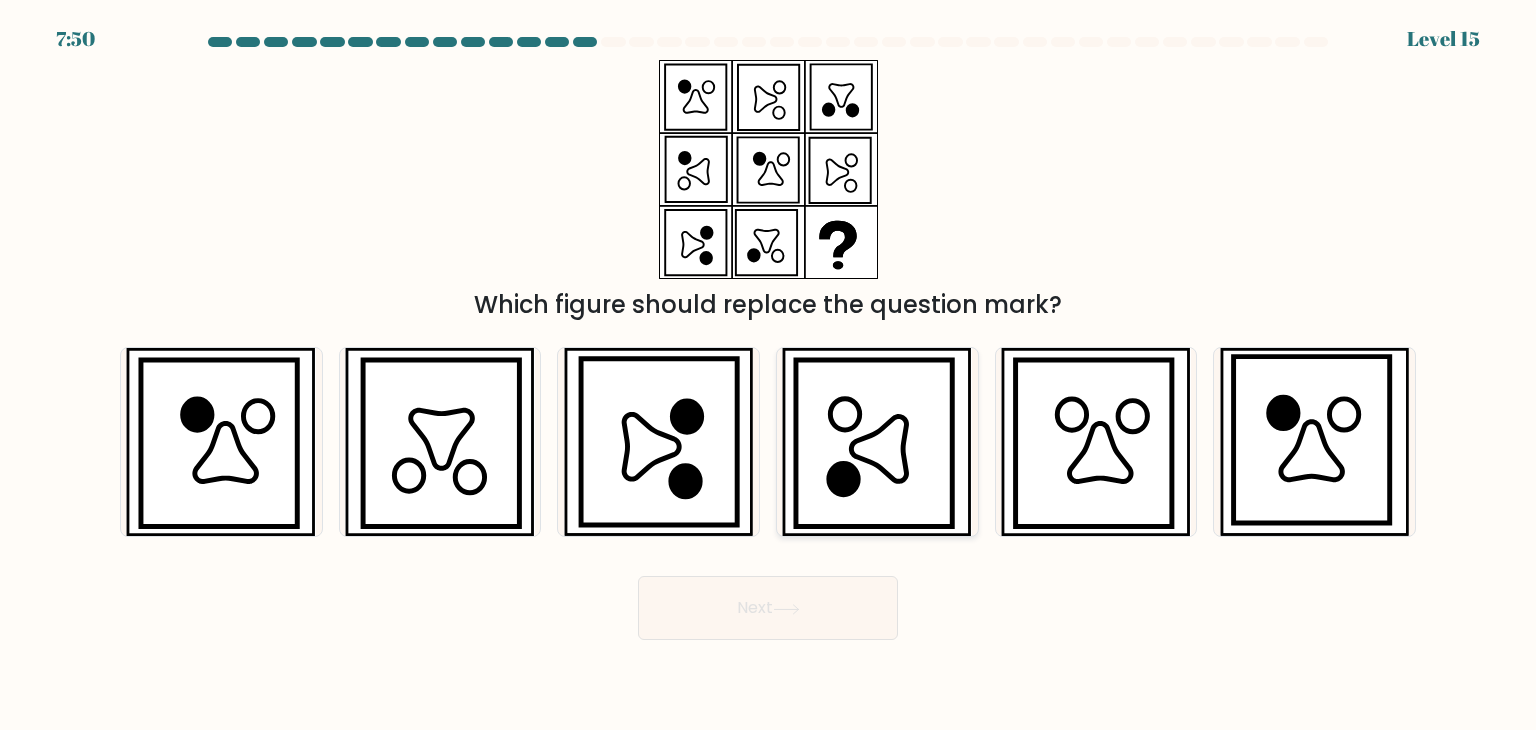 click 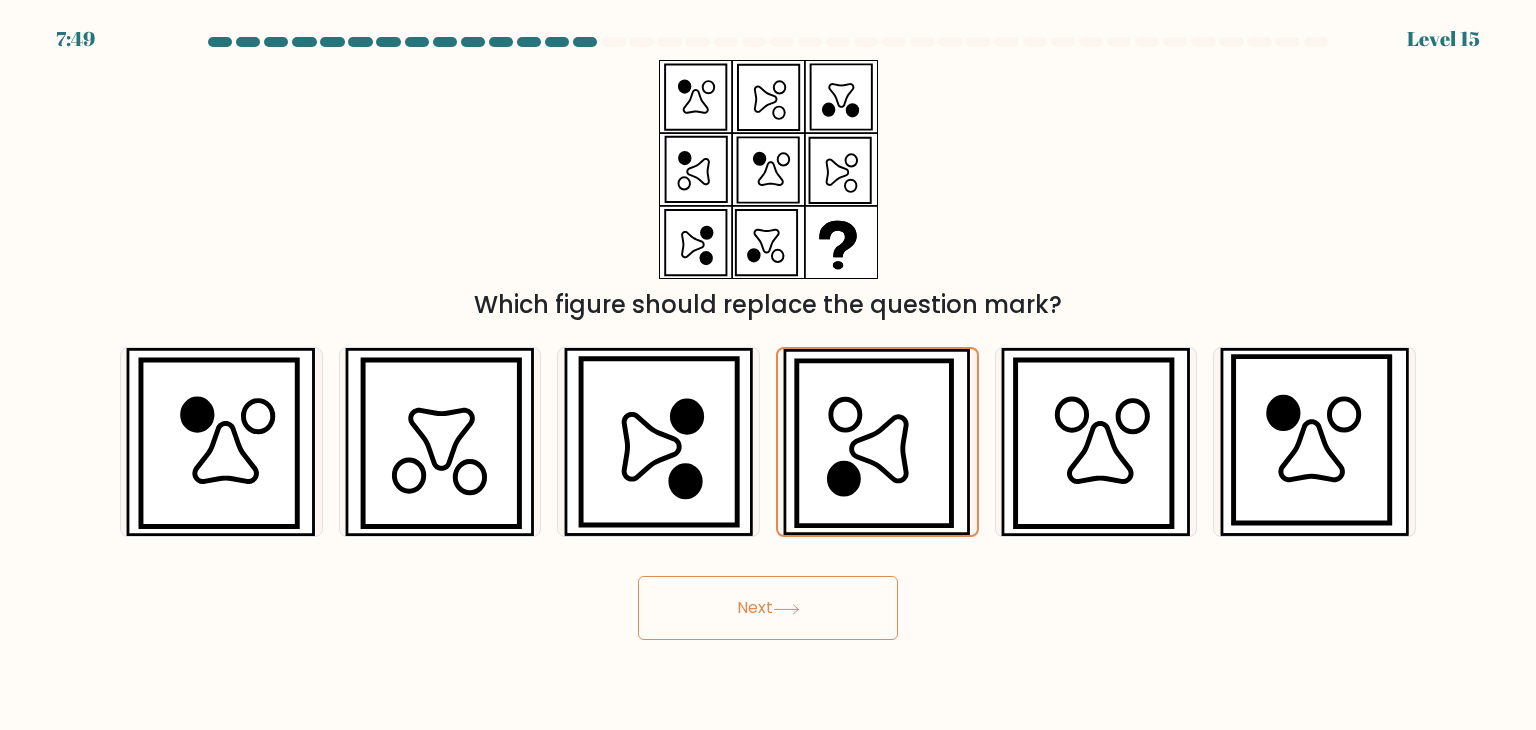 click on "Next" at bounding box center [768, 608] 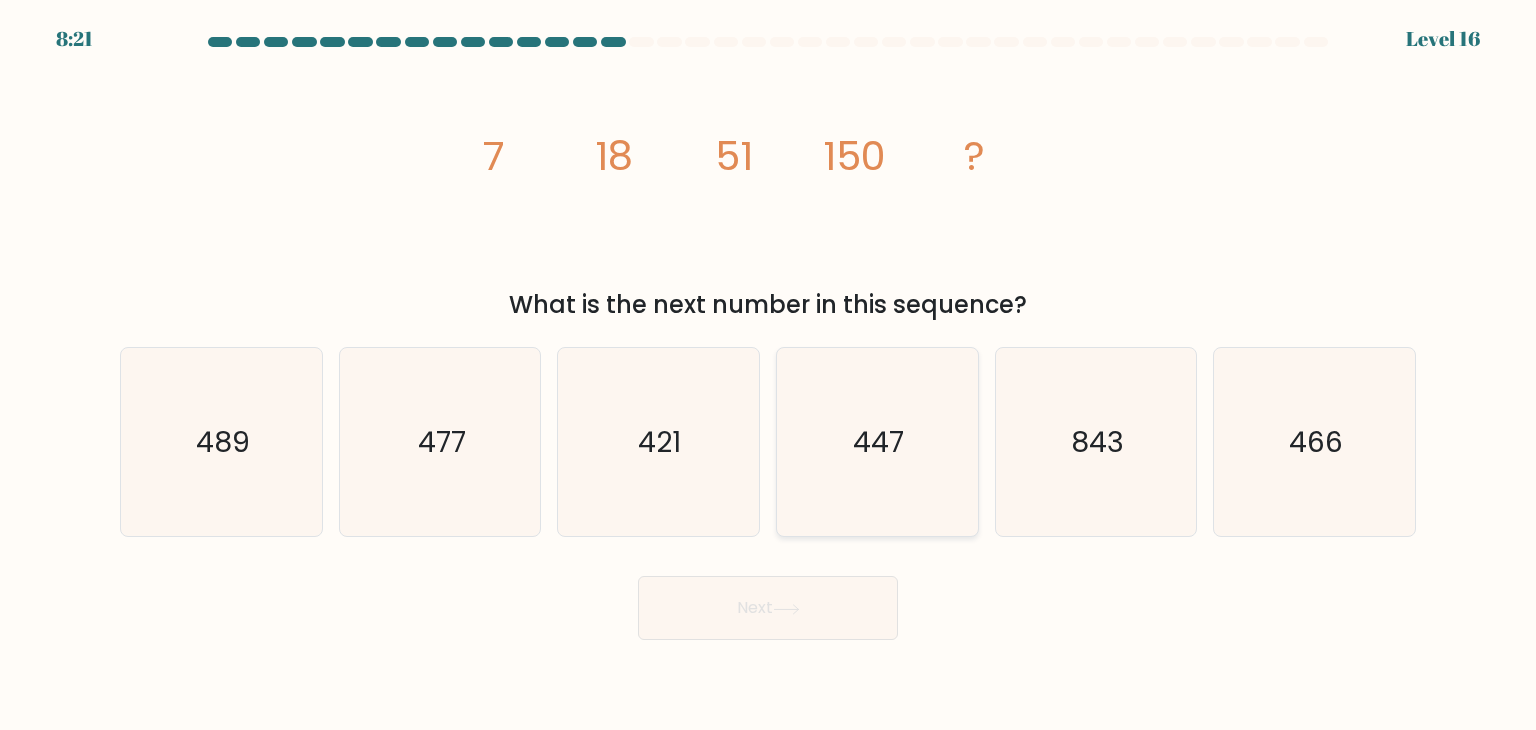 click on "447" 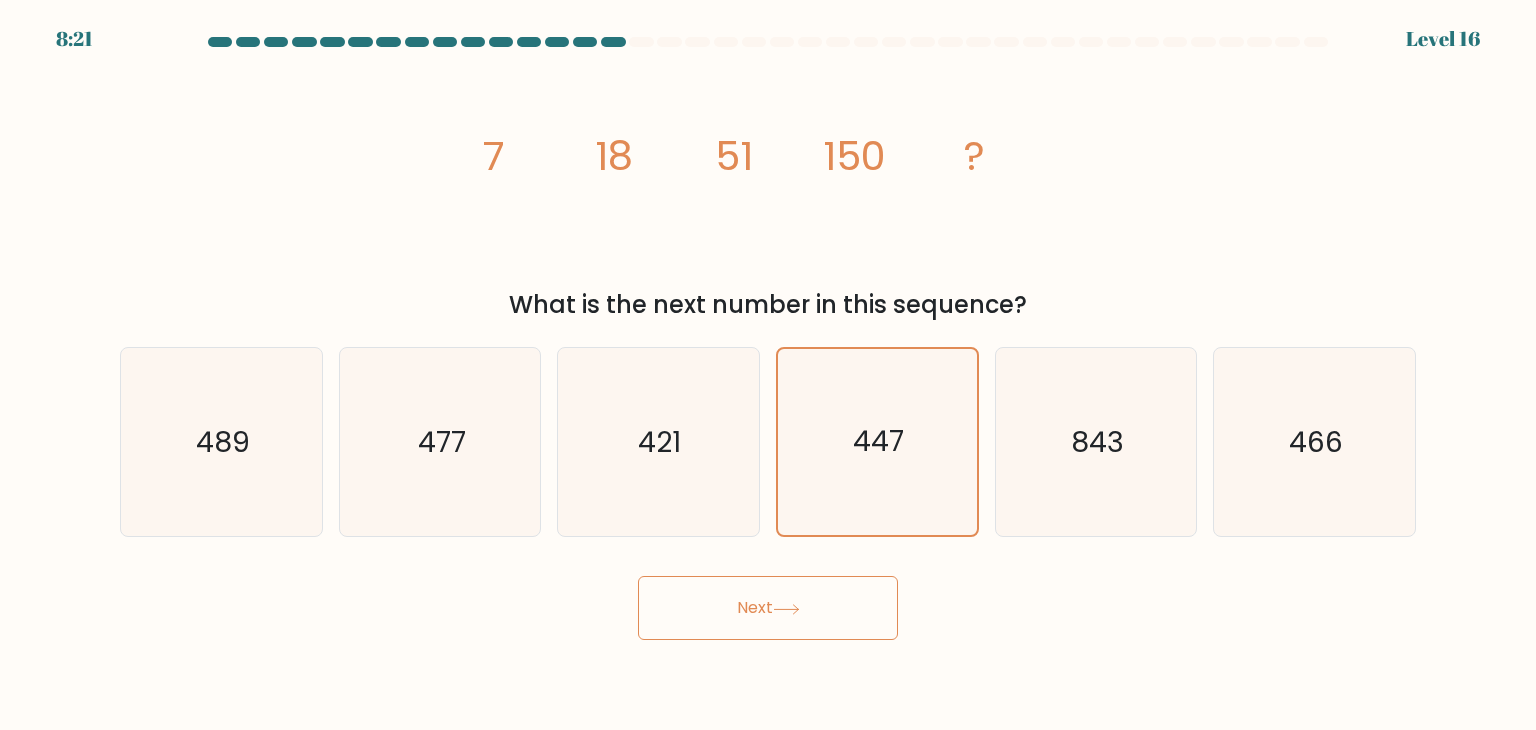 click on "Next" at bounding box center [768, 608] 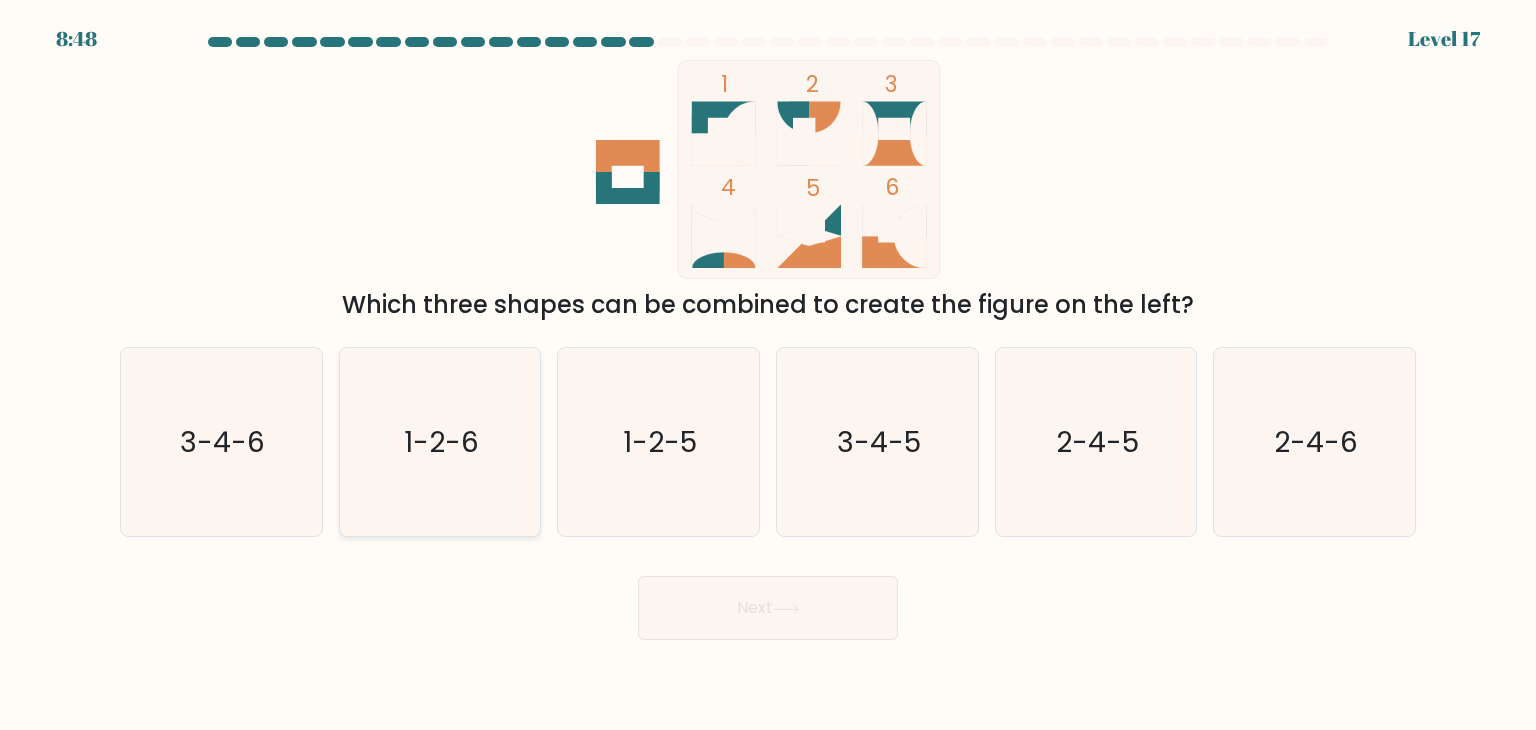click on "1-2-6" 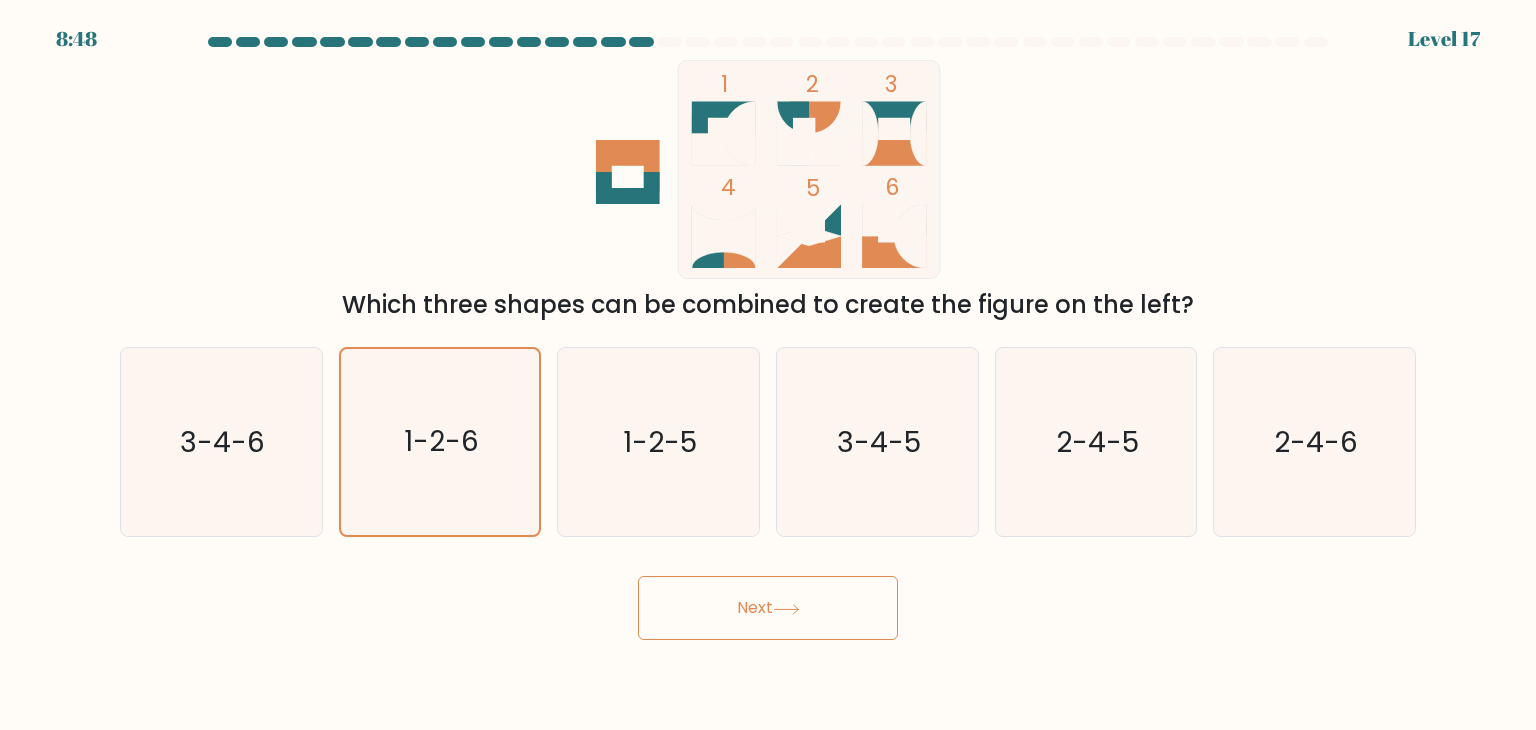 click on "Next" at bounding box center [768, 608] 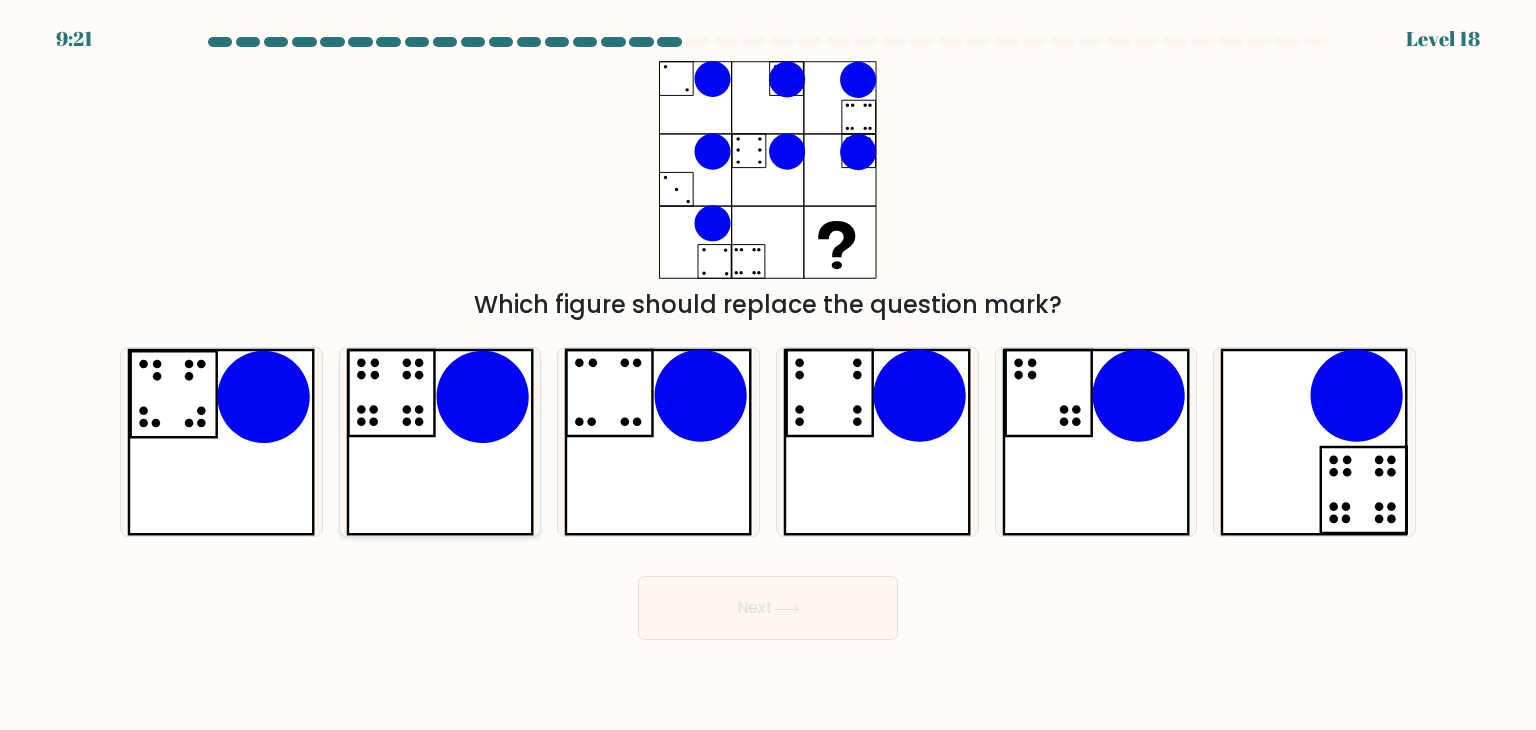 click 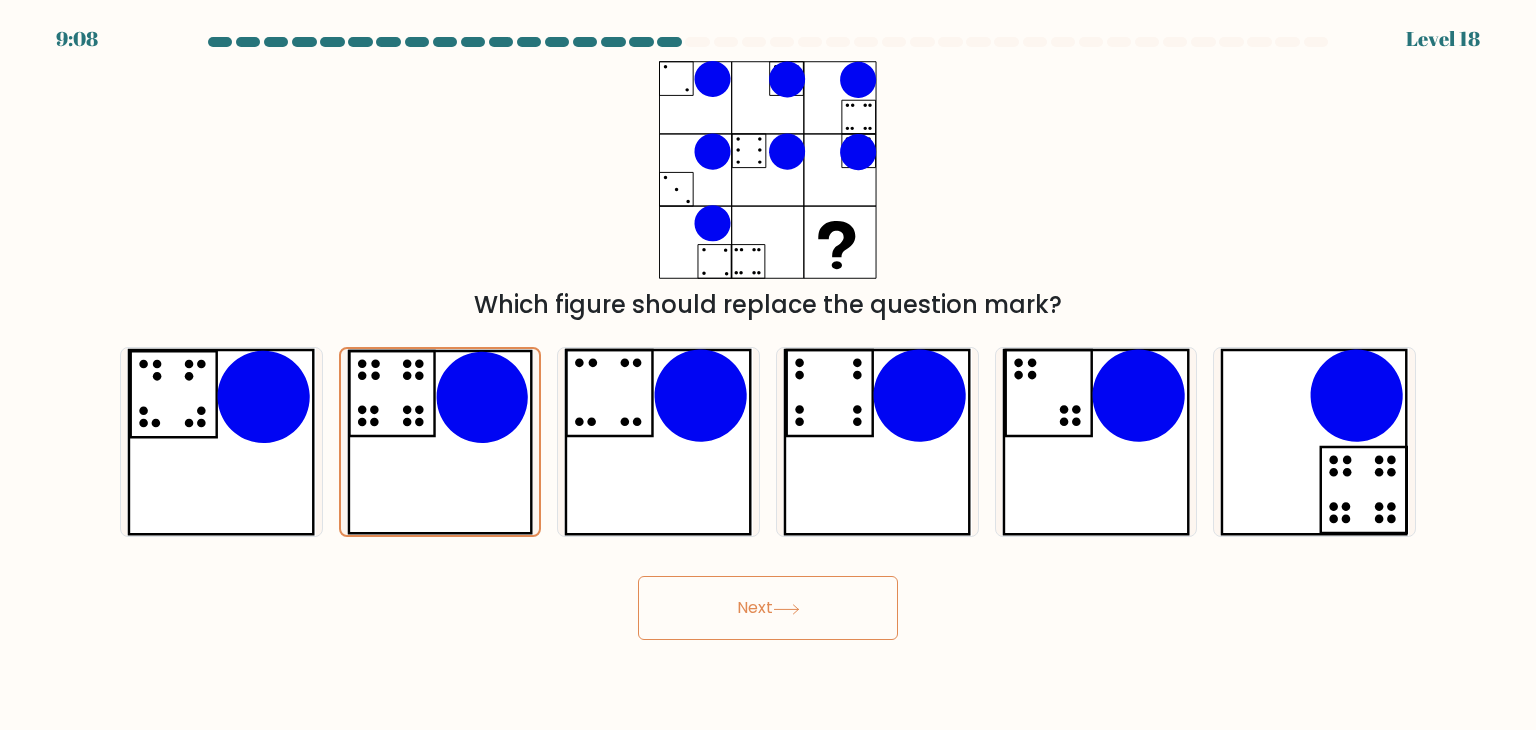 click on "Next" at bounding box center (768, 608) 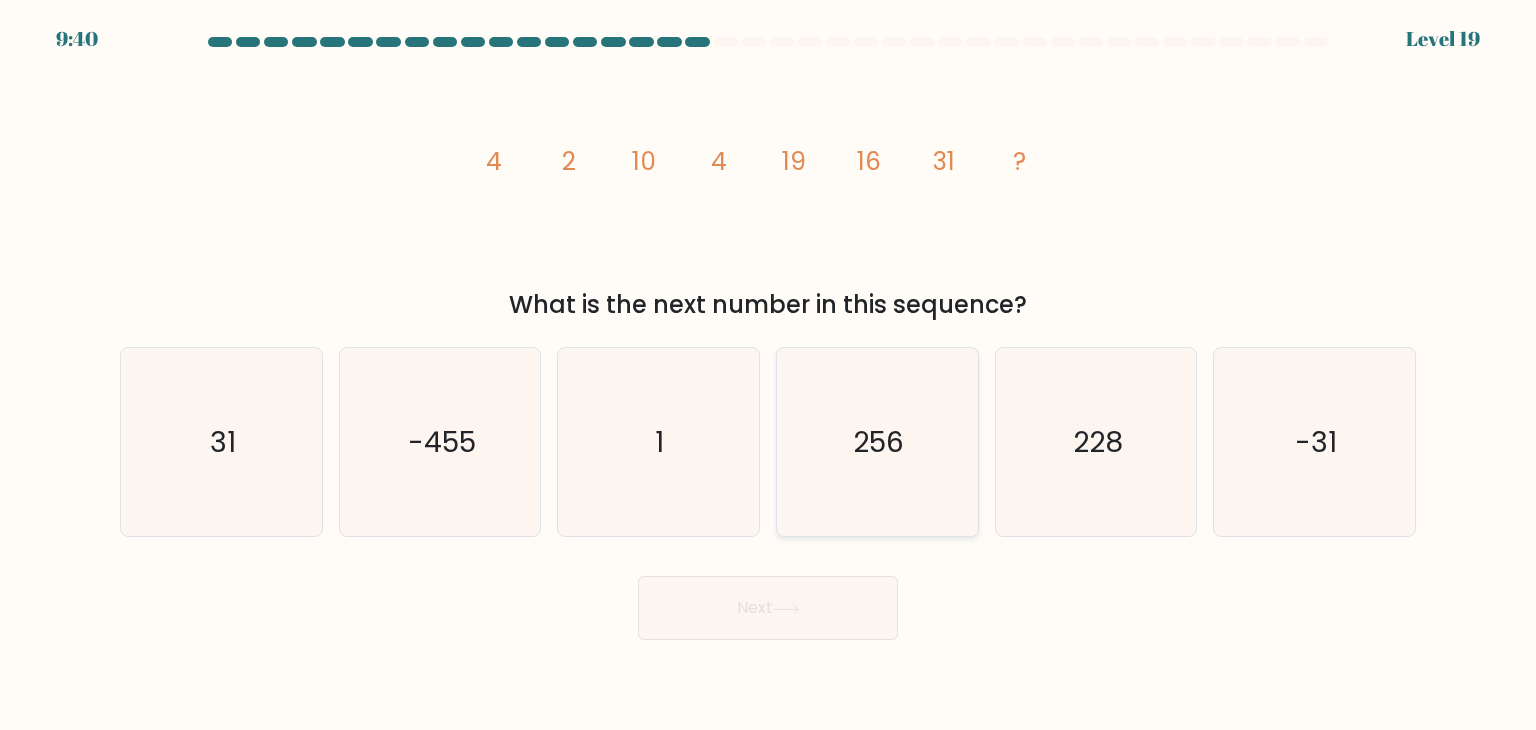 click on "256" 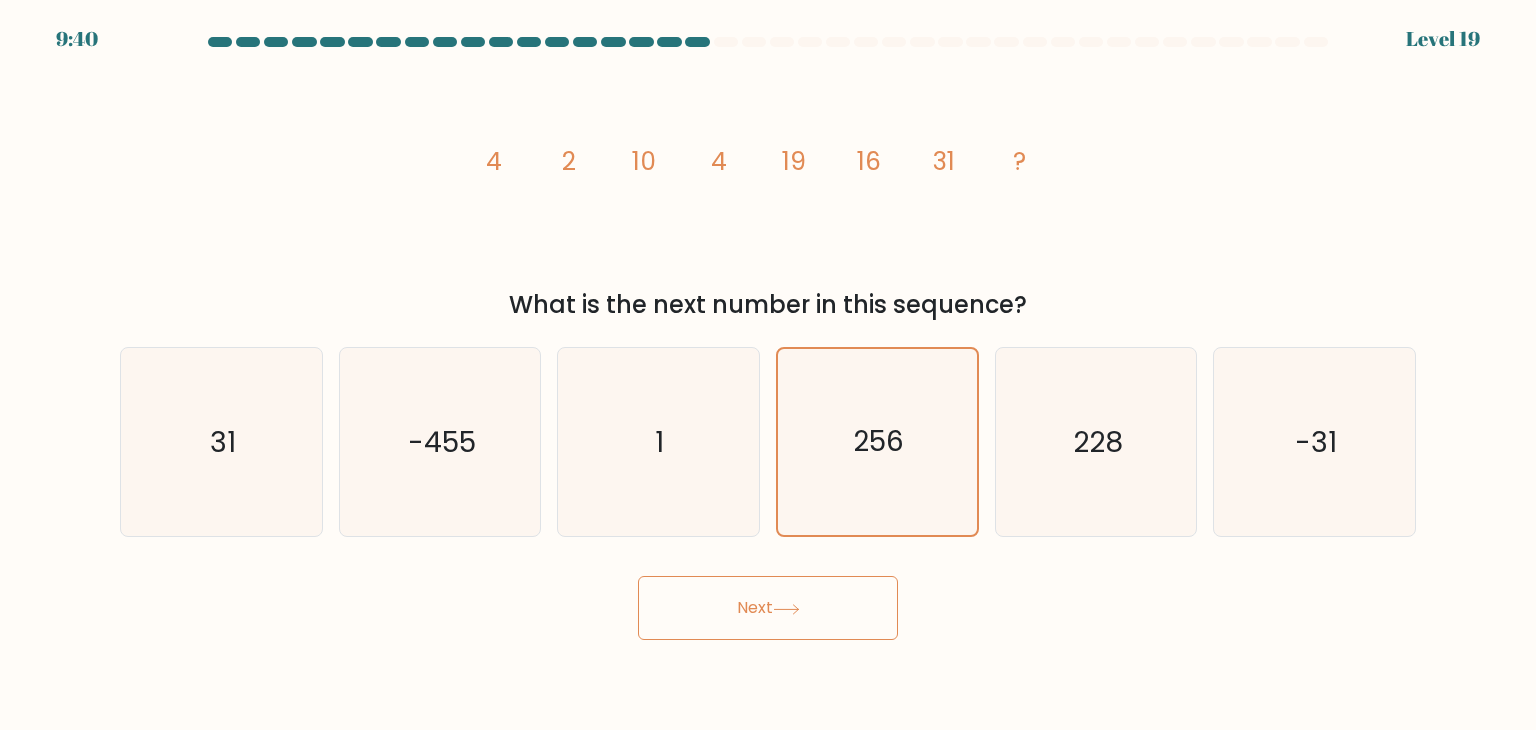 click on "Next" at bounding box center (768, 608) 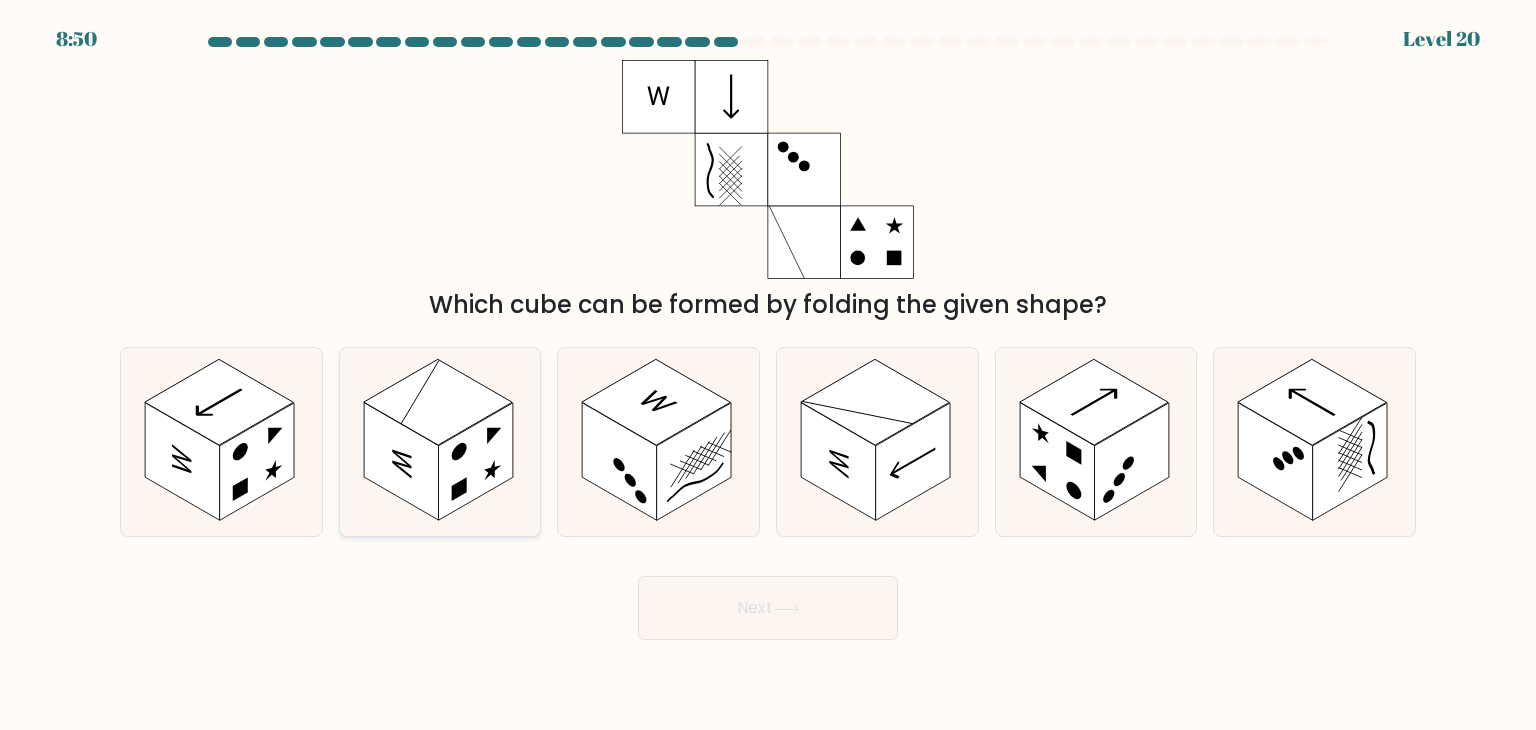 click 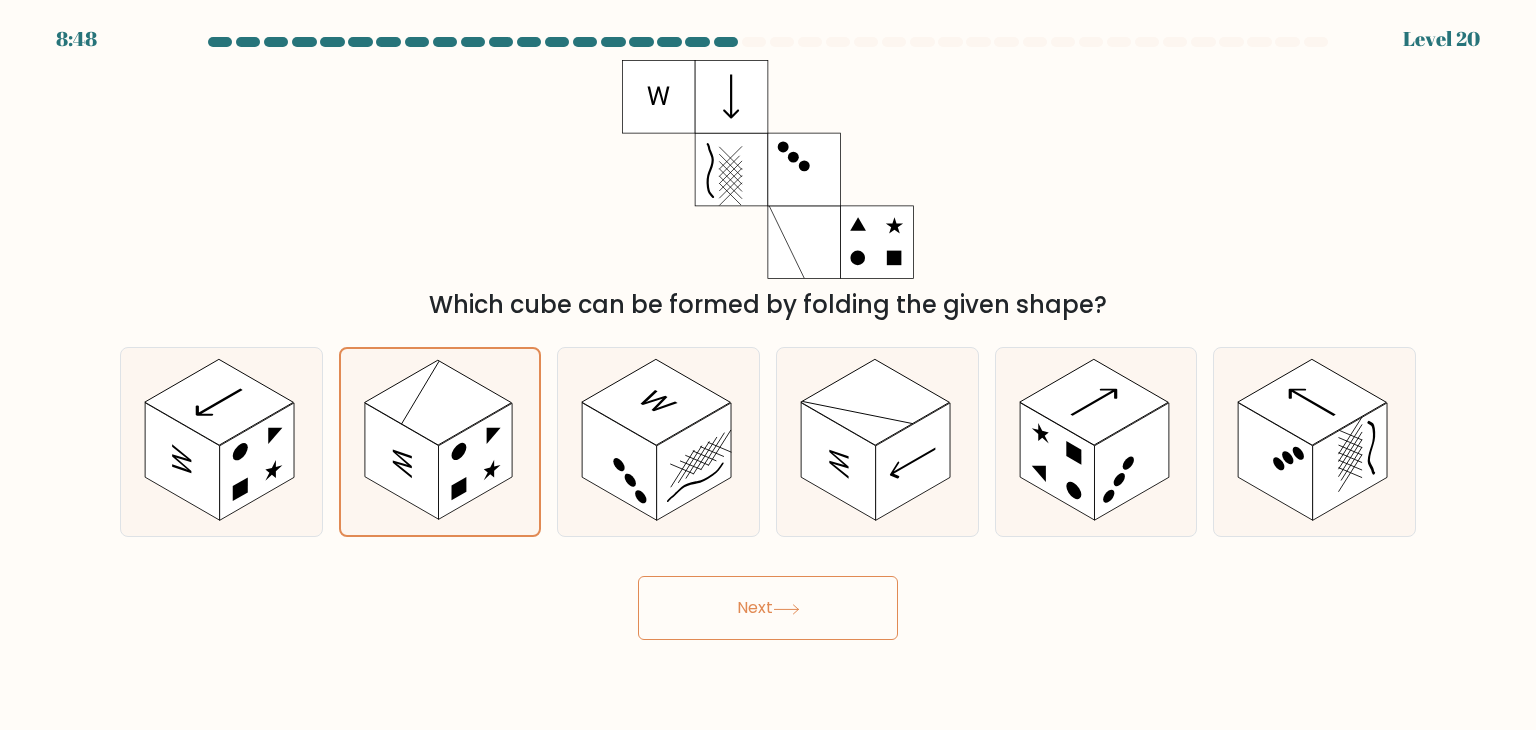 click on "Next" at bounding box center (768, 608) 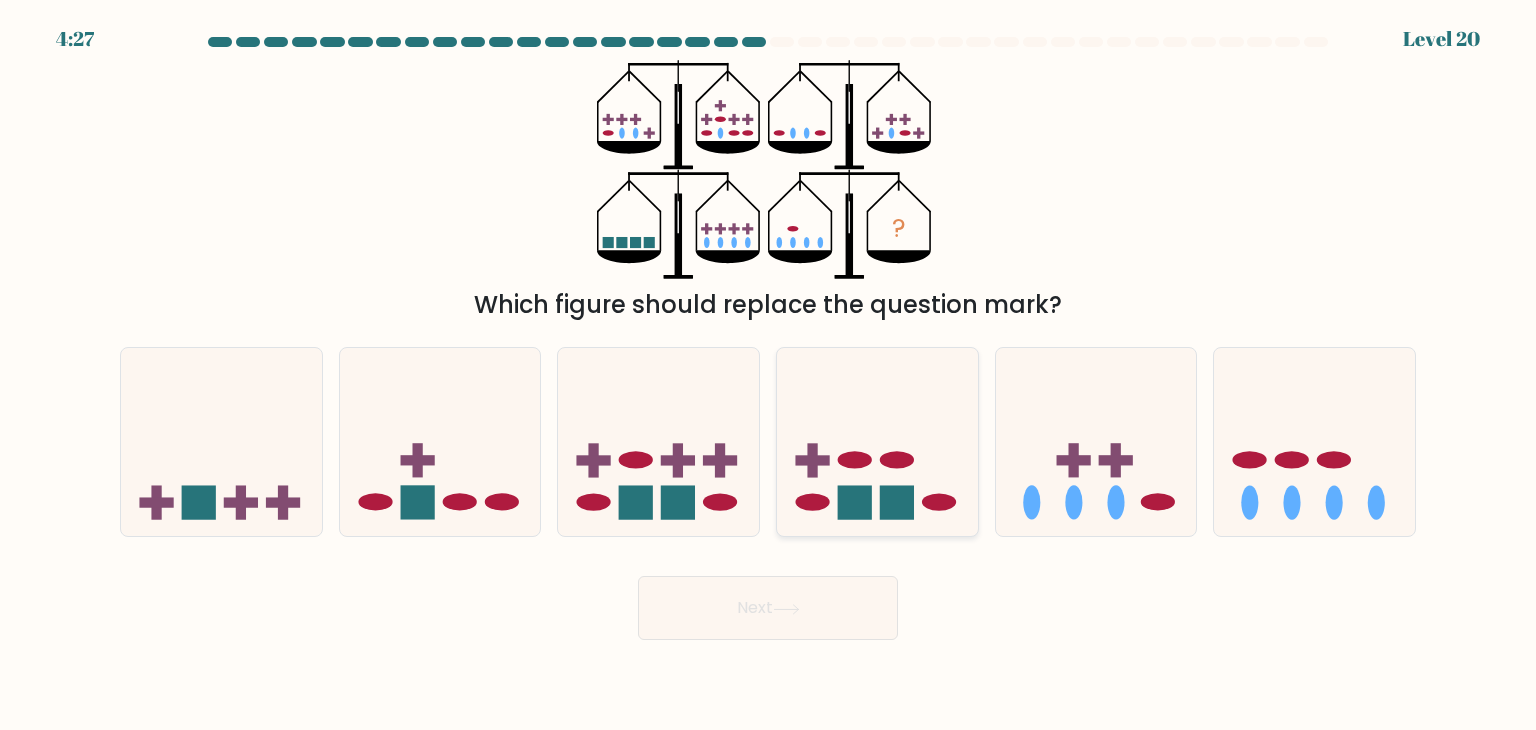 click 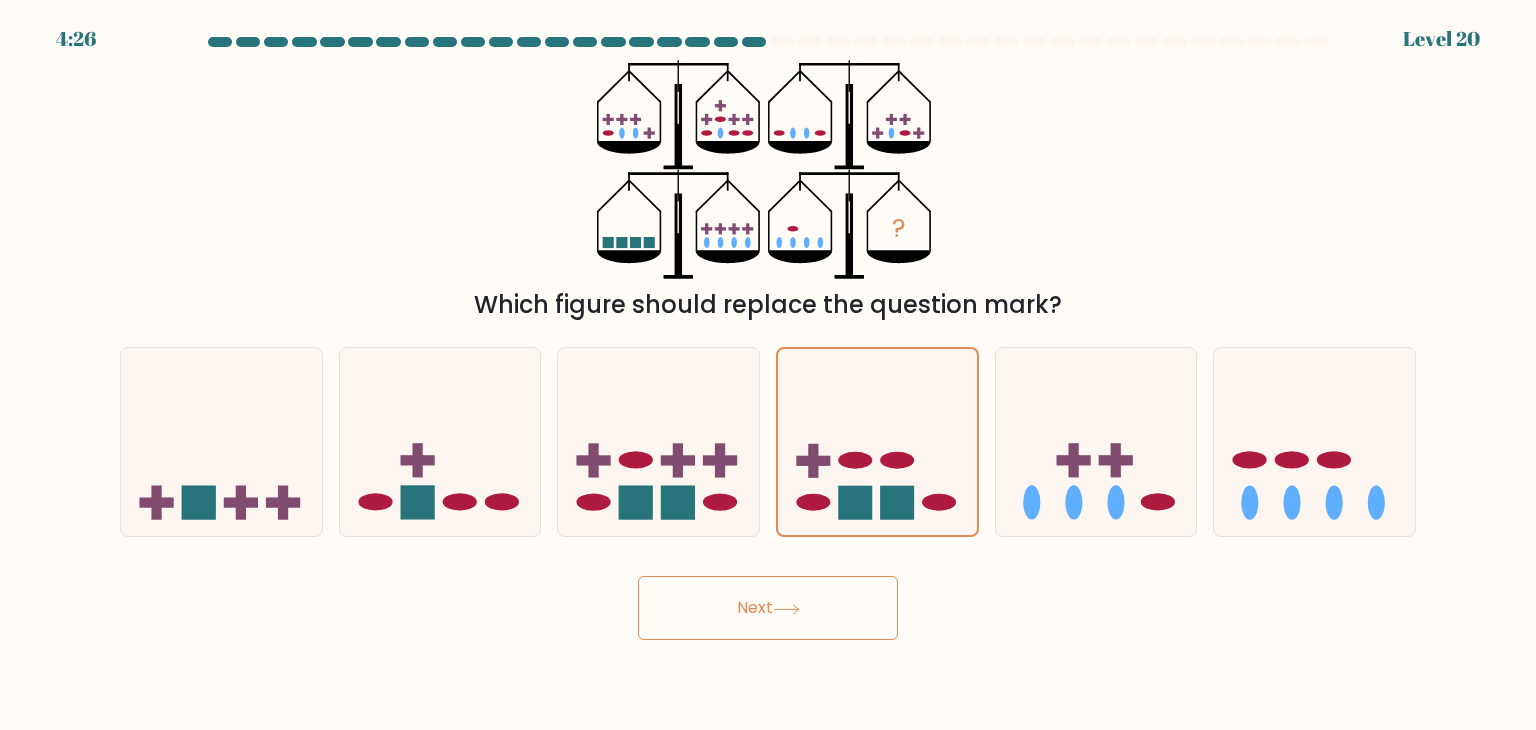 click on "Next" at bounding box center [768, 608] 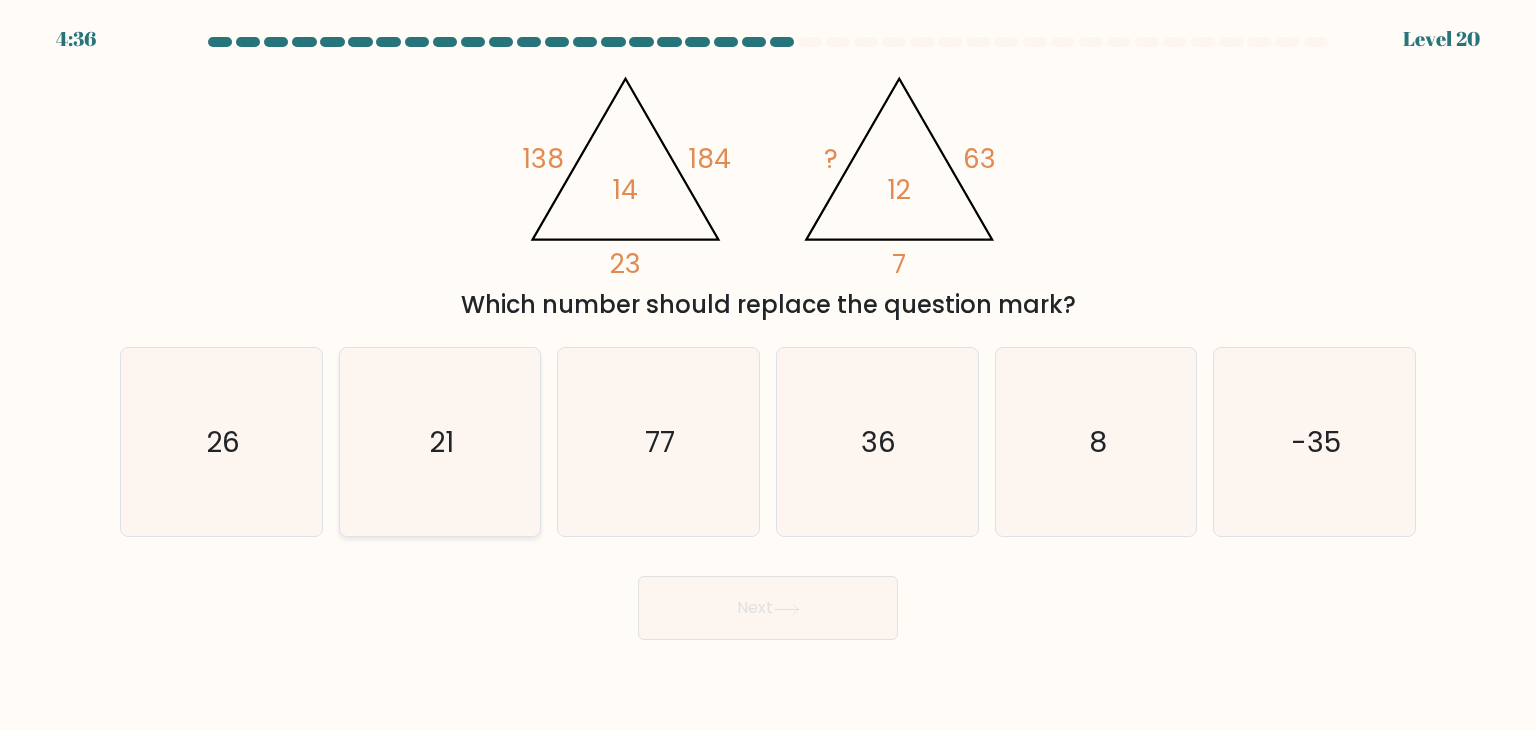 click on "21" 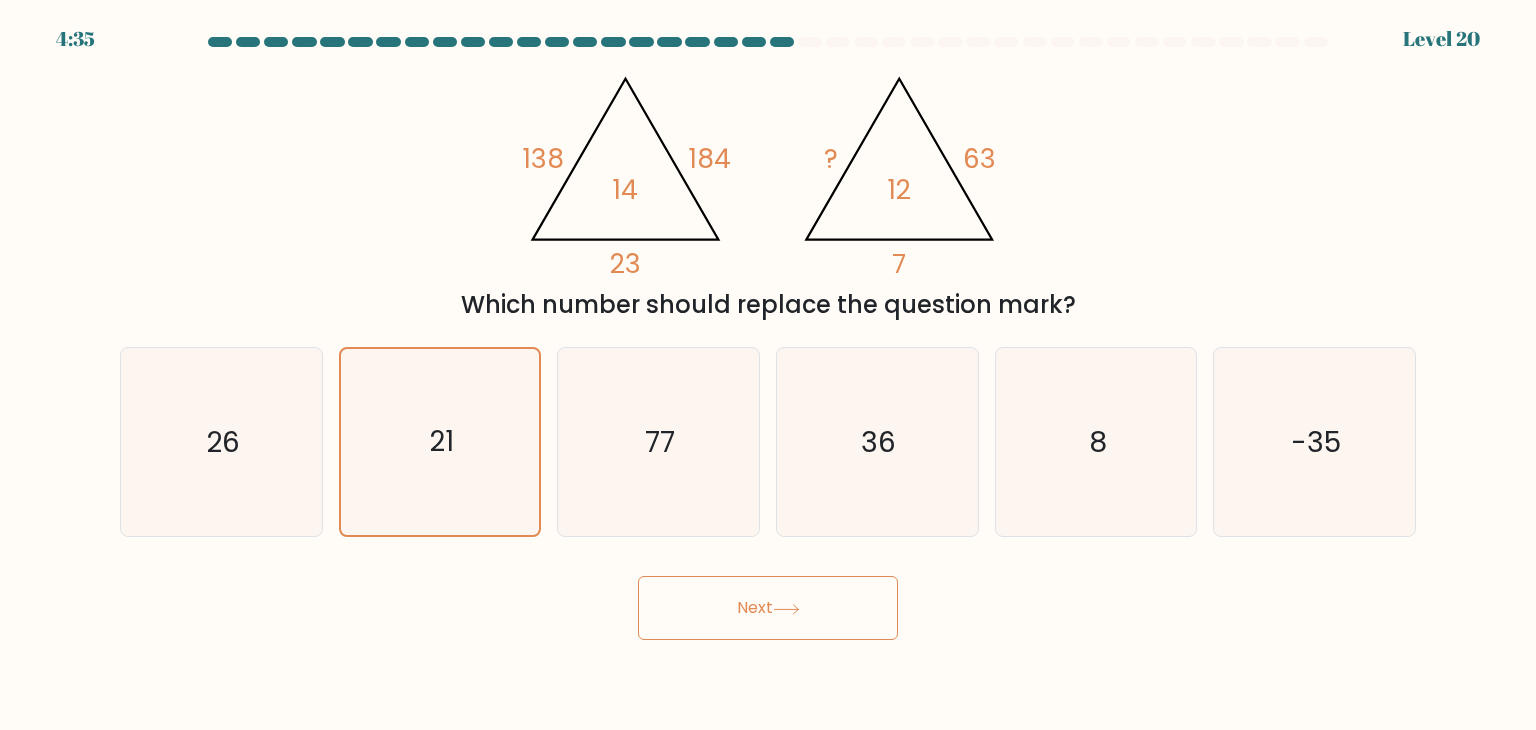 click on "Next" at bounding box center (768, 608) 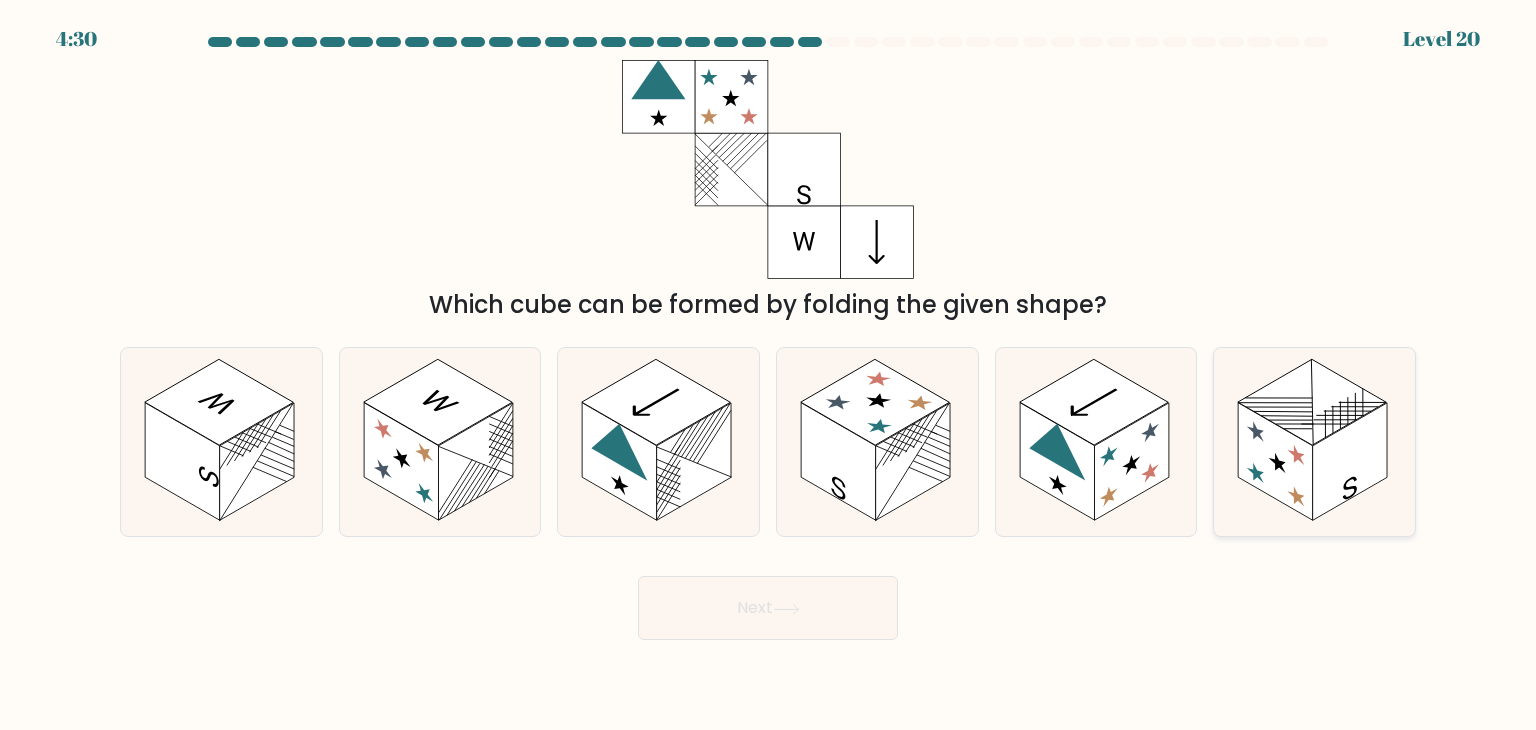 click 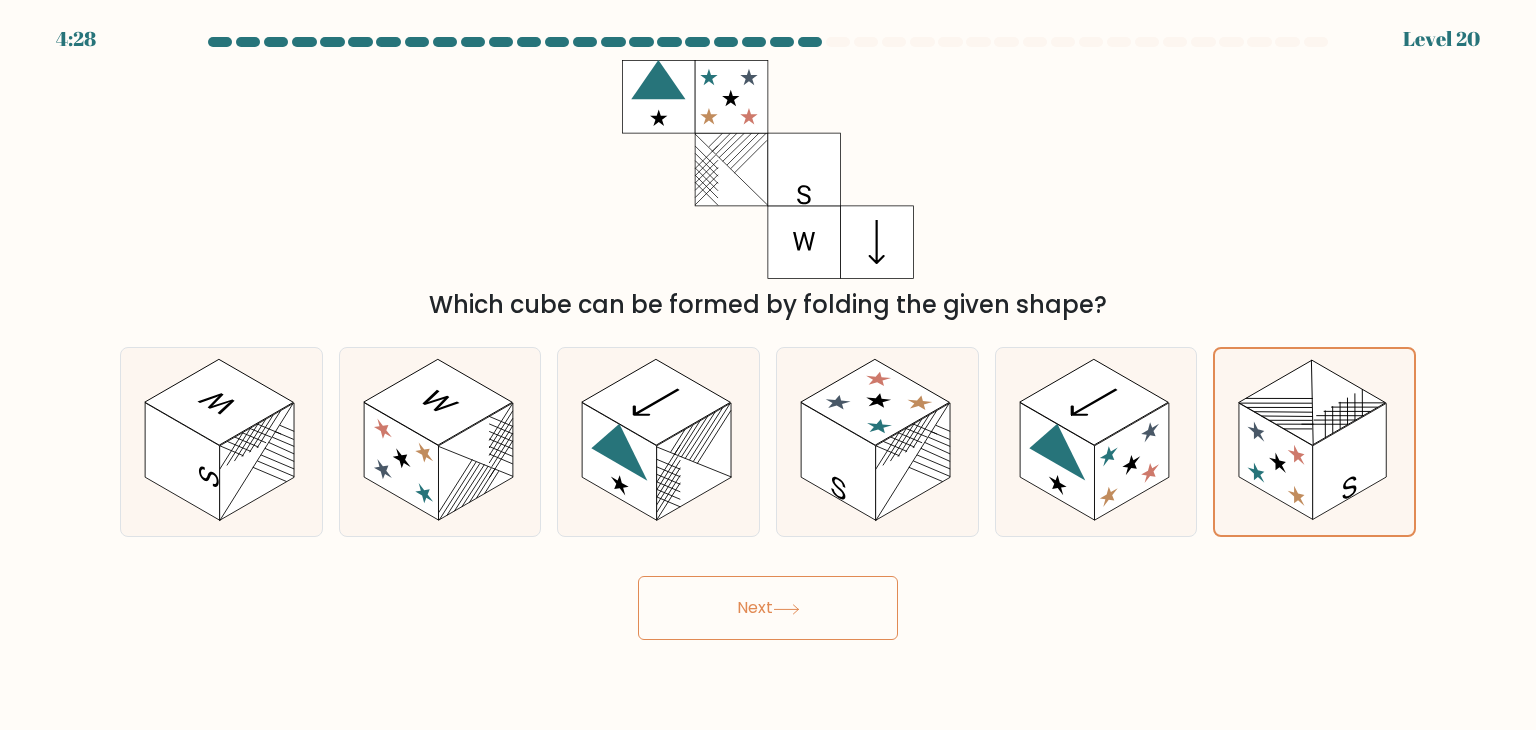 click on "Next" at bounding box center [768, 608] 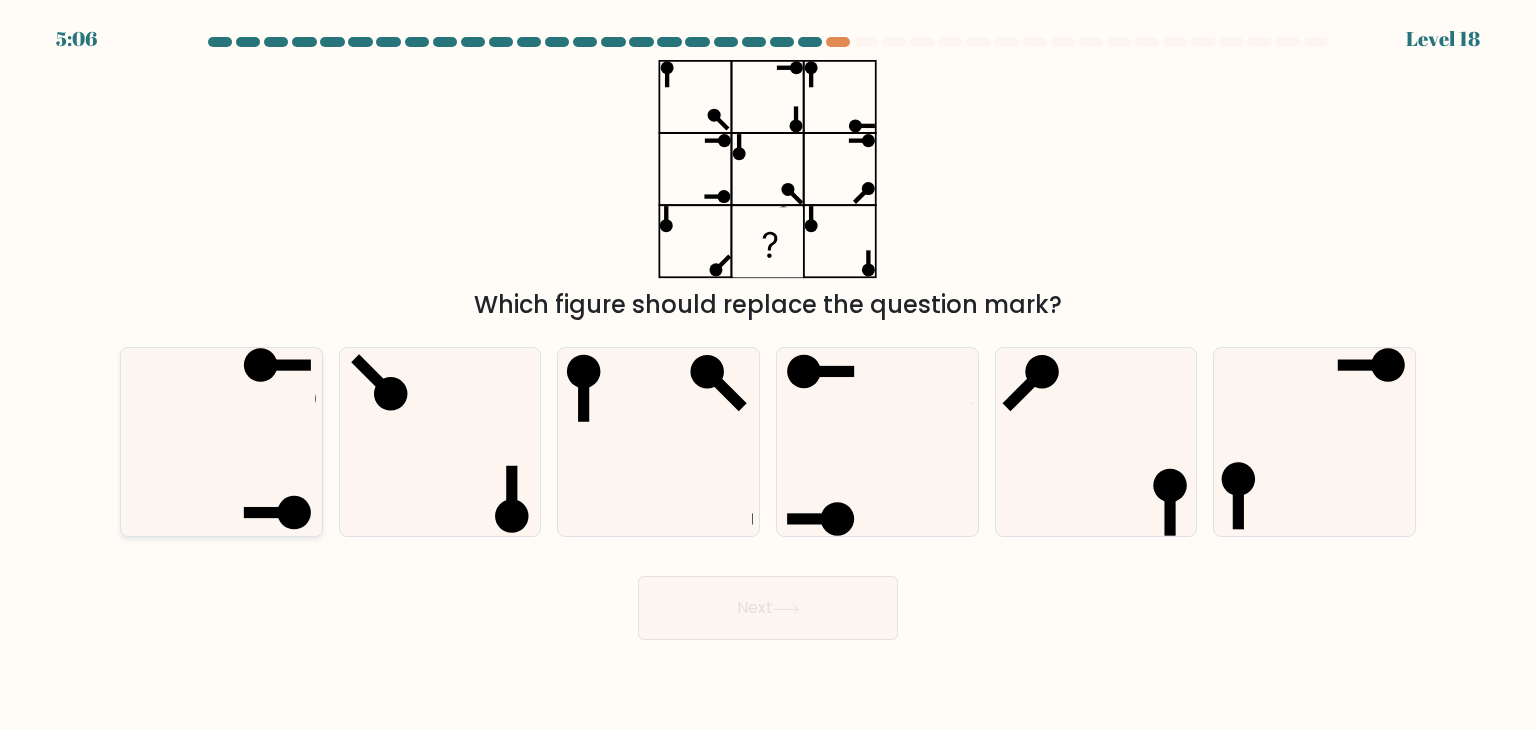 click 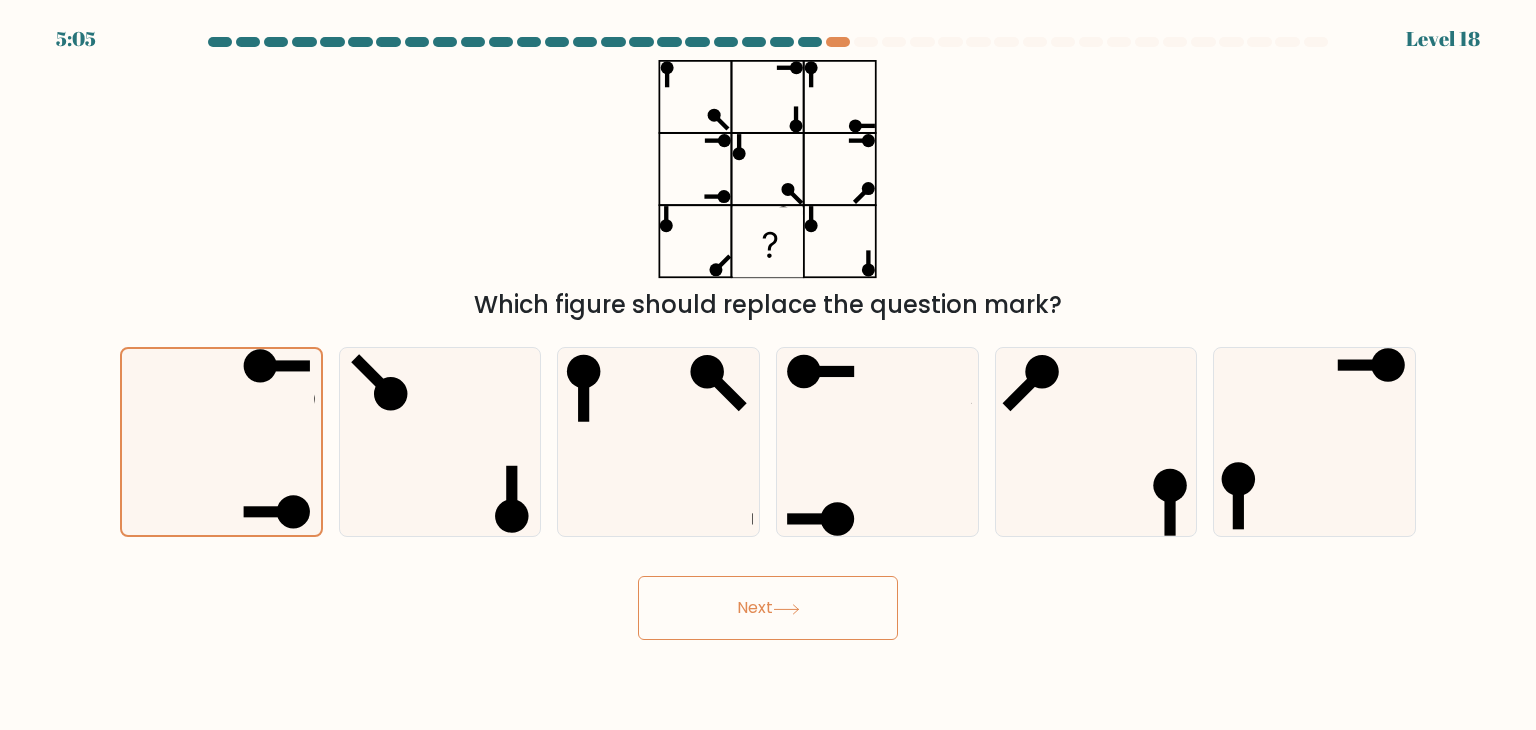 click on "Next" at bounding box center [768, 608] 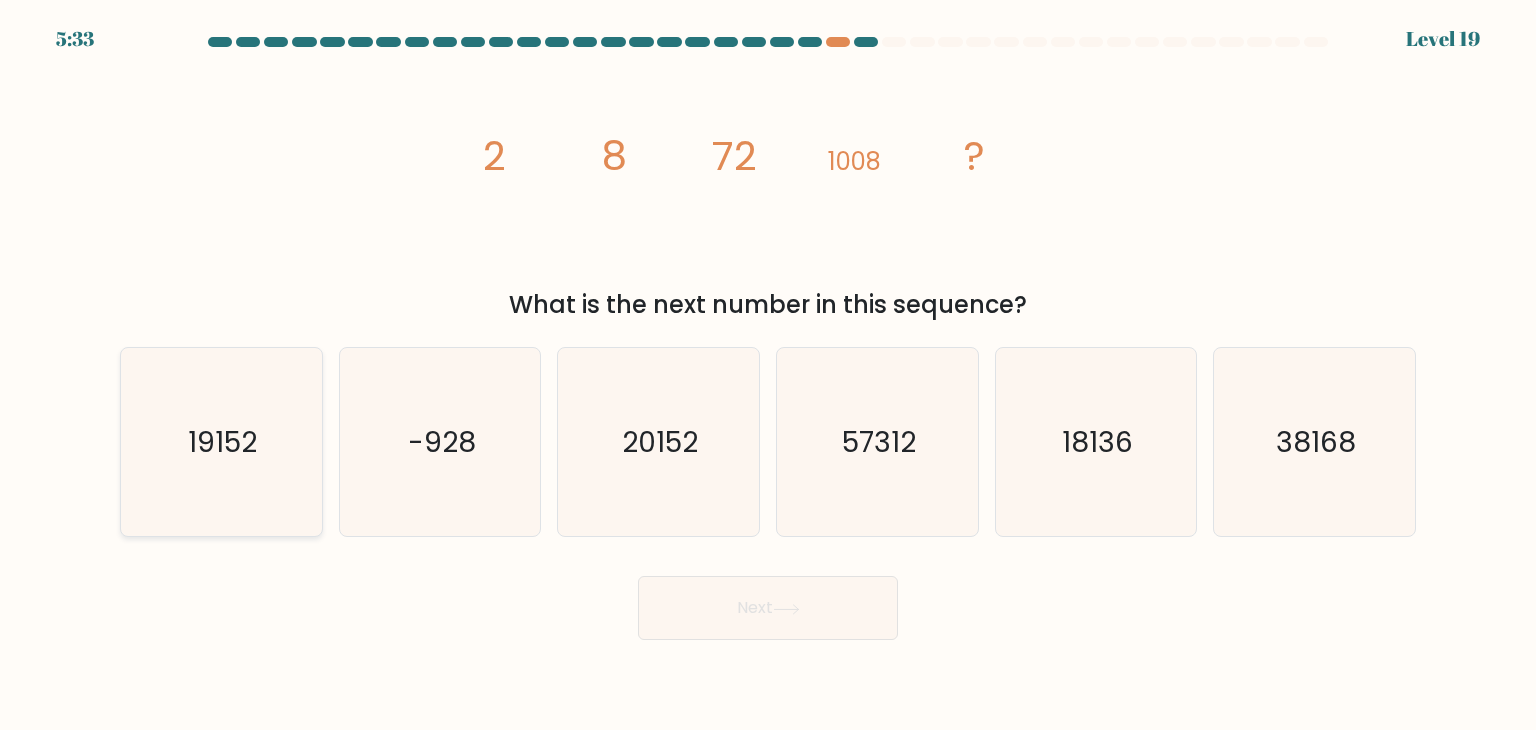 click on "19152" 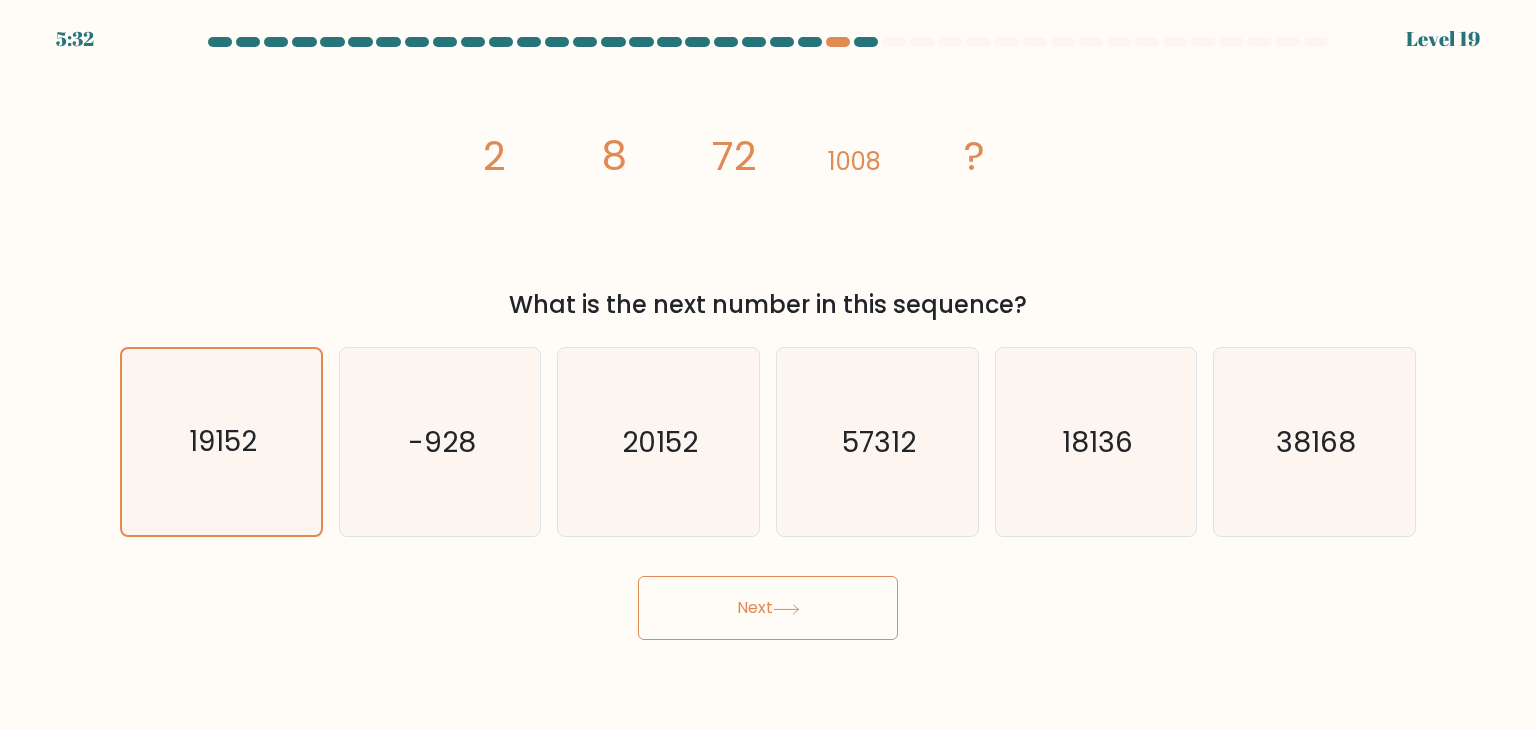 click on "Next" at bounding box center (768, 608) 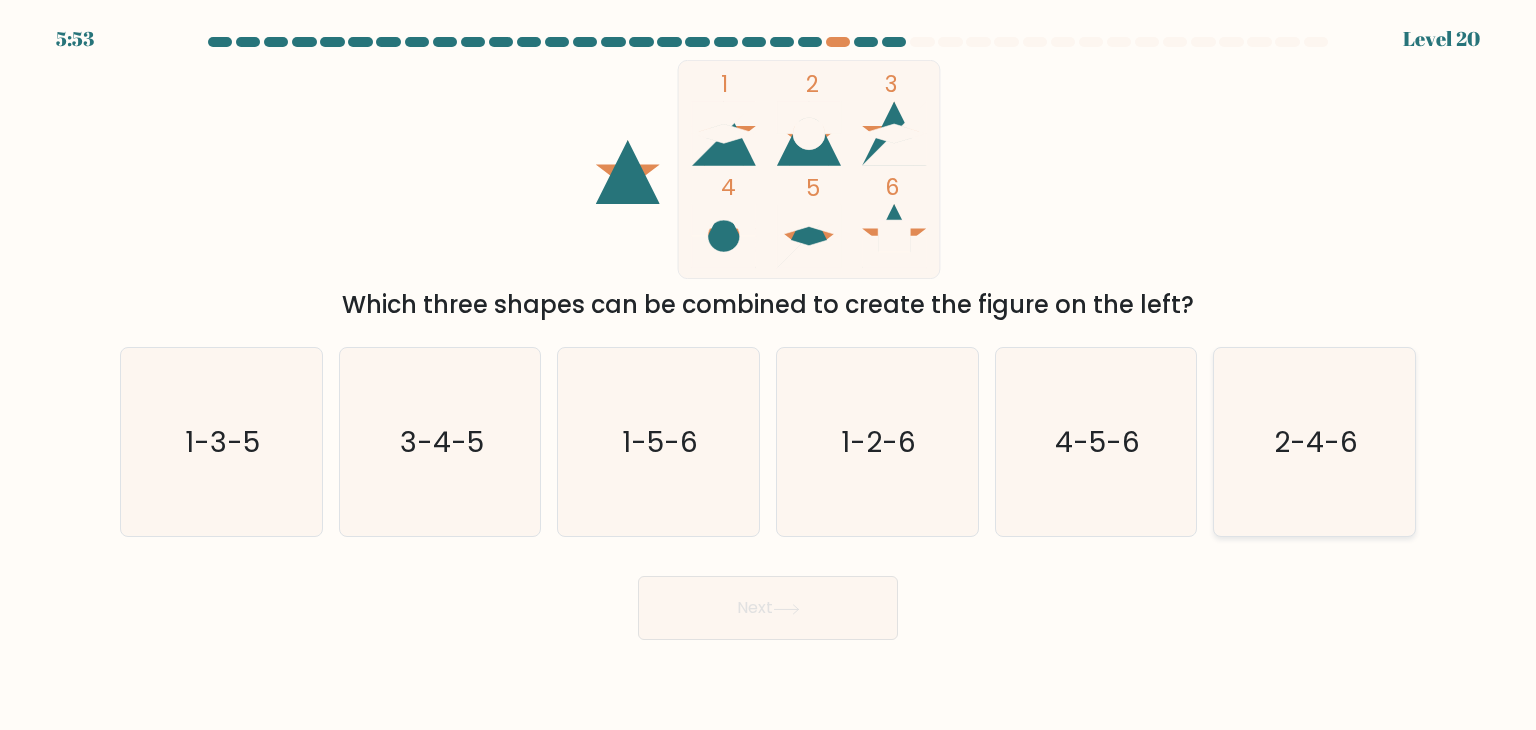 click on "2-4-6" 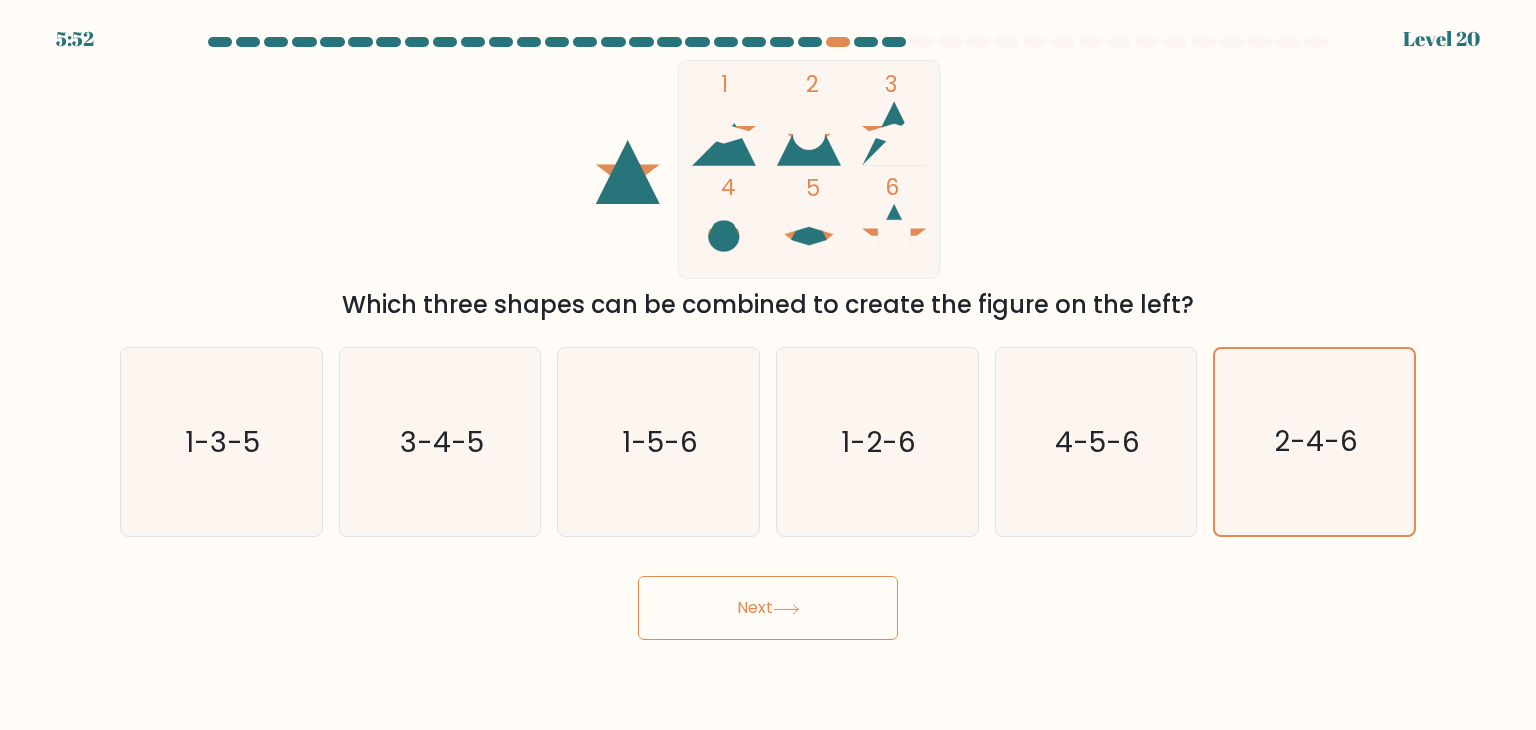 click on "Next" at bounding box center (768, 608) 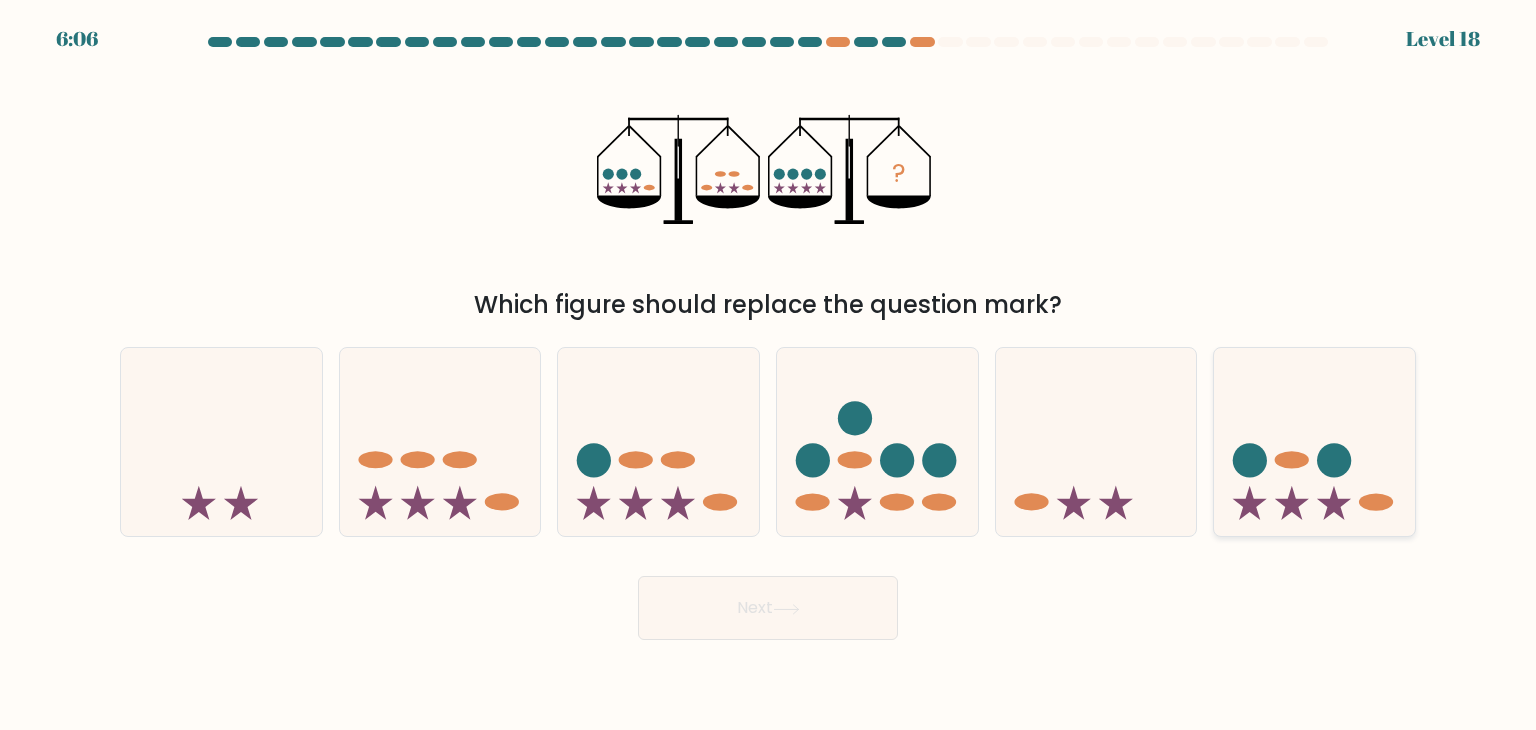 click 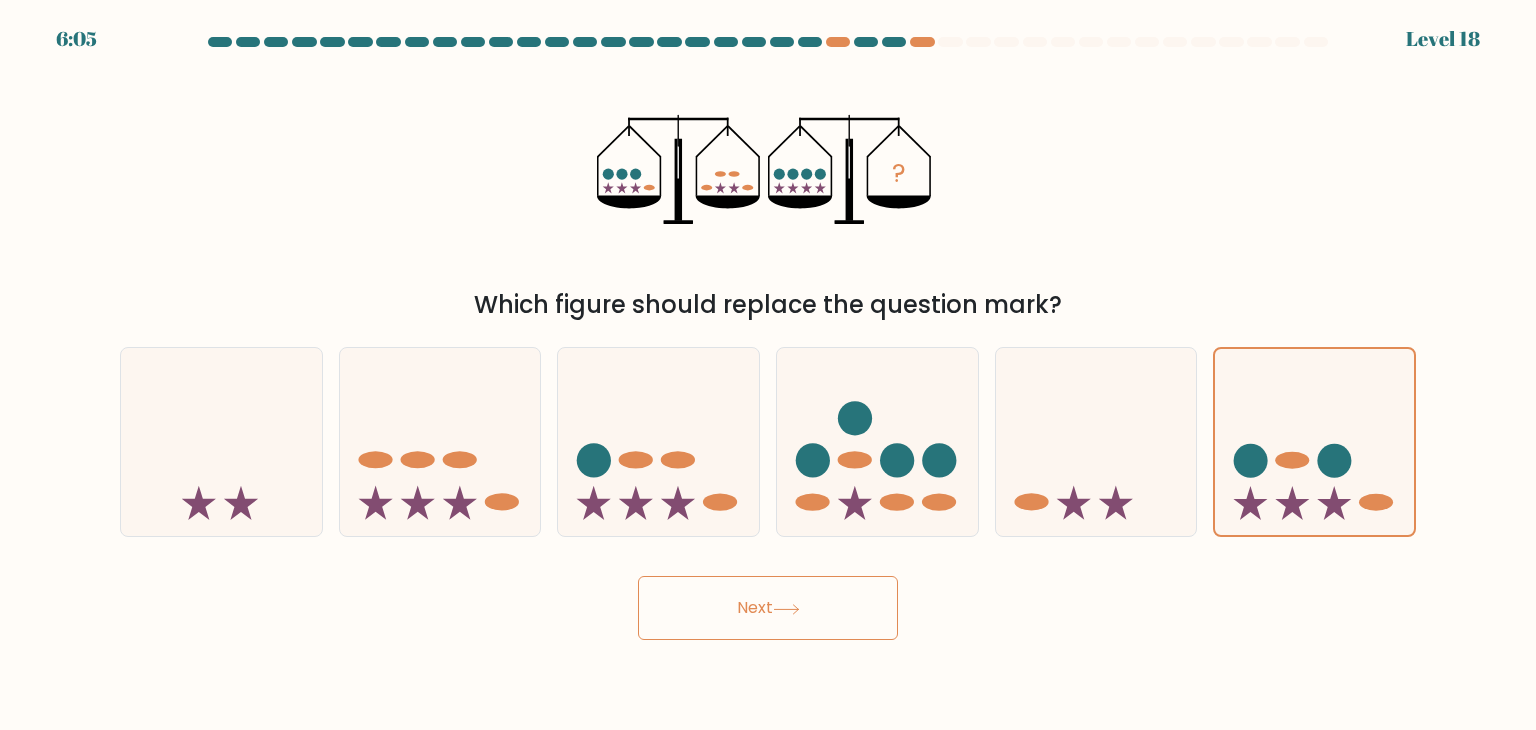 click on "6:05
Level 18" at bounding box center (768, 365) 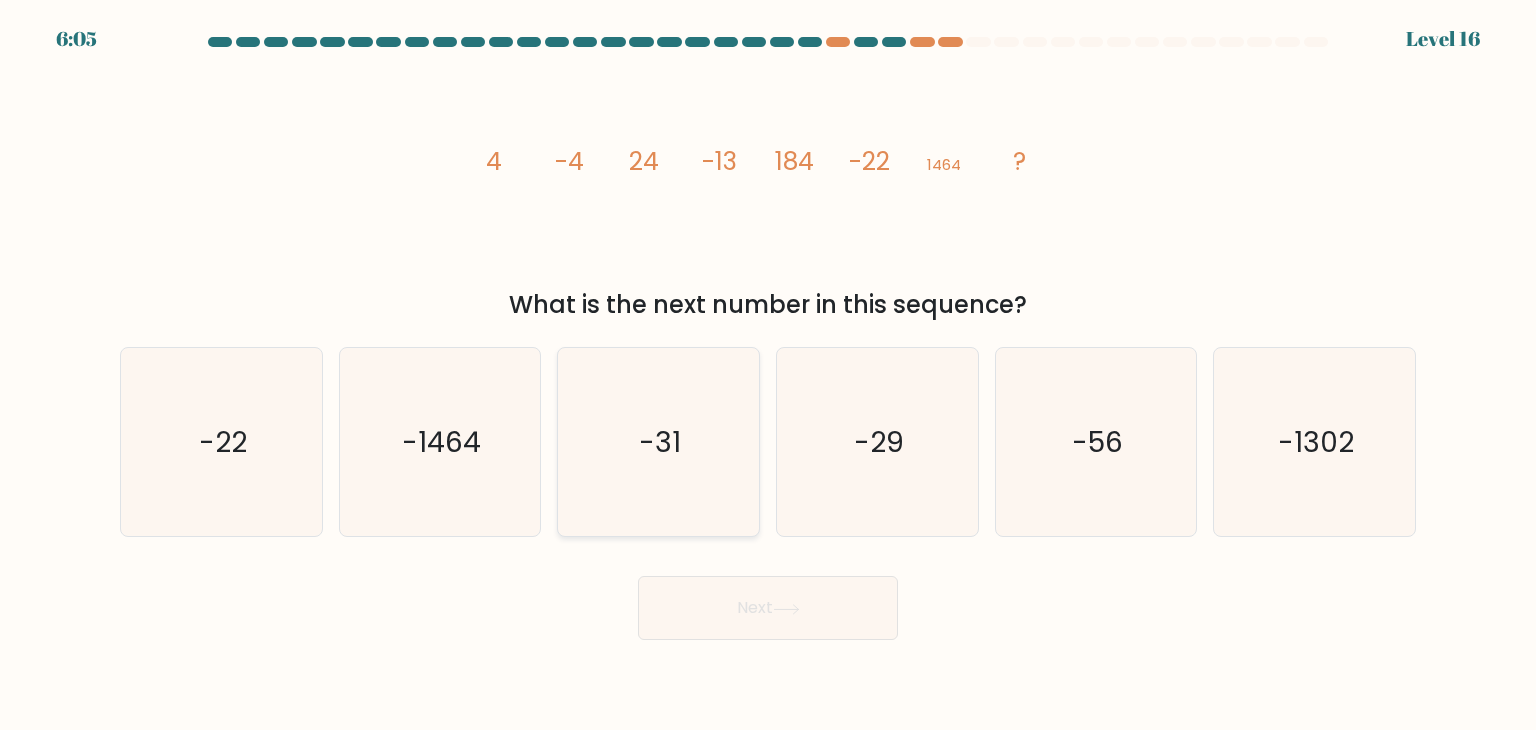 click on "-31" 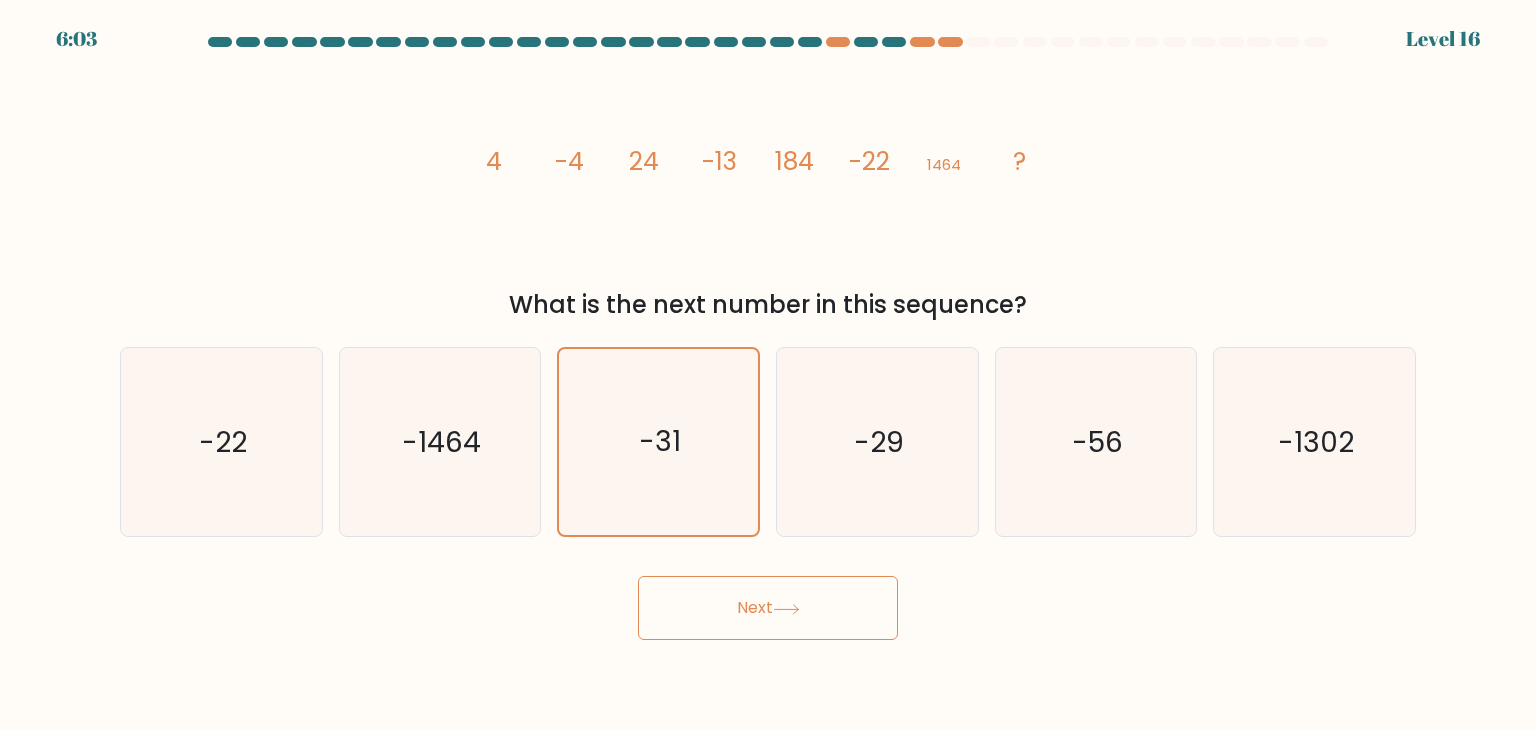 click on "Next" at bounding box center [768, 608] 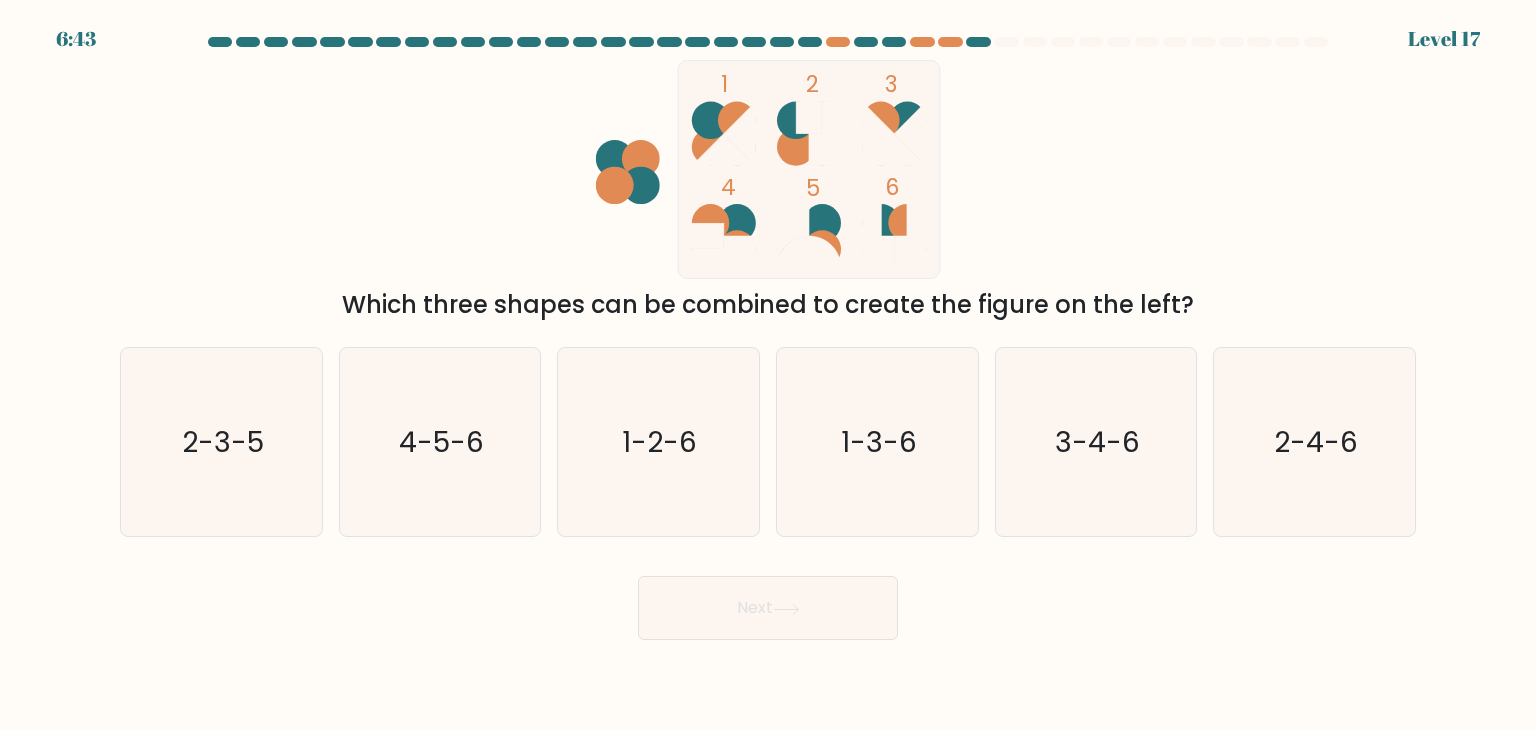 click on "1
2
3
4
5
6
Which three shapes can be combined to create the figure on the left?" at bounding box center [768, 191] 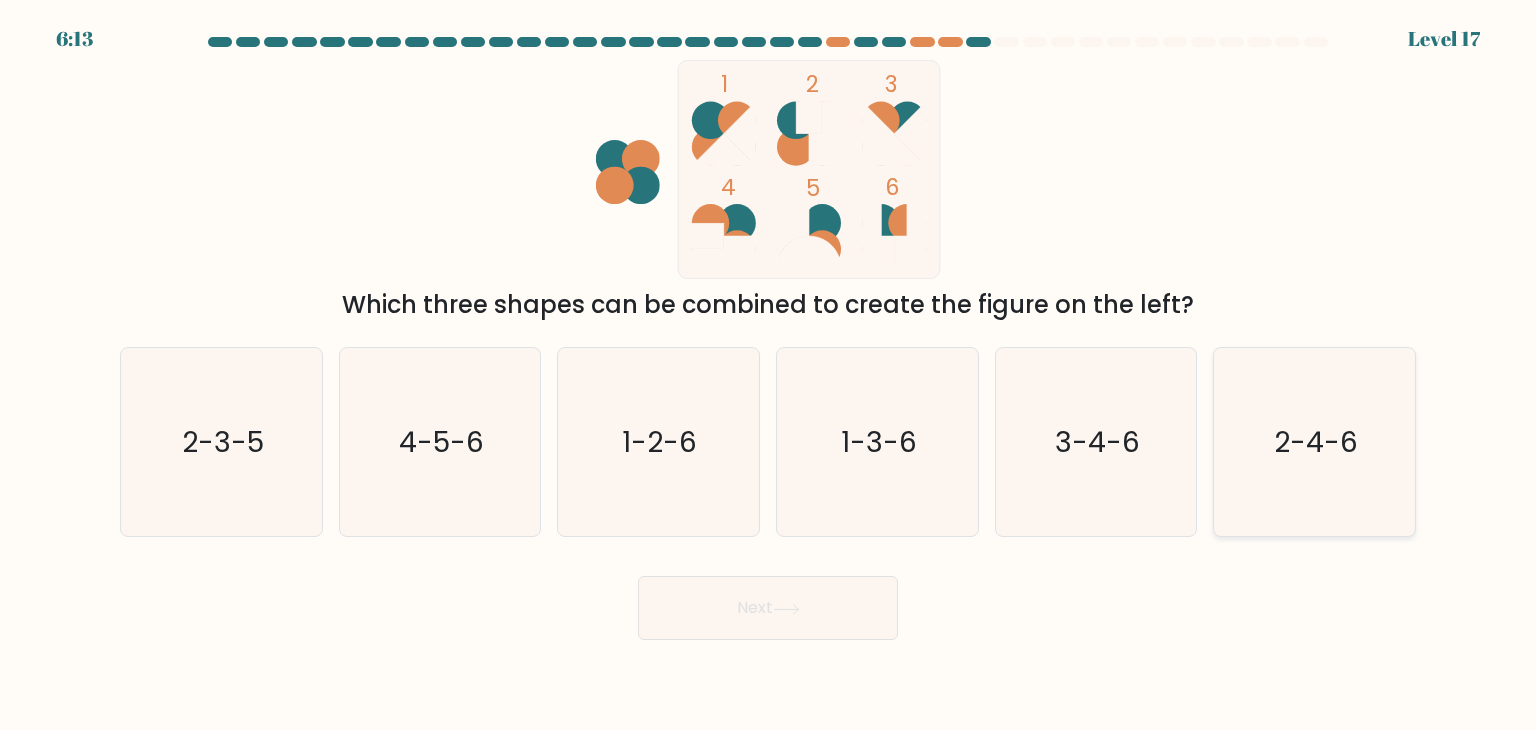click on "2-4-6" 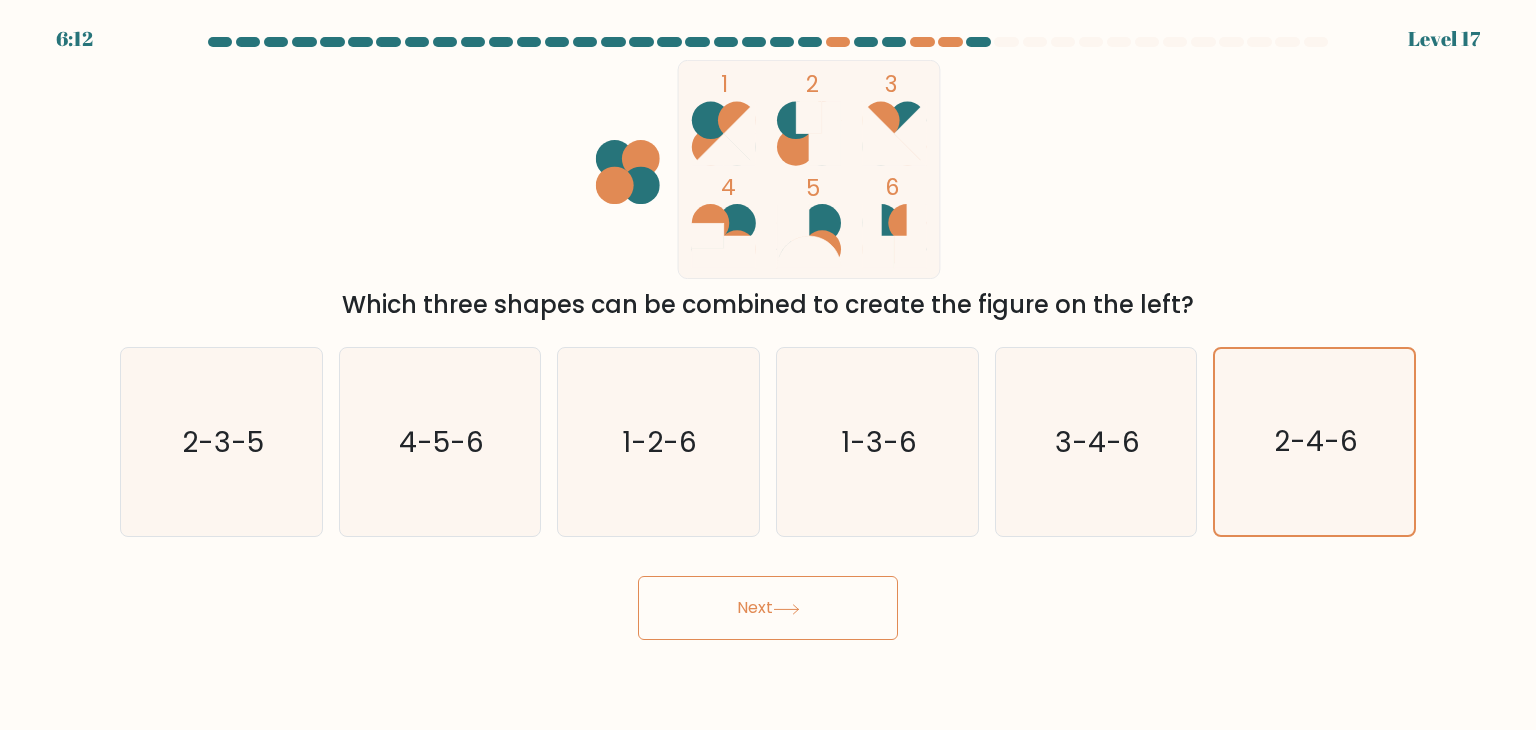click on "Next" at bounding box center (768, 608) 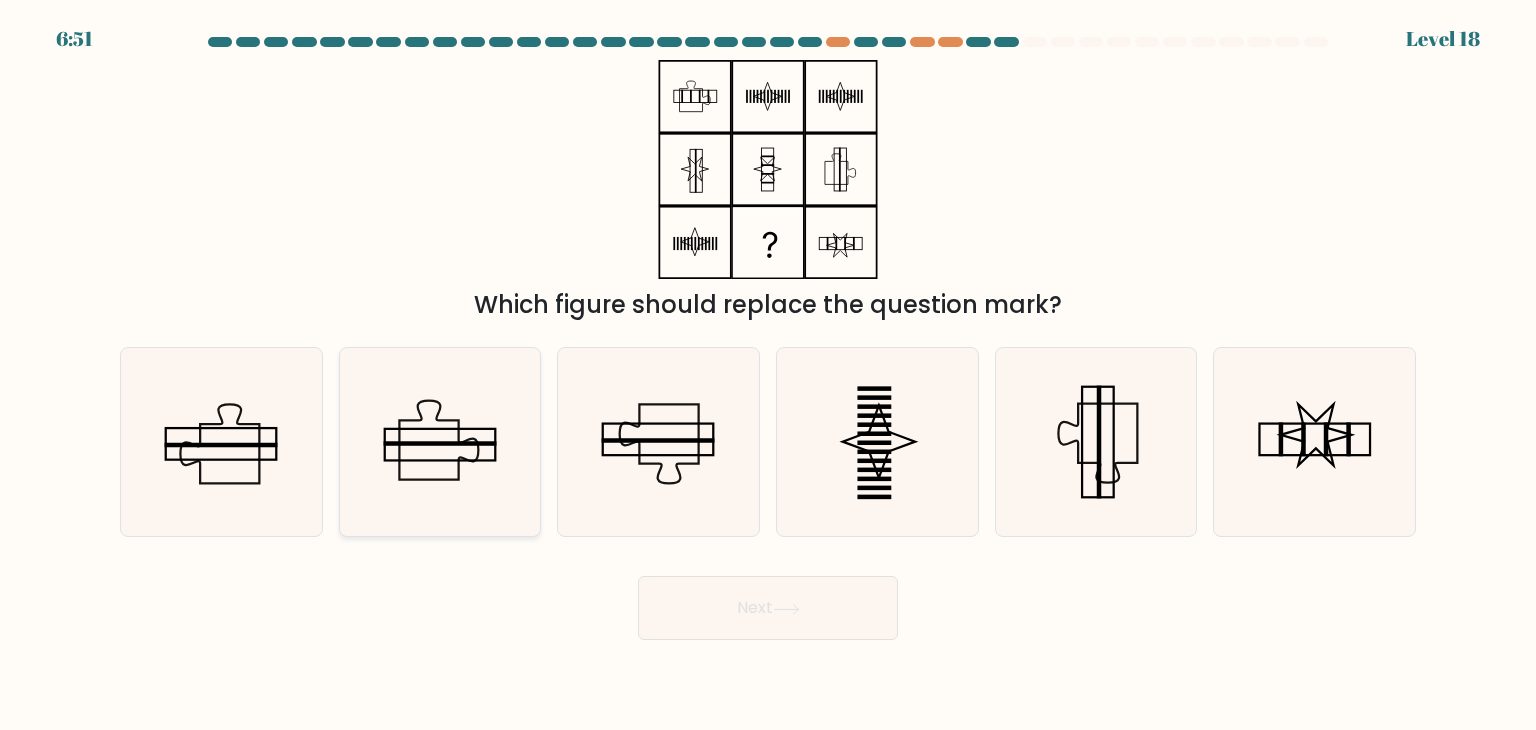 click 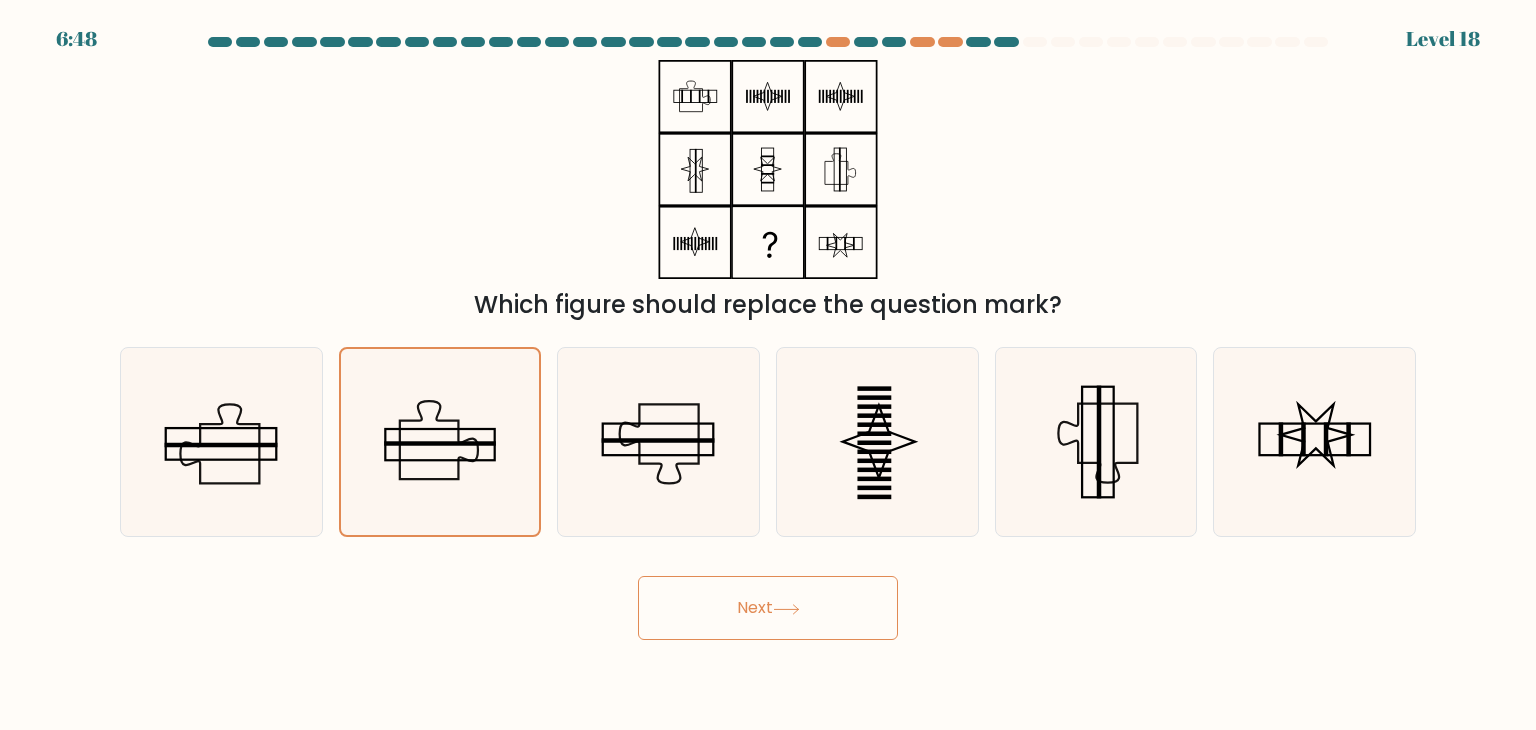 click on "Next" at bounding box center [768, 608] 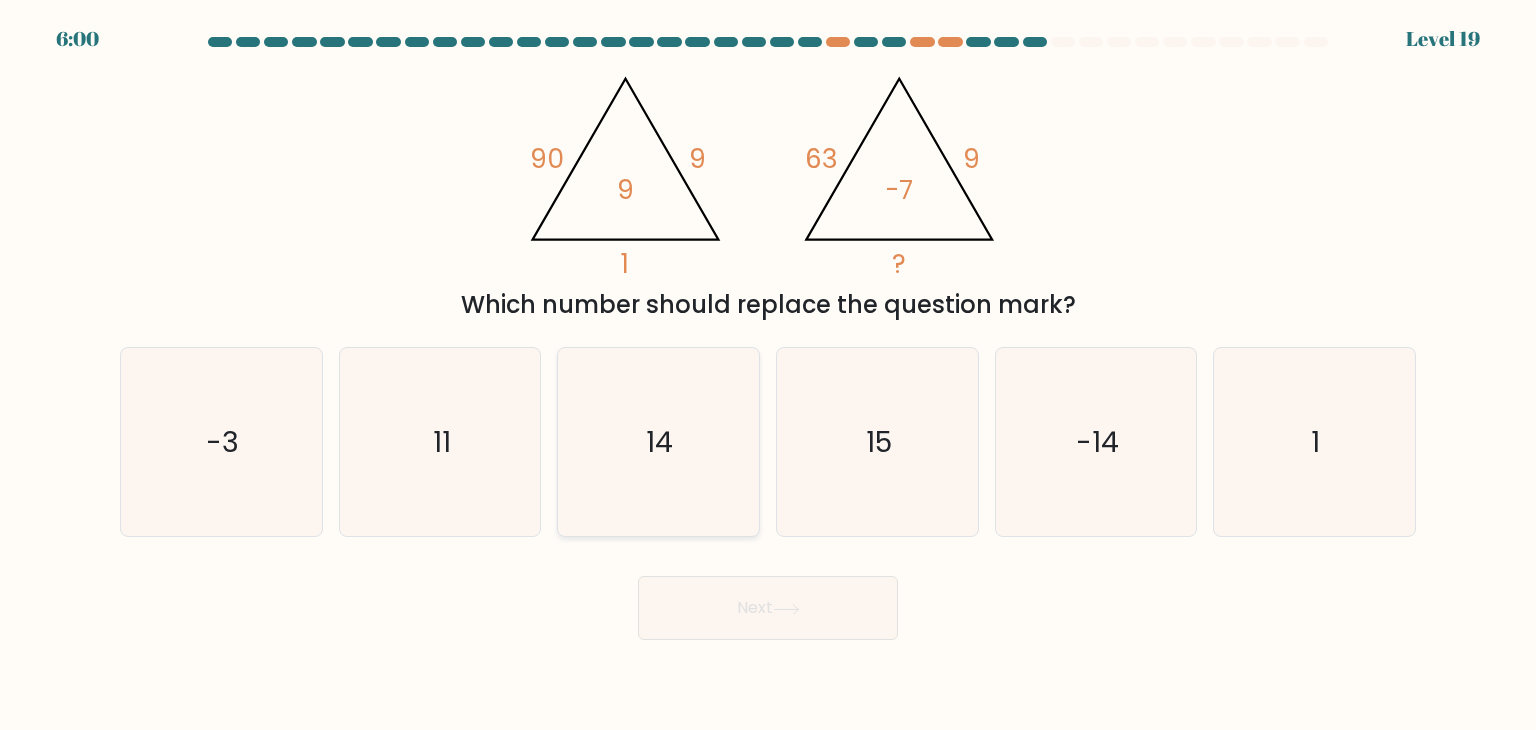 click on "14" 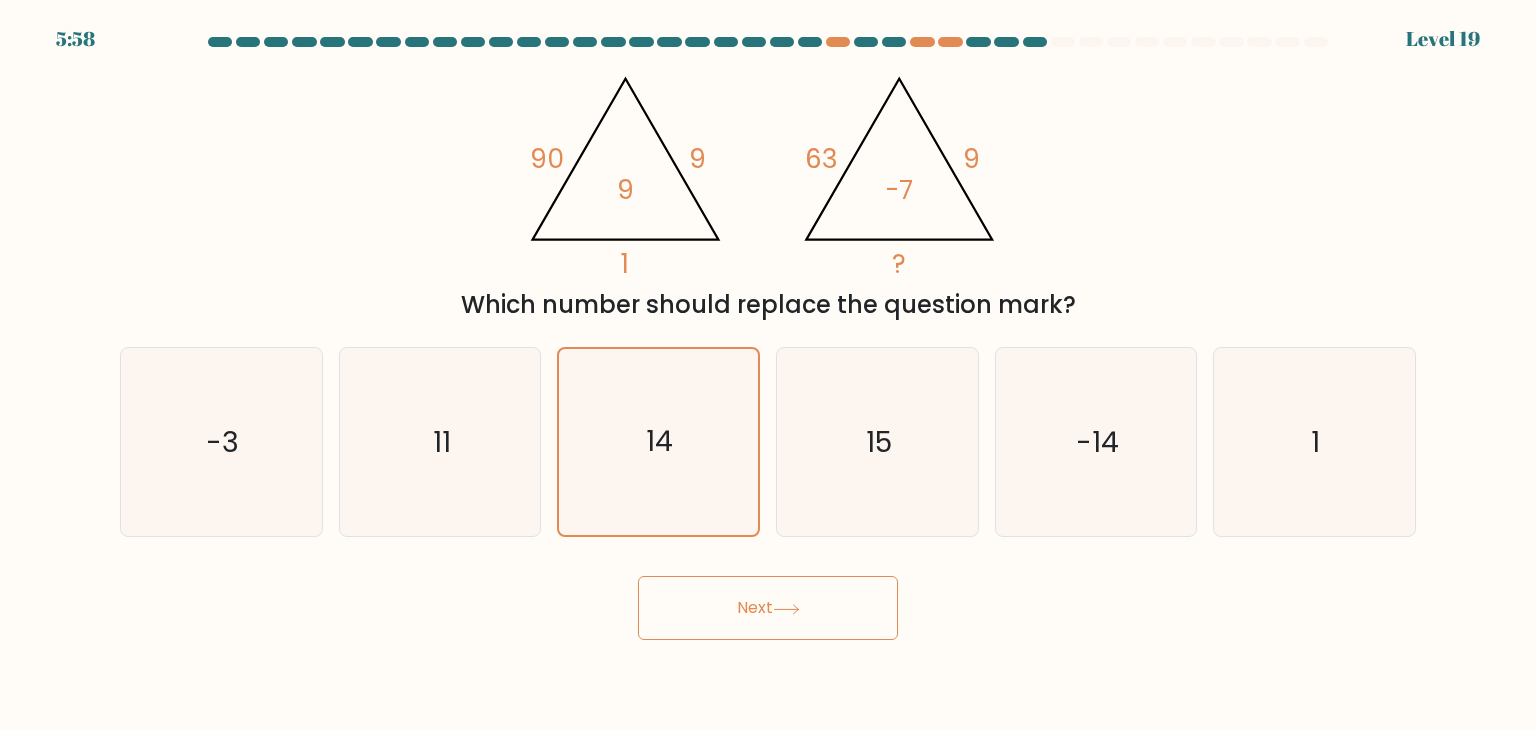 click on "Next" at bounding box center (768, 608) 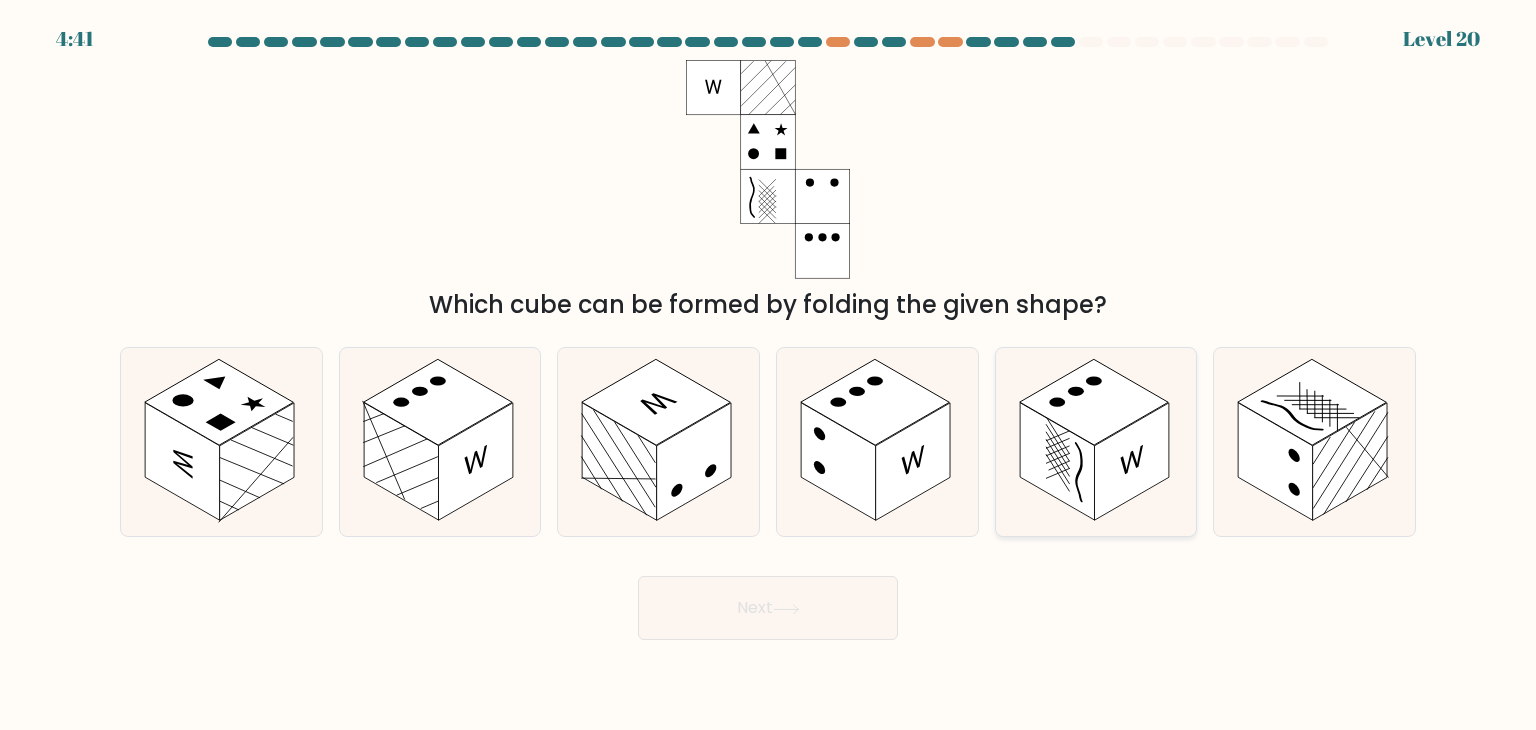 click 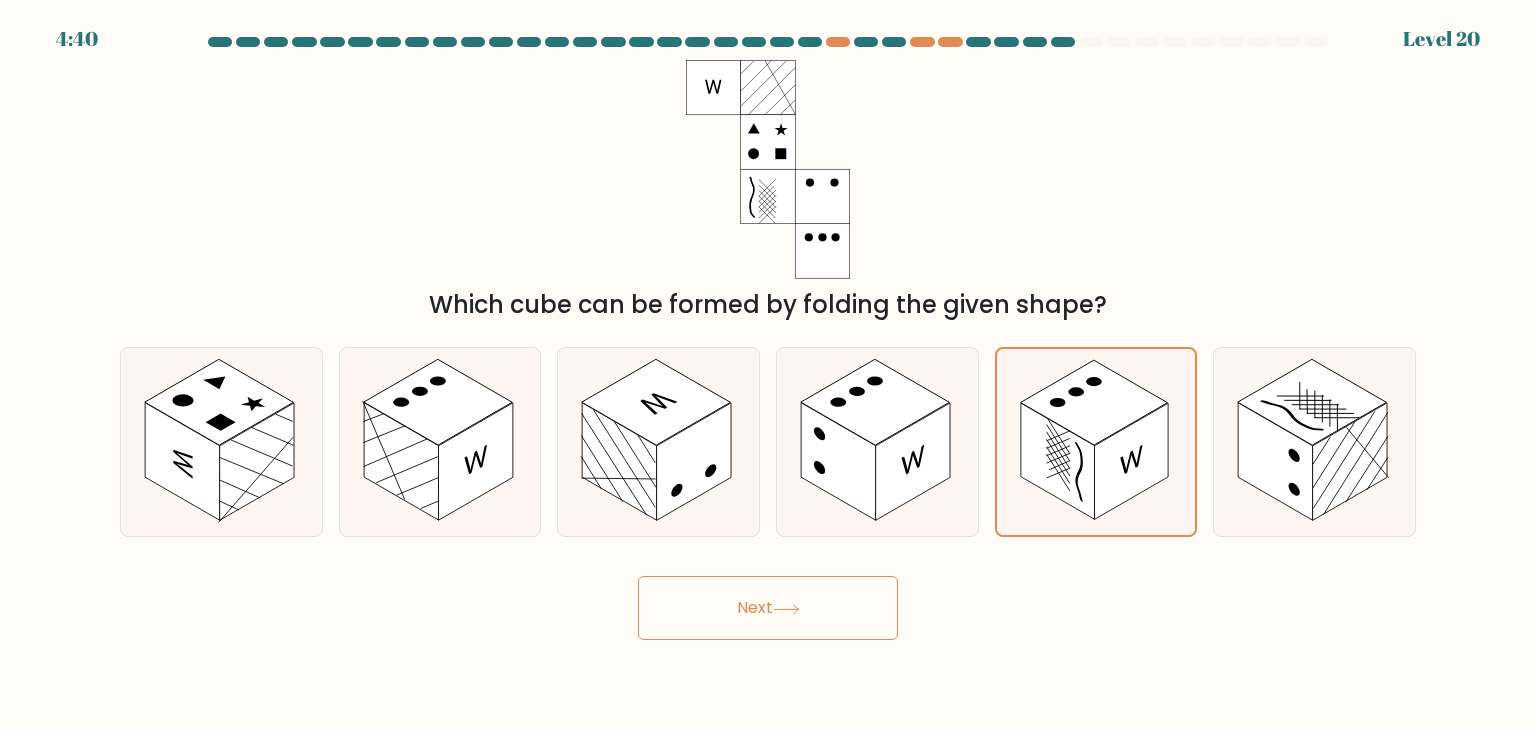 click on "Next" at bounding box center (768, 608) 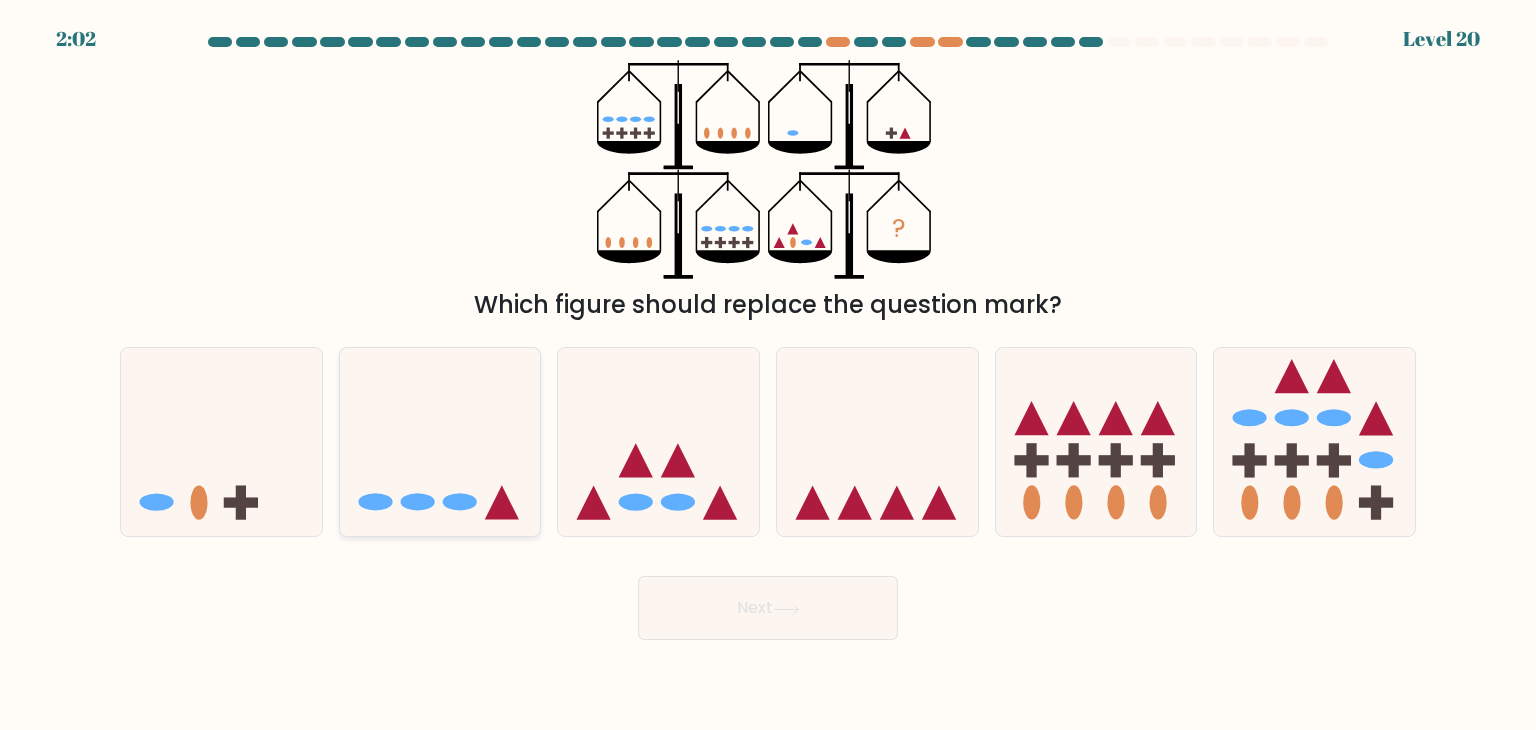 click 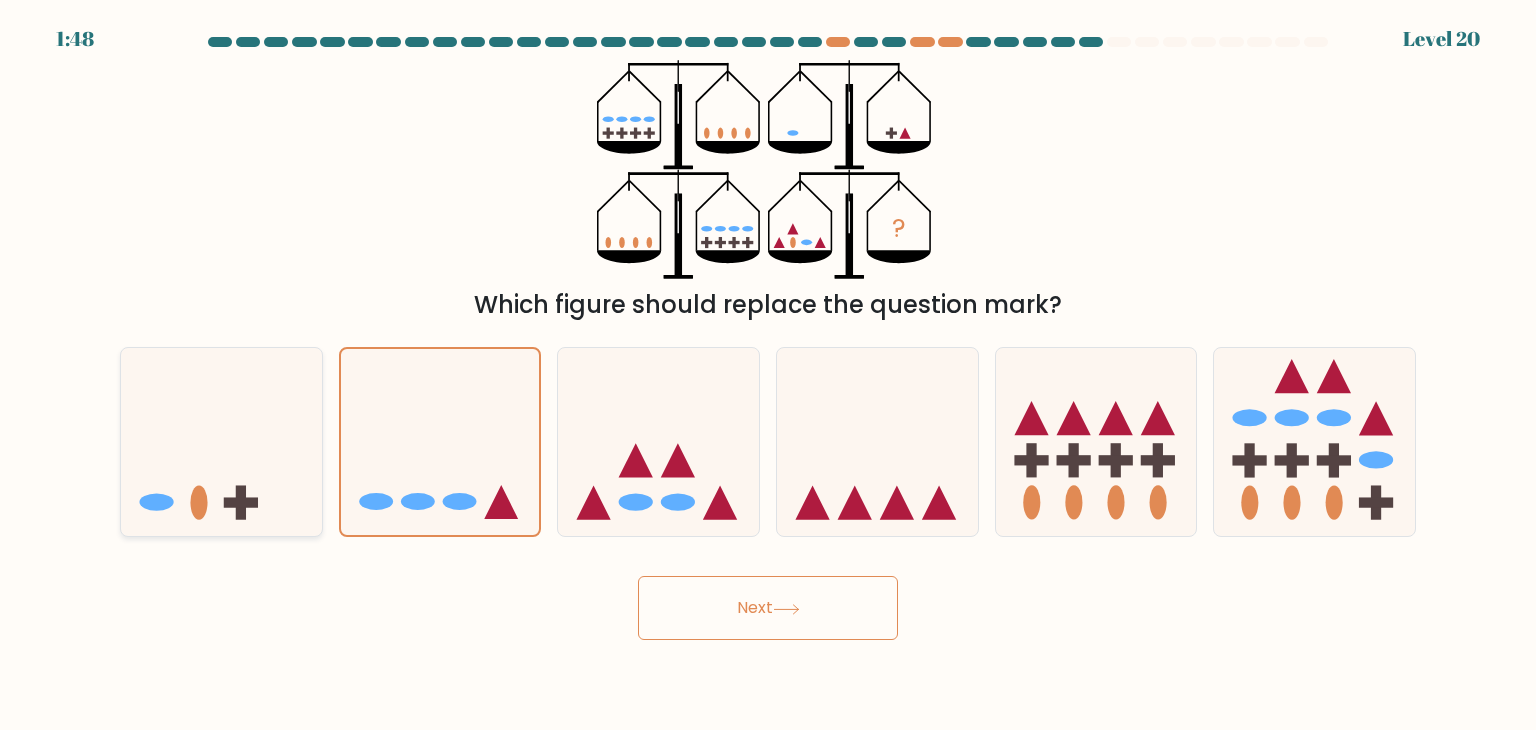 click 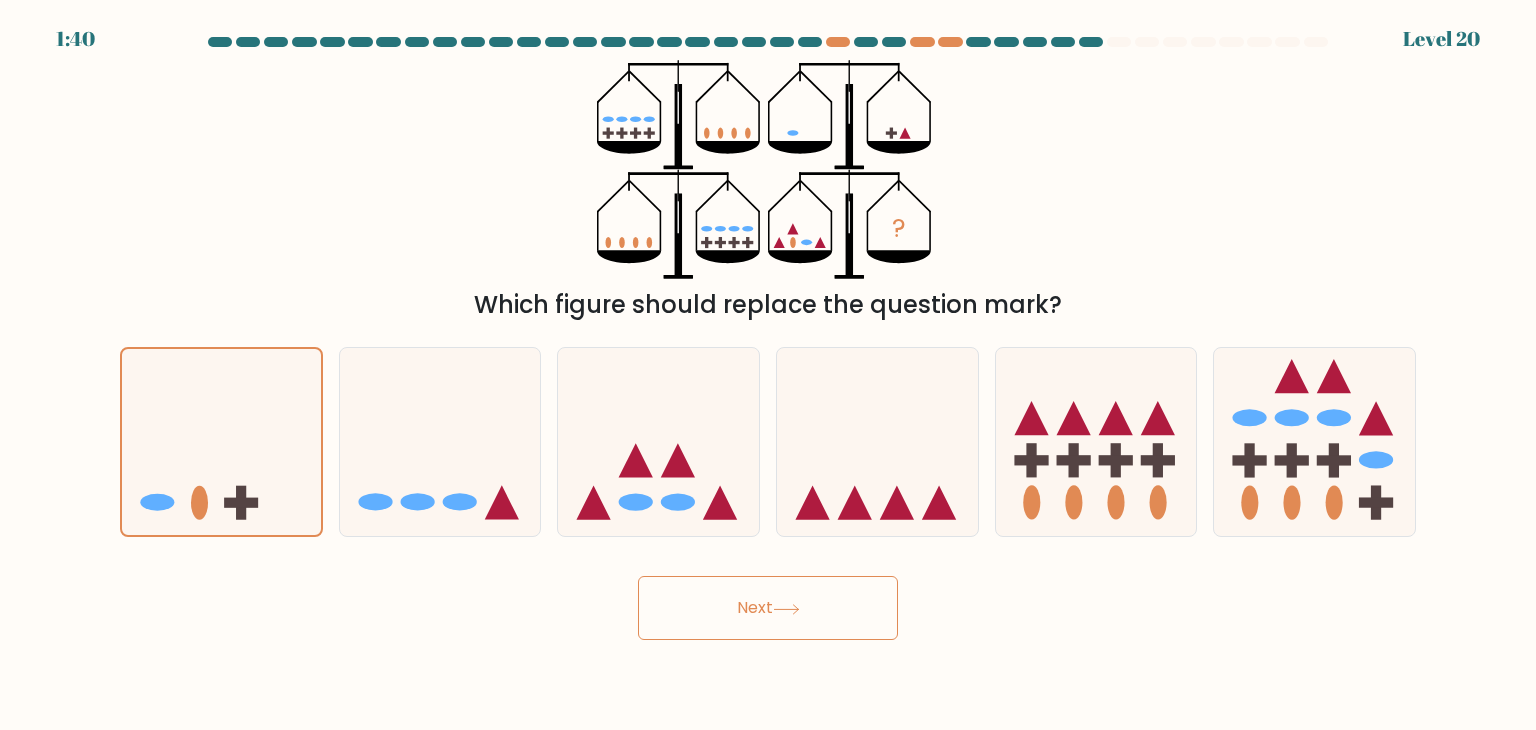 click on "Next" at bounding box center (768, 600) 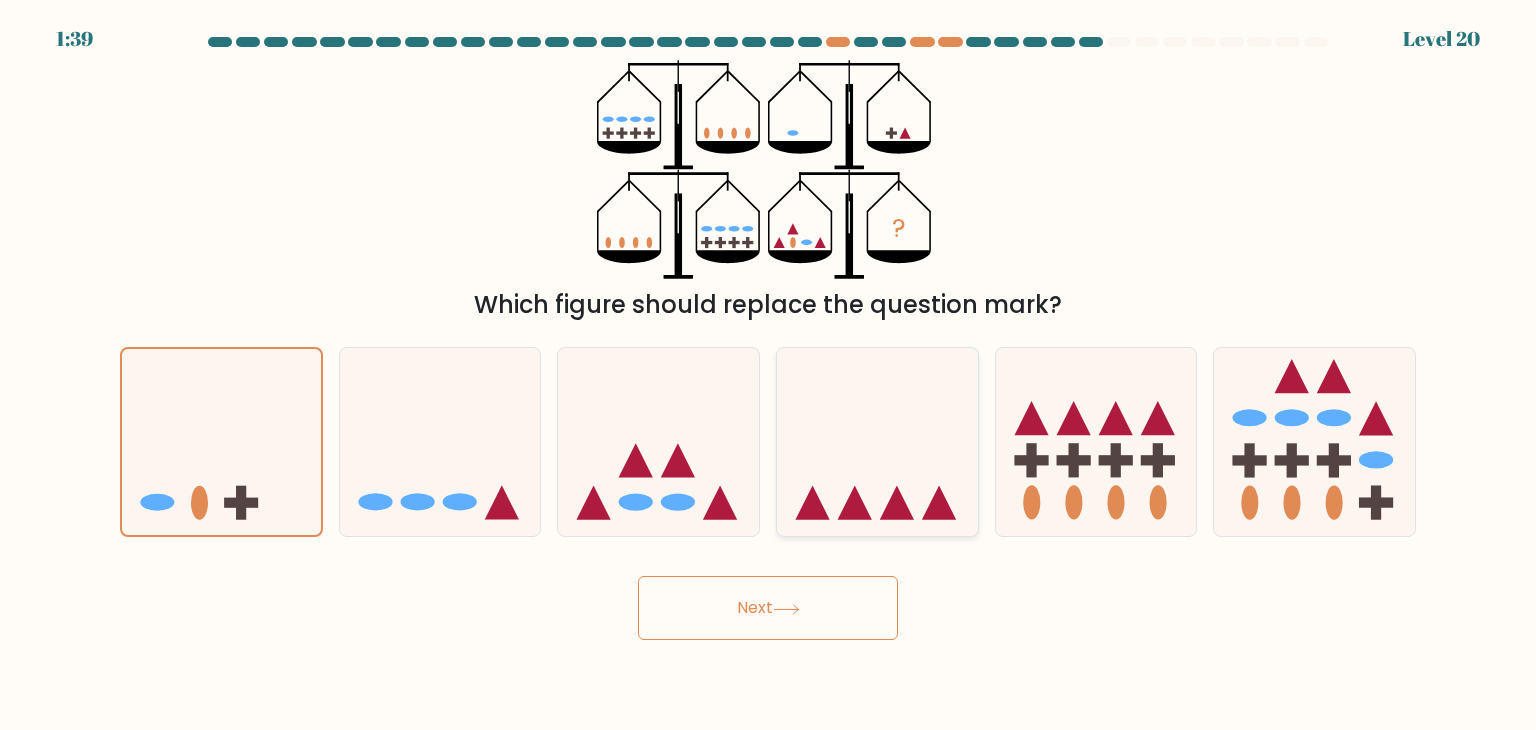 click 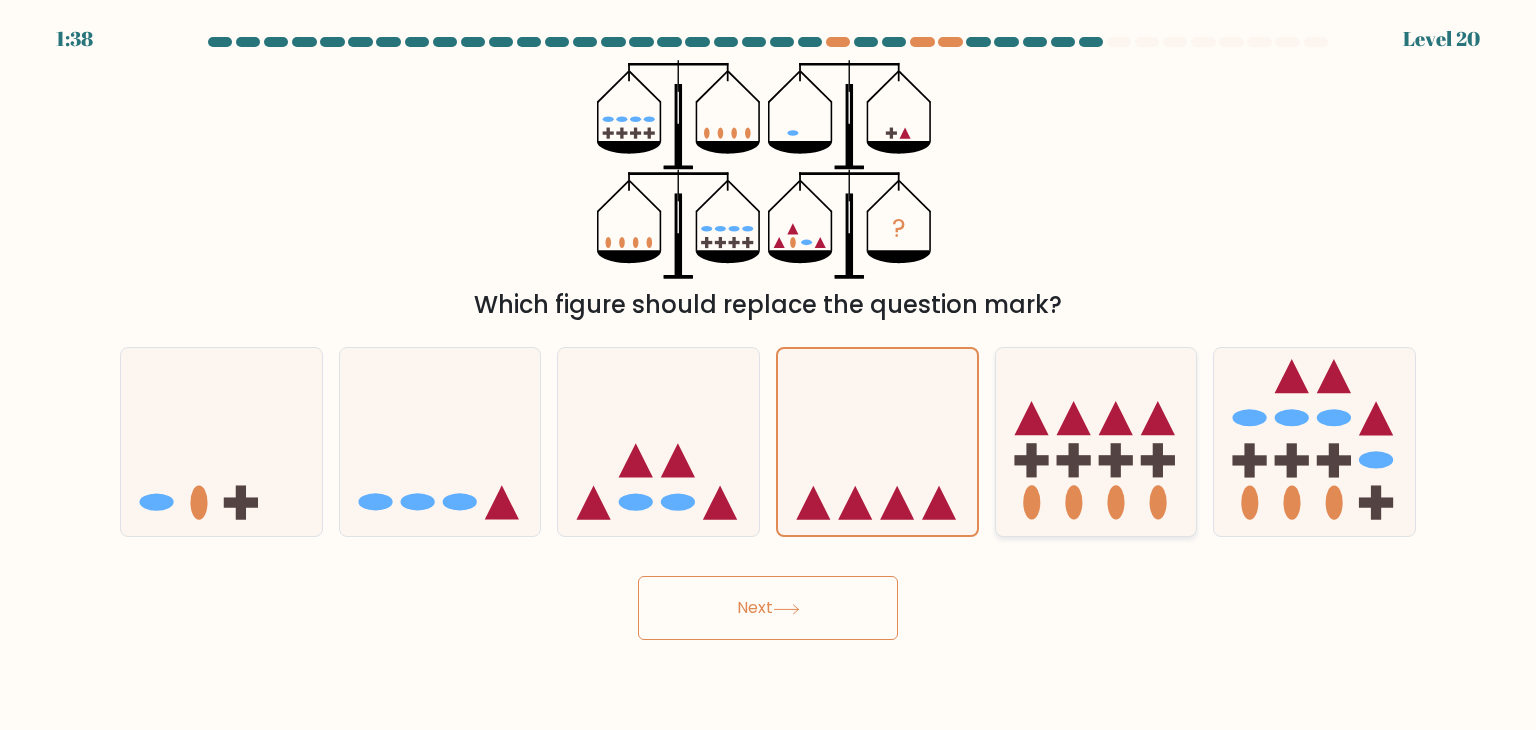click 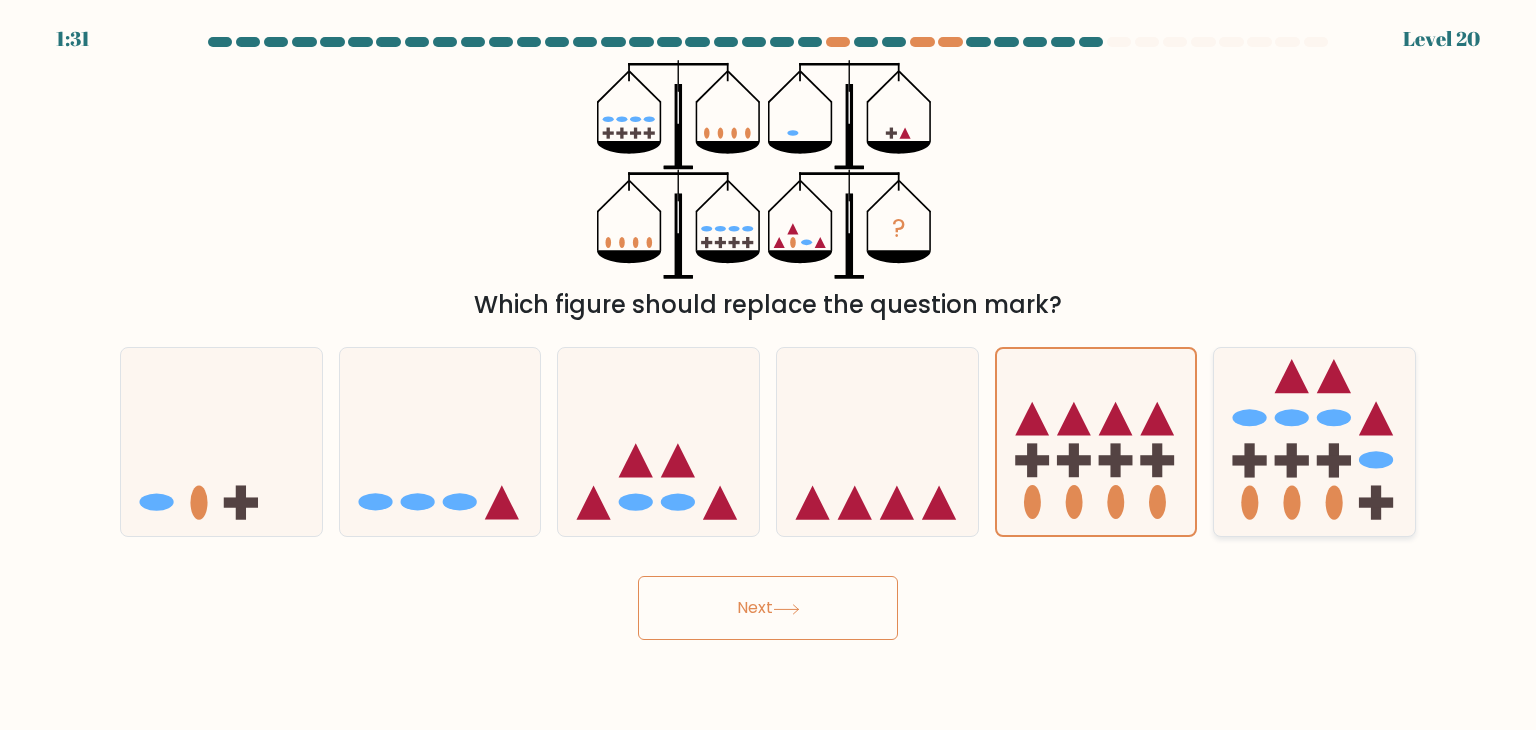 click 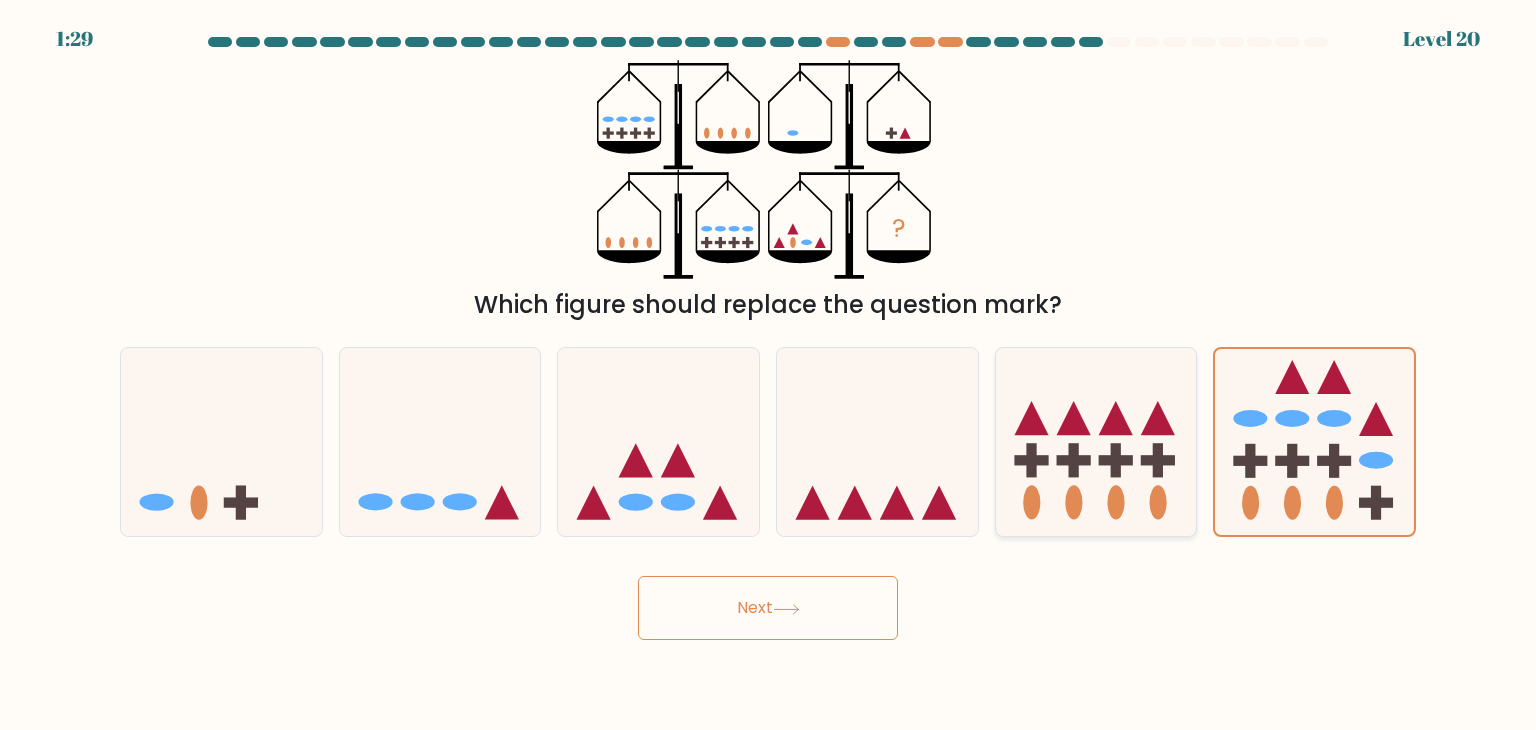 click 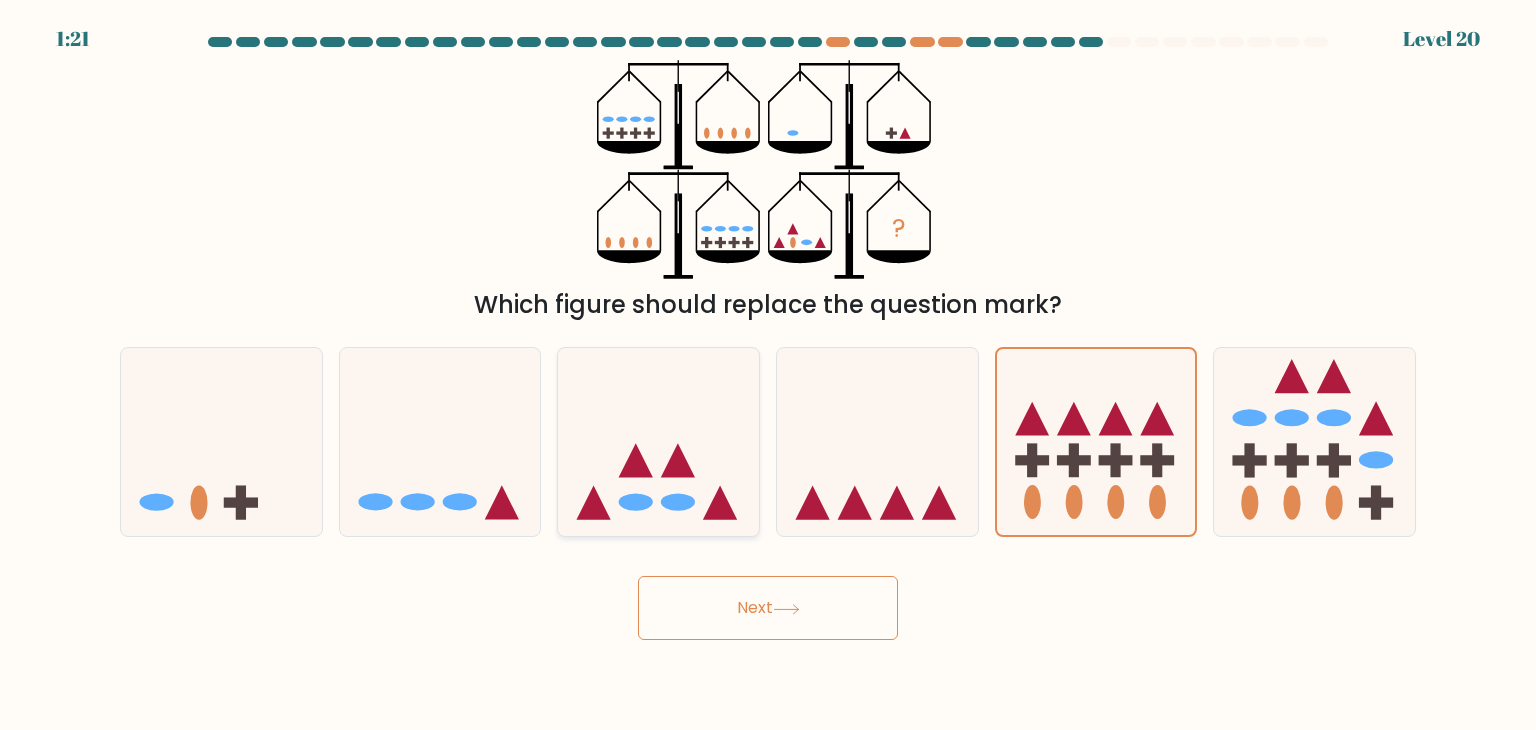 click 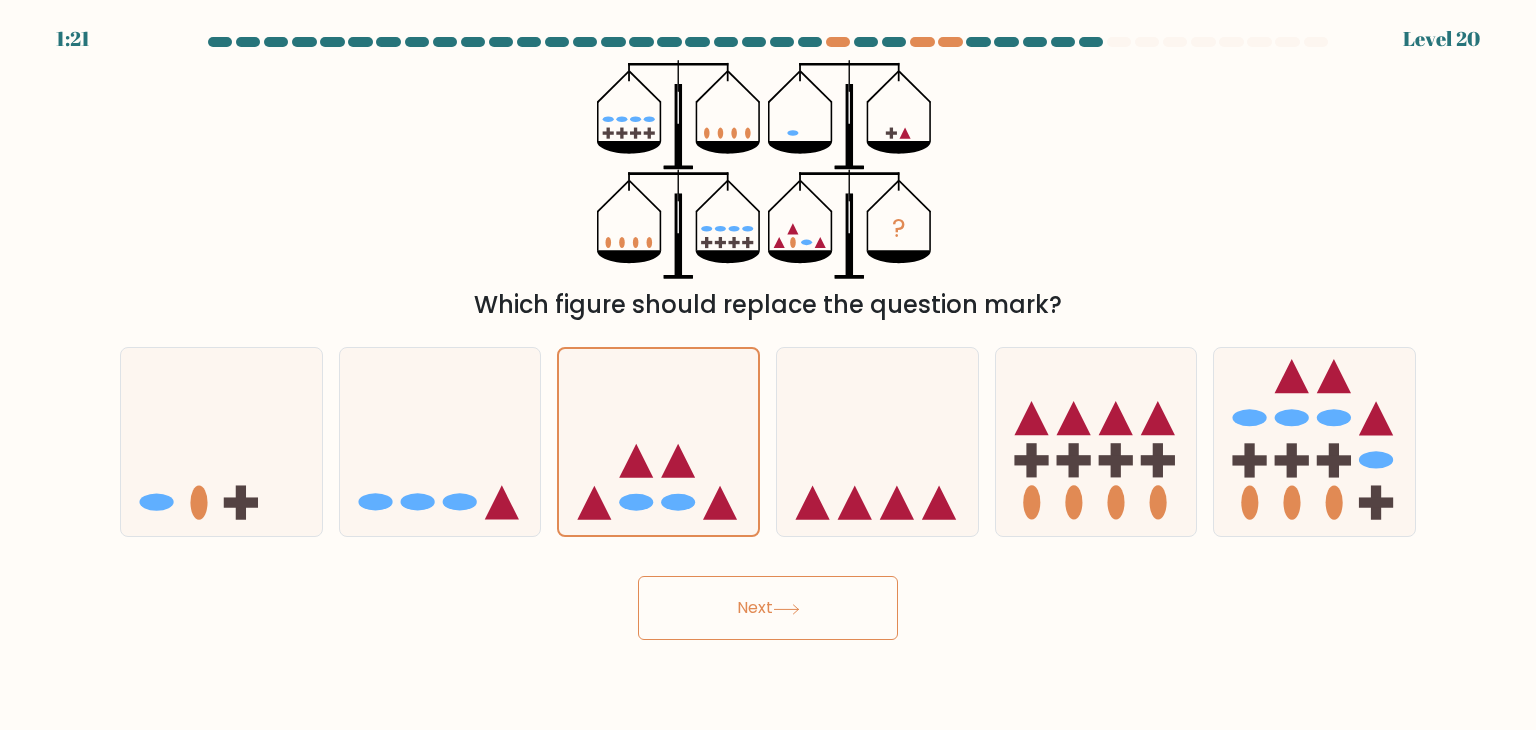 click on "Next" at bounding box center [768, 608] 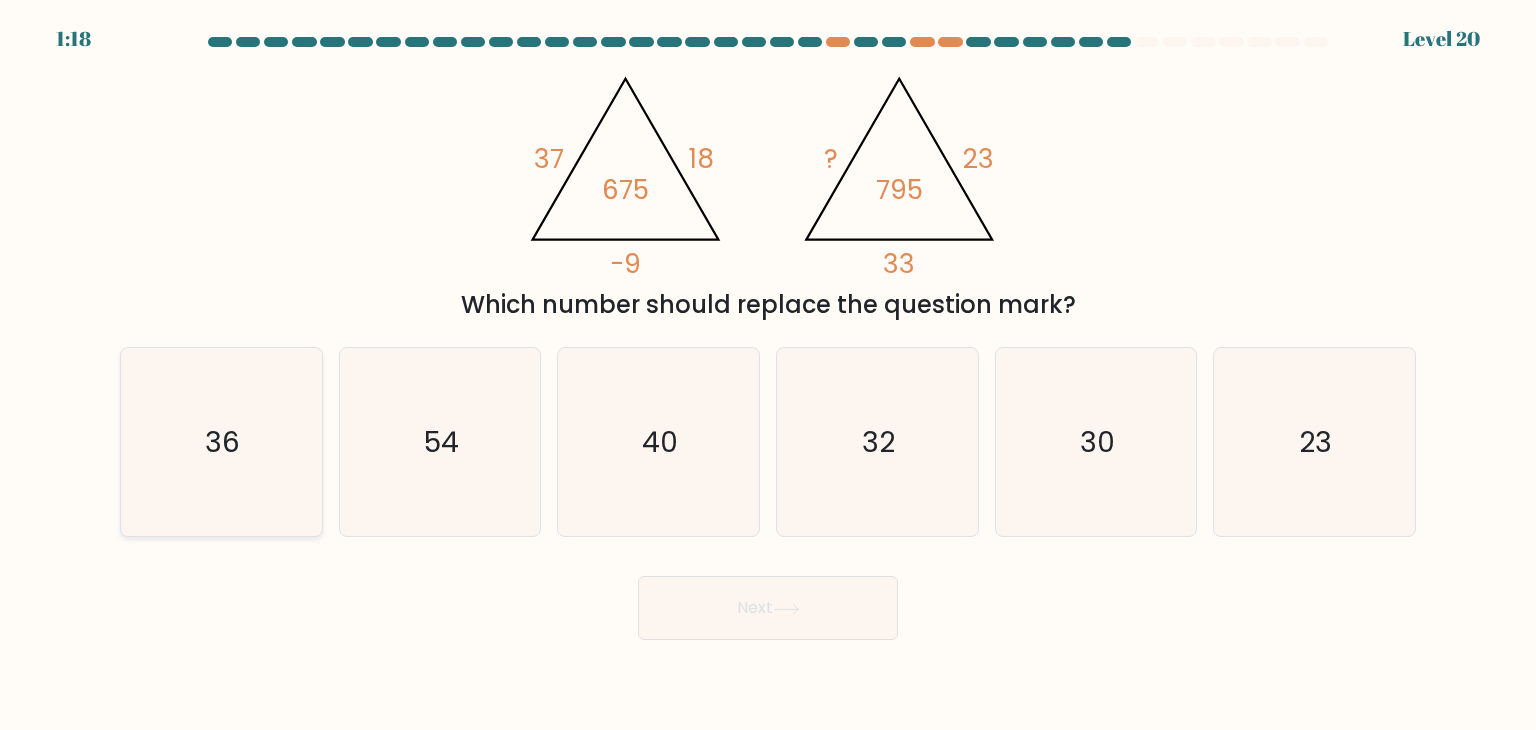 click on "36" 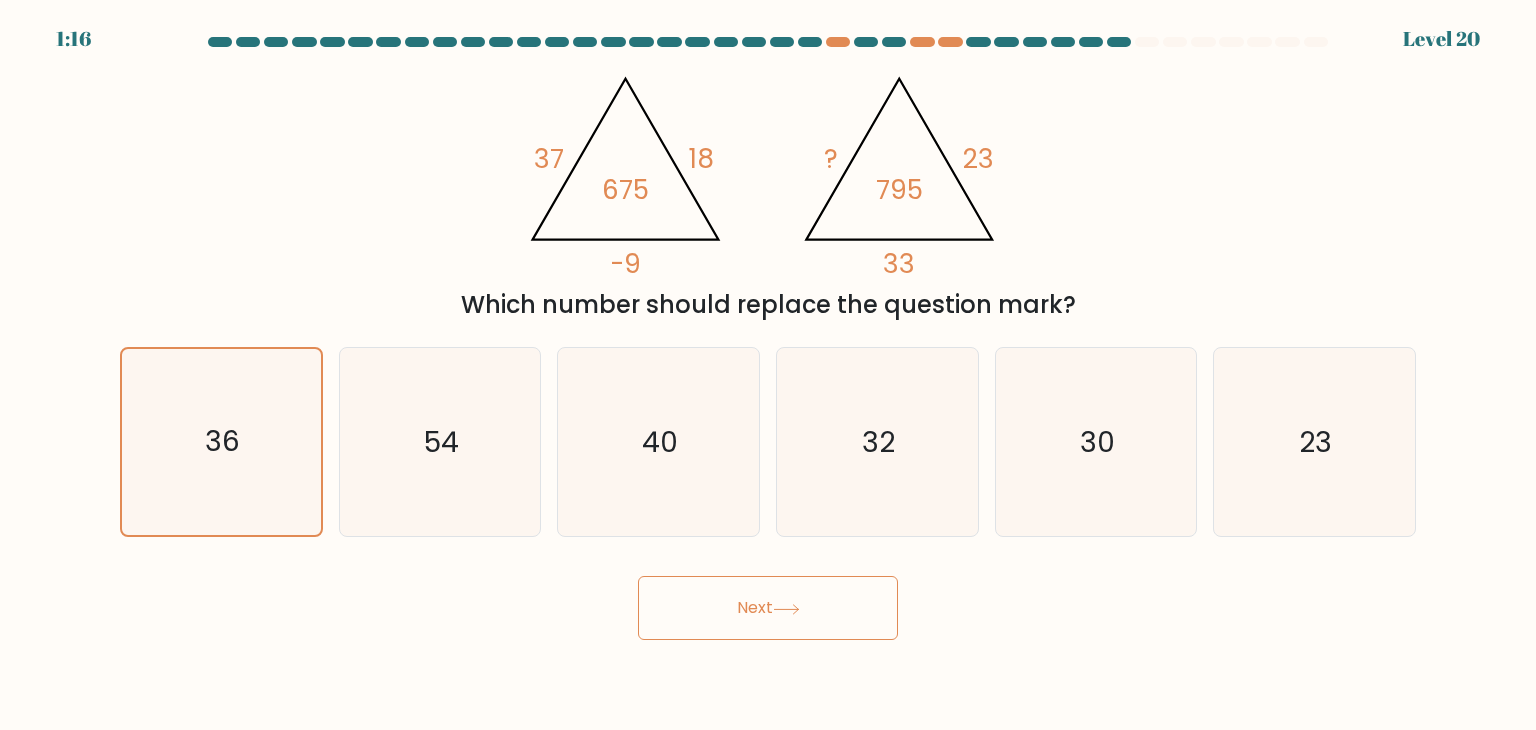 click on "Next" at bounding box center (768, 608) 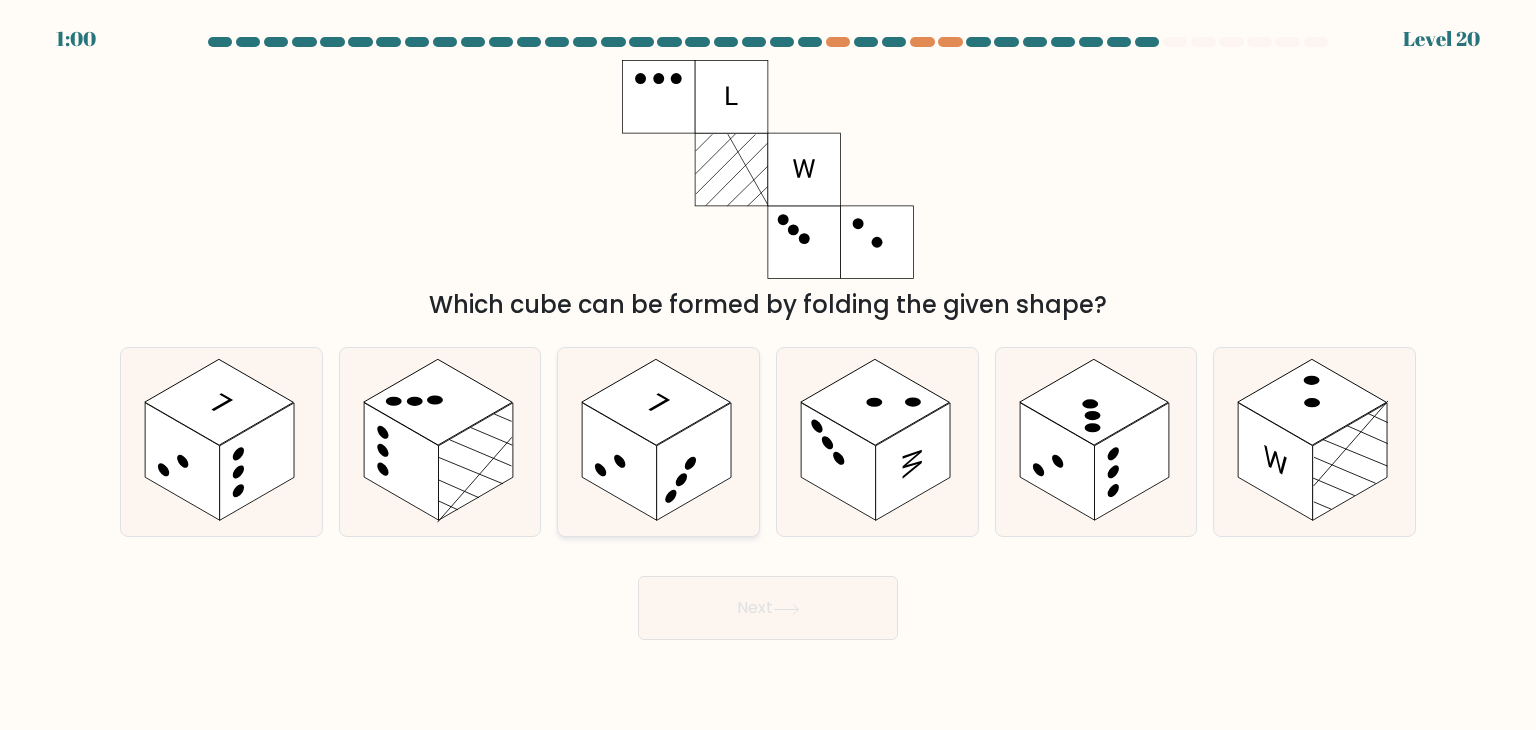 click 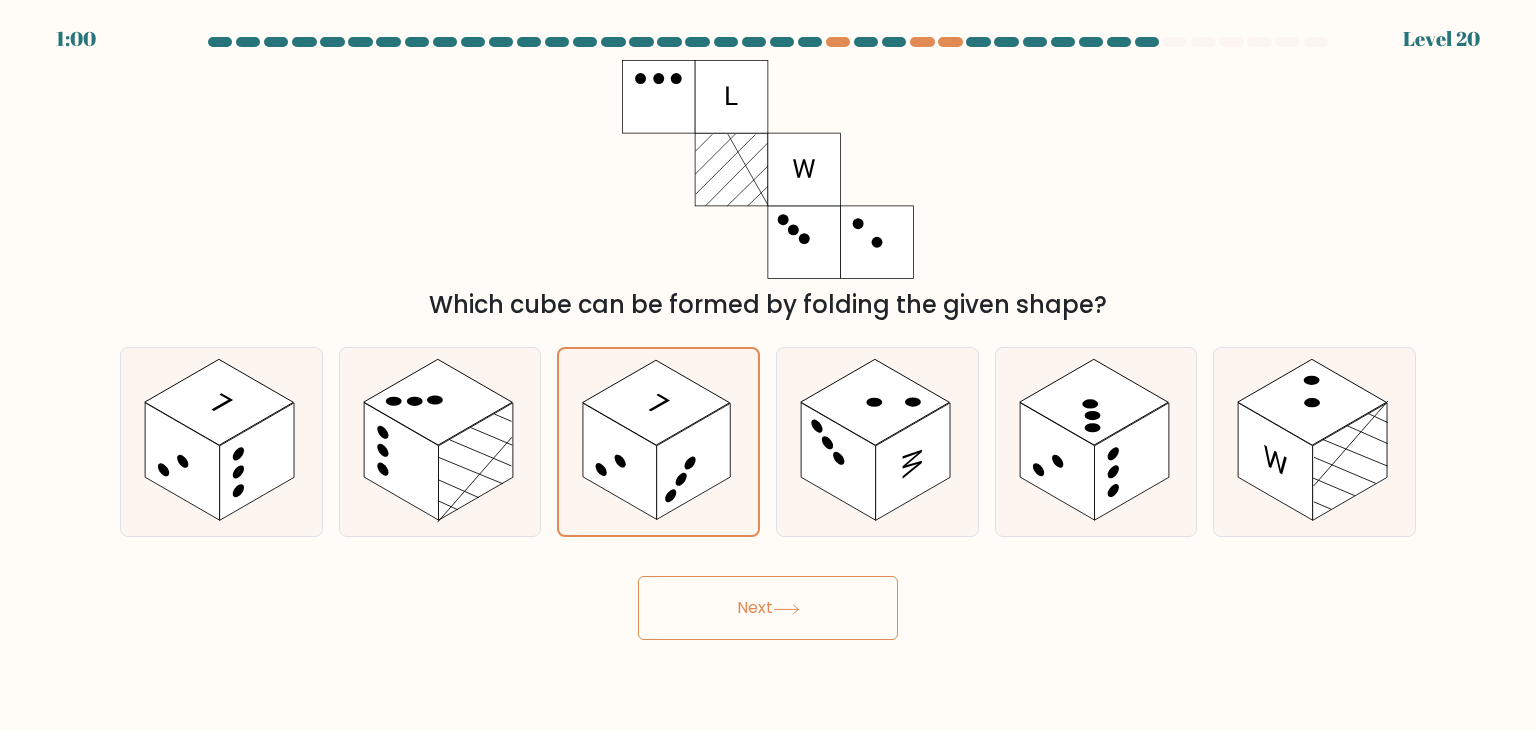 click on "Next" at bounding box center [768, 608] 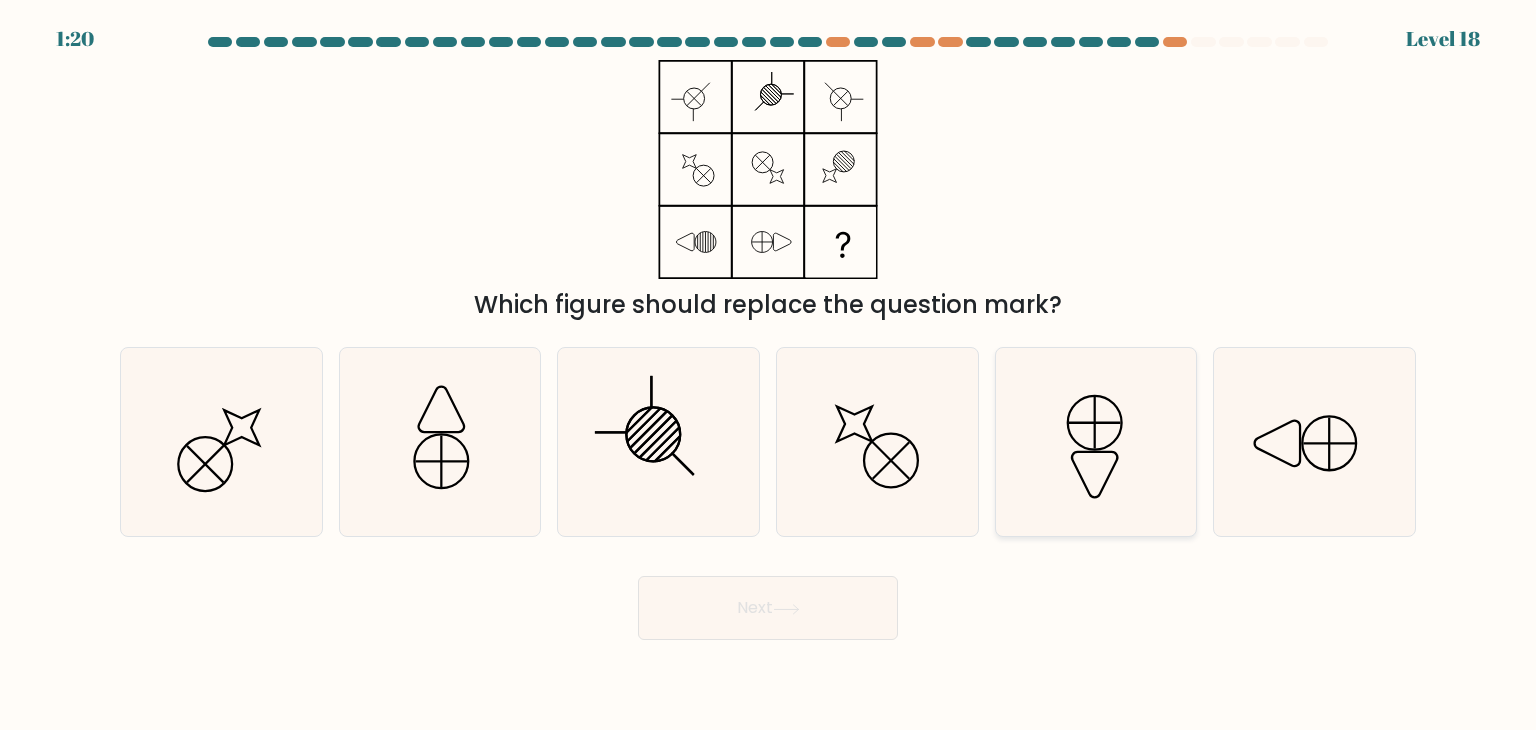 click 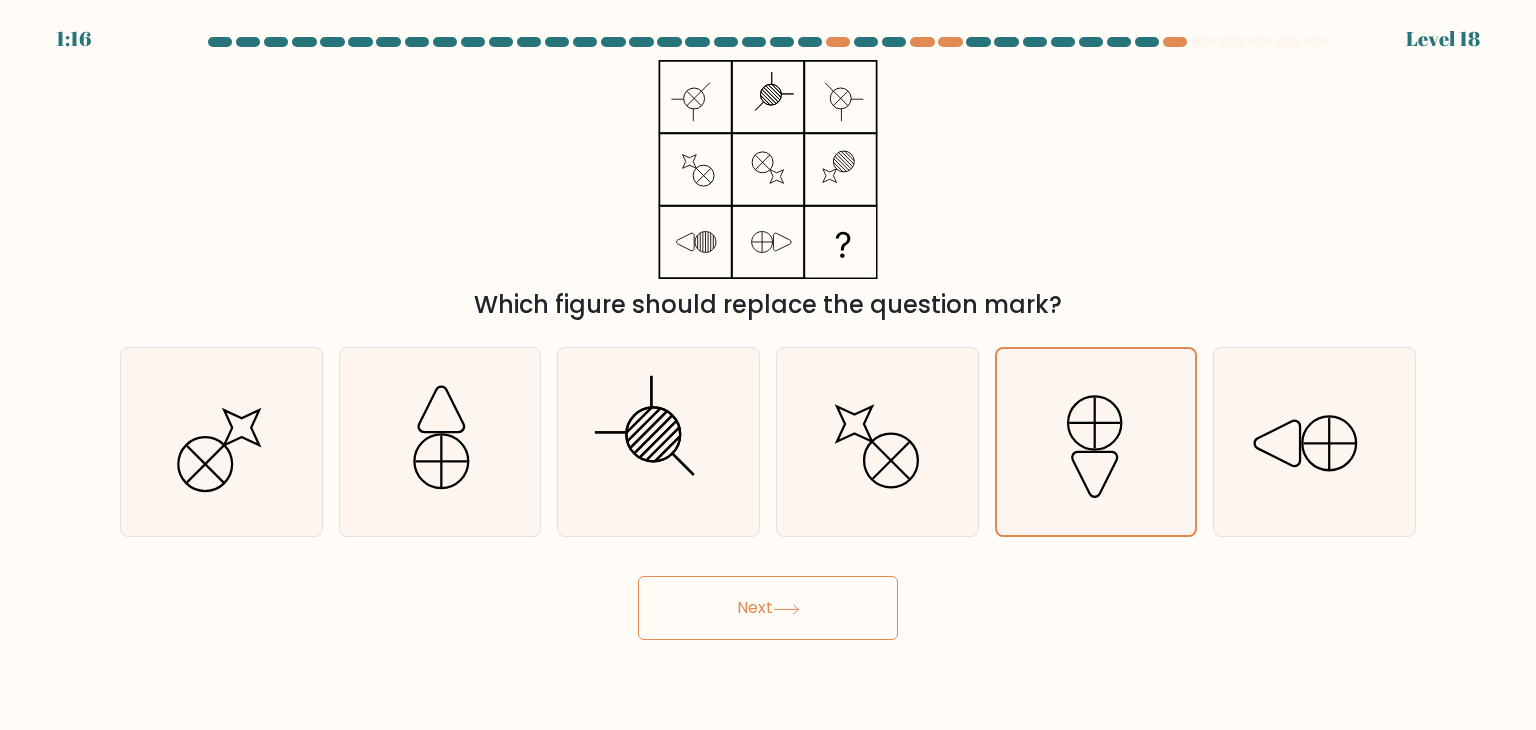 click on "Next" at bounding box center (768, 608) 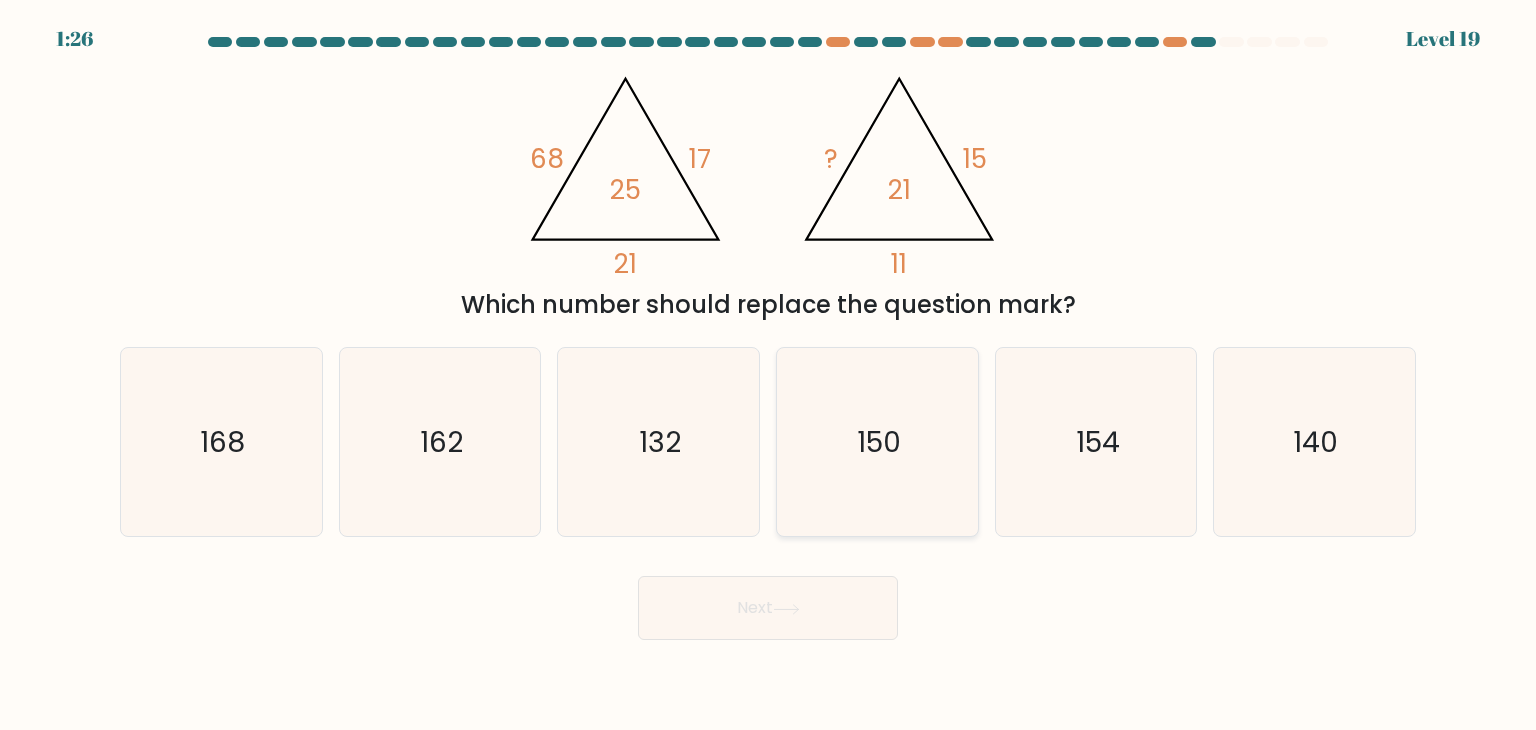 click on "150" 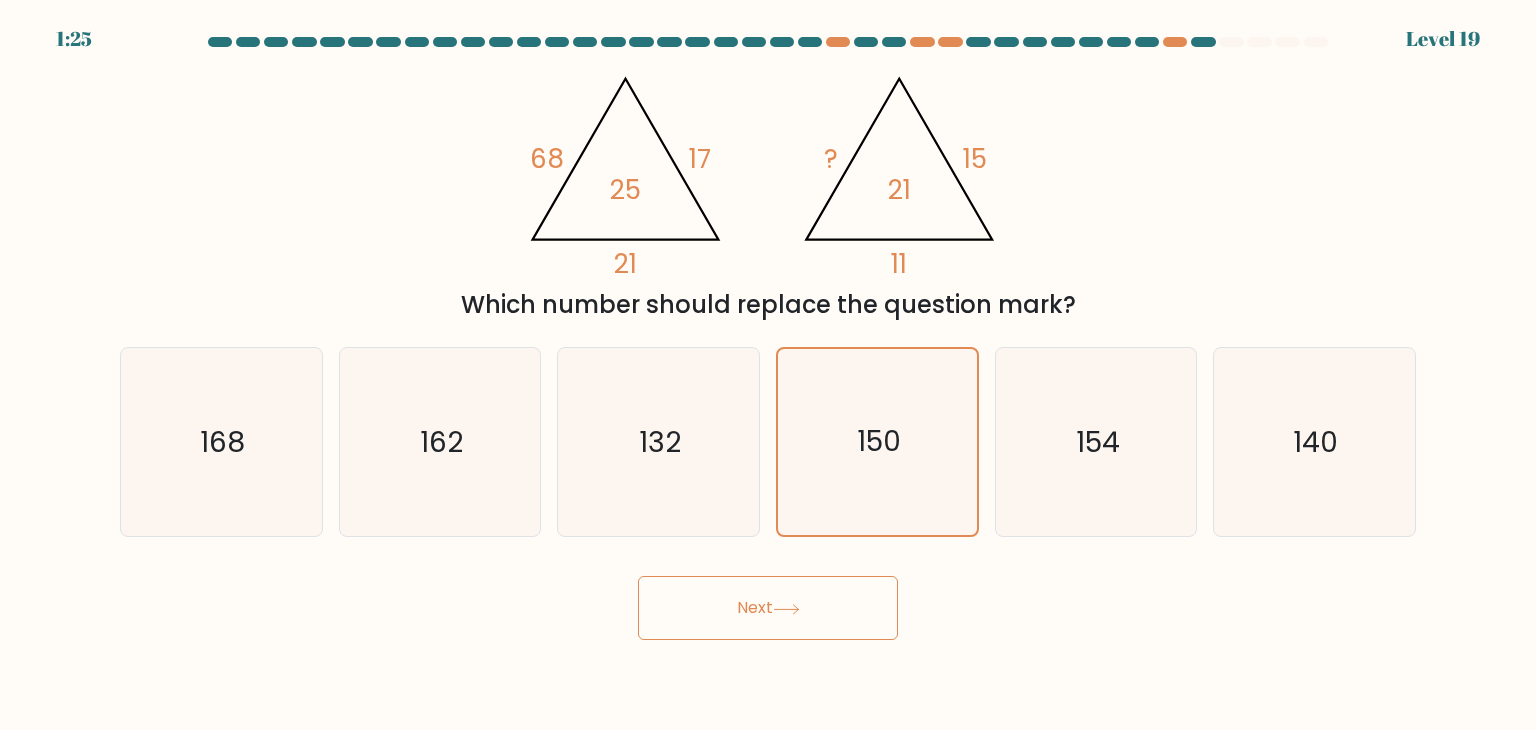 click on "Next" at bounding box center [768, 608] 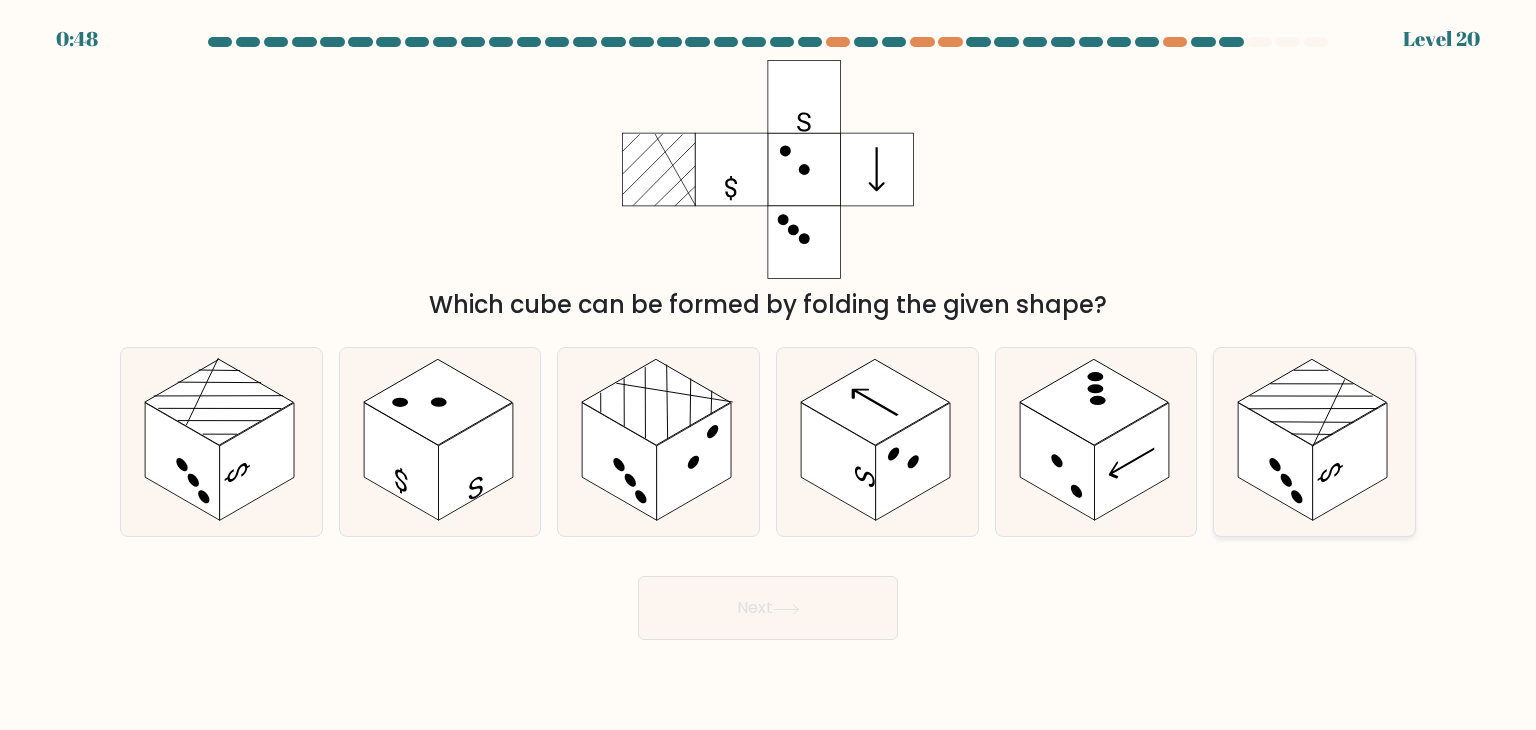 click 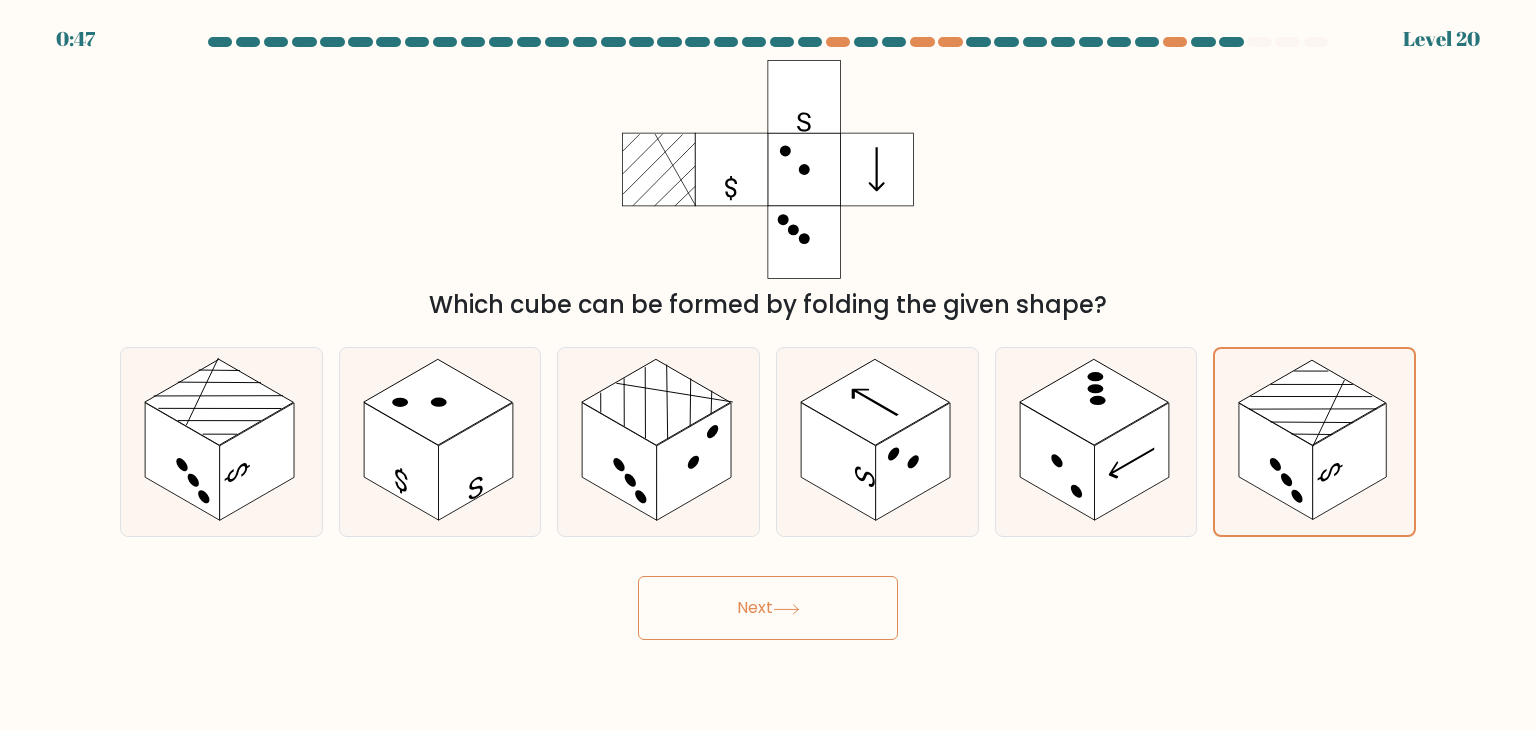 click on "Next" at bounding box center [768, 608] 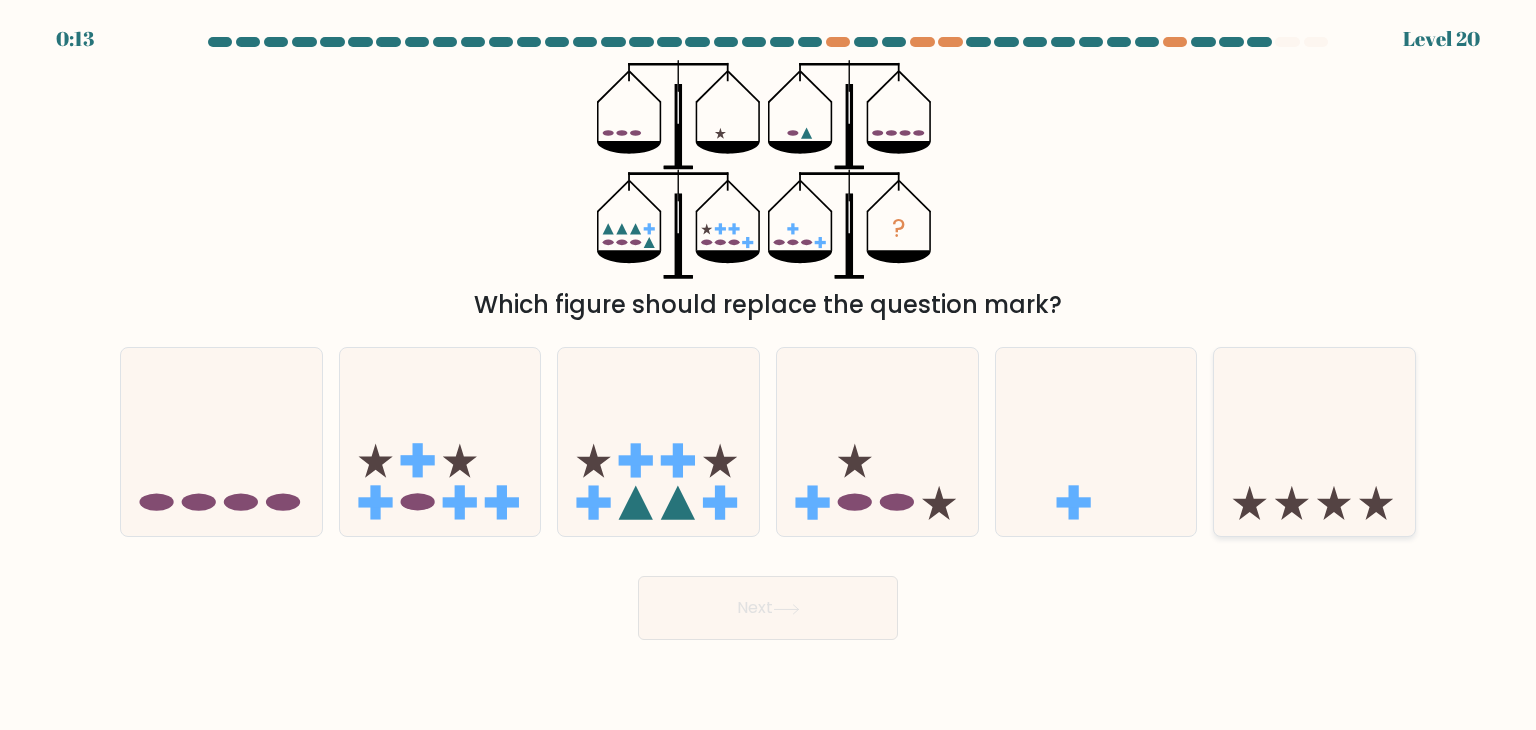 click 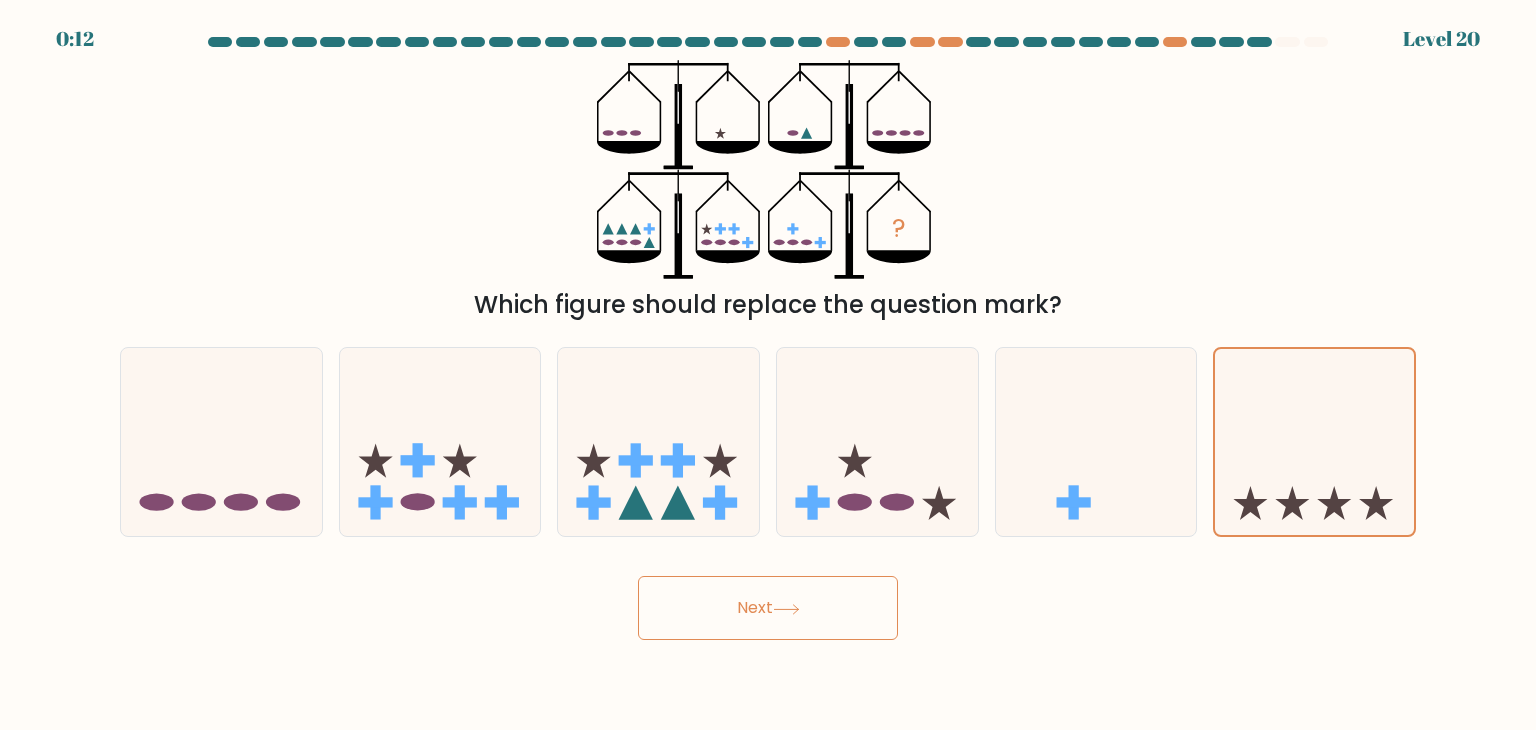 click on "Next" at bounding box center (768, 608) 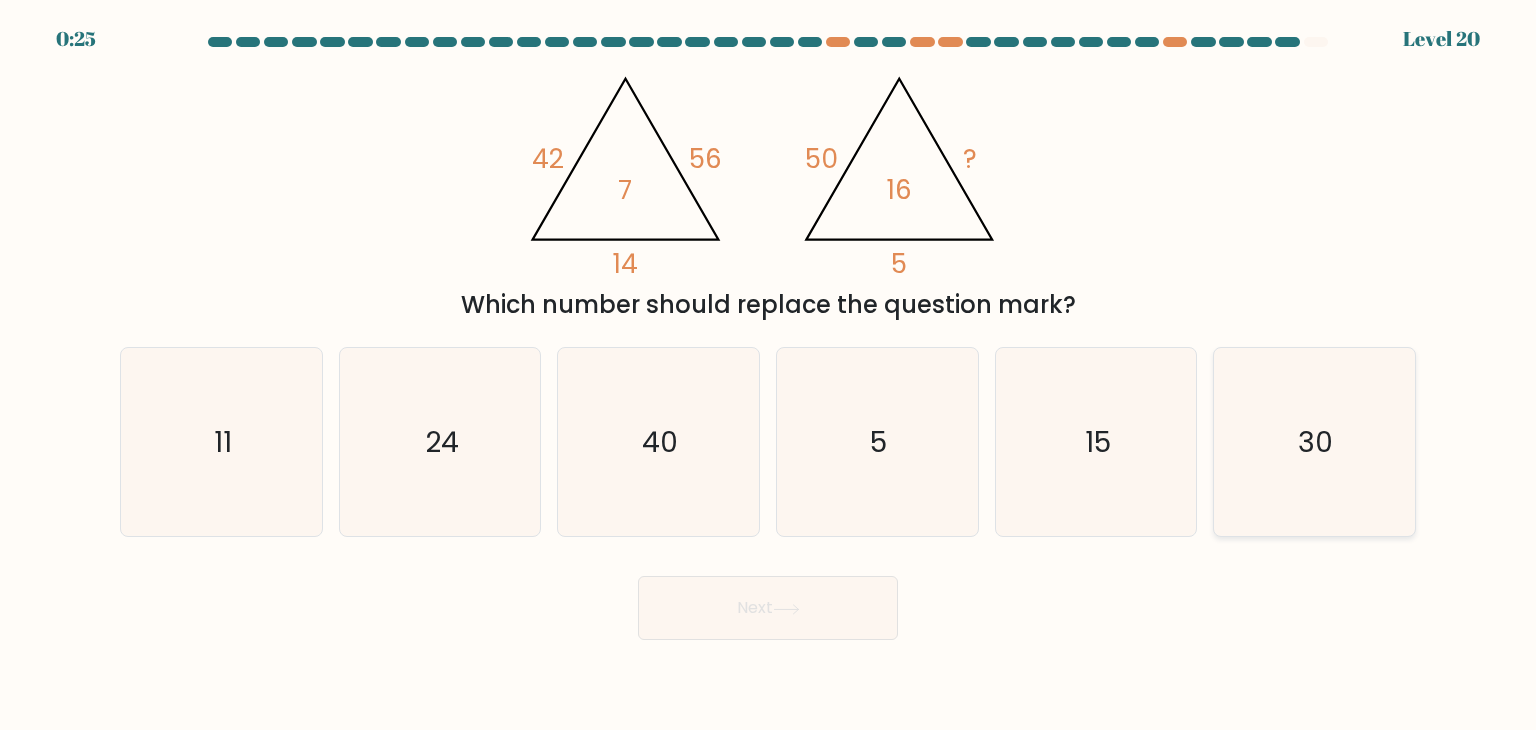 click on "30" 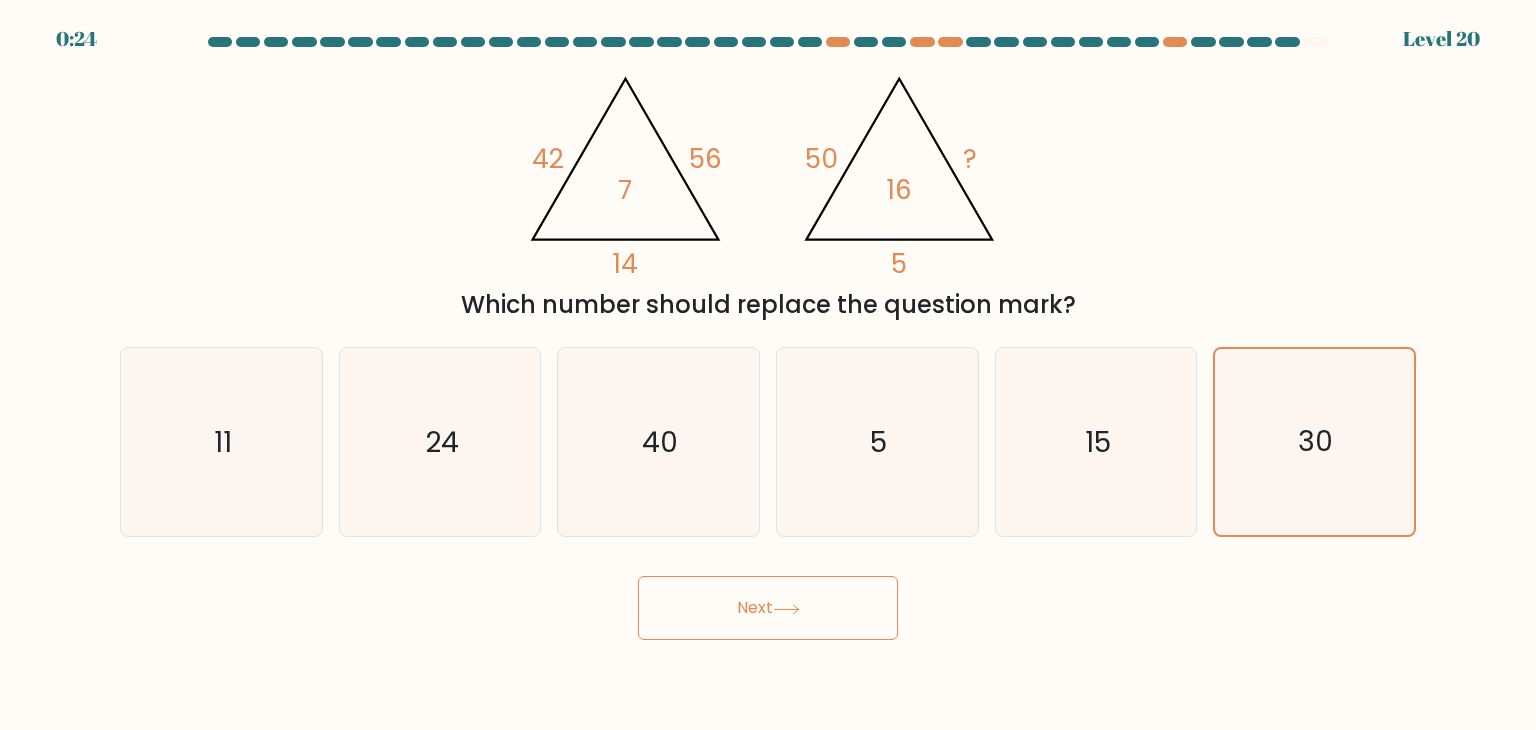 click on "Next" at bounding box center (768, 608) 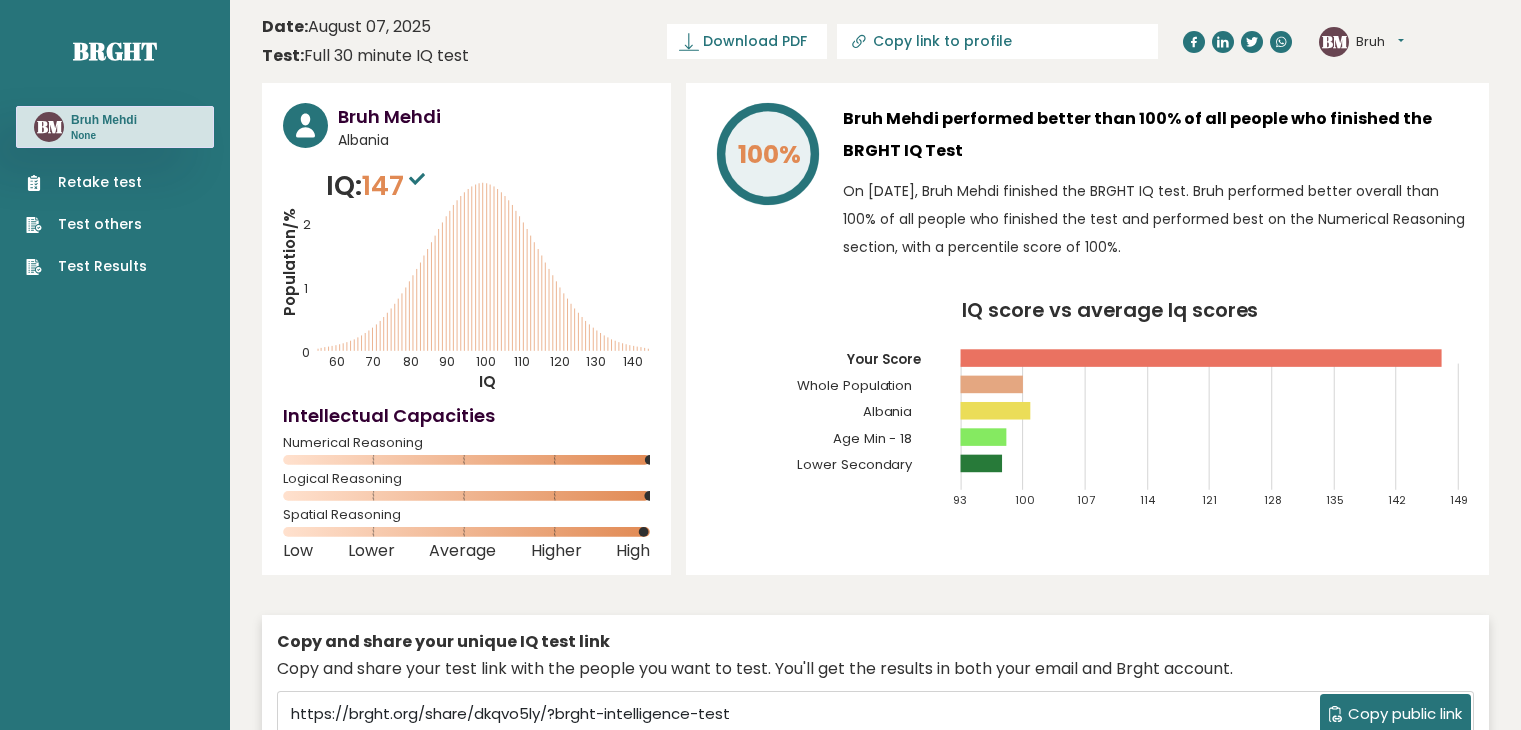 scroll, scrollTop: 0, scrollLeft: 0, axis: both 